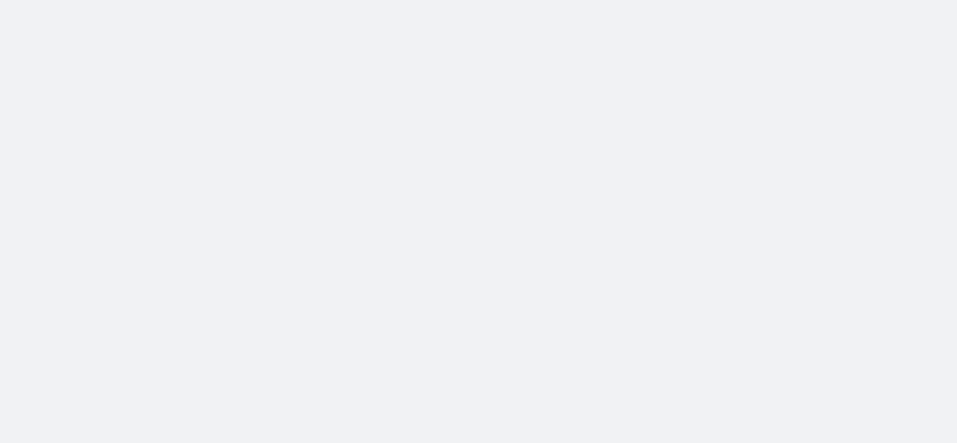 scroll, scrollTop: 0, scrollLeft: 0, axis: both 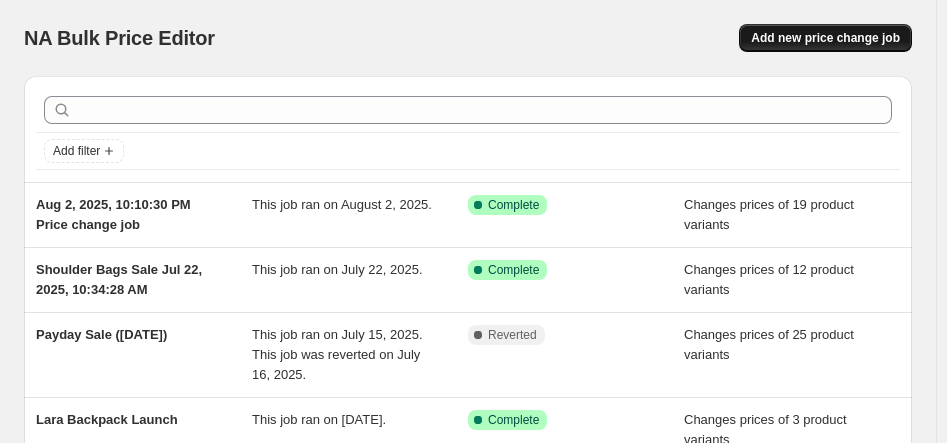 click on "Add new price change job" at bounding box center [825, 38] 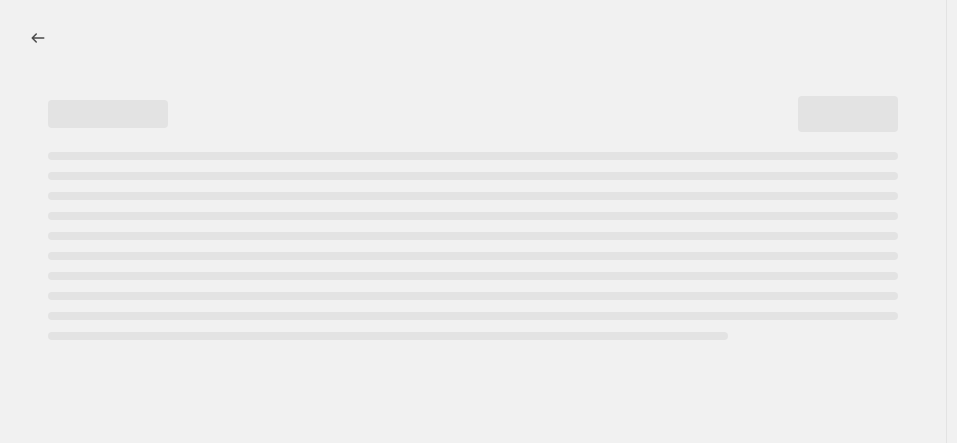 select on "percentage" 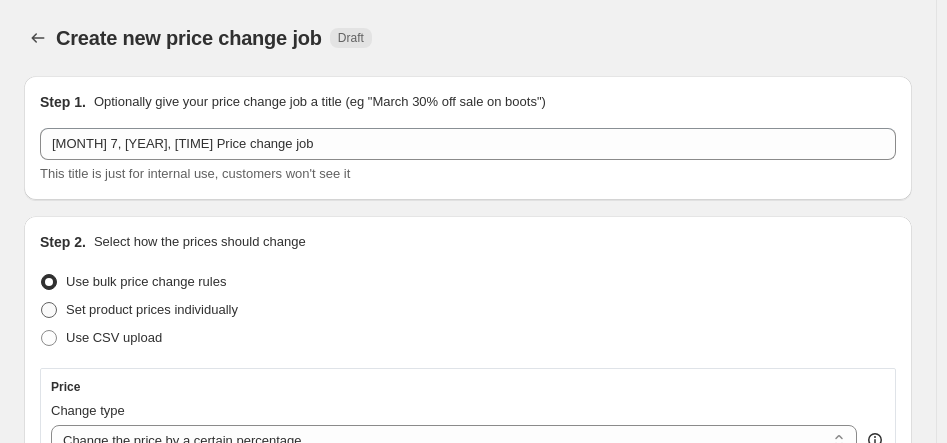 click at bounding box center (49, 310) 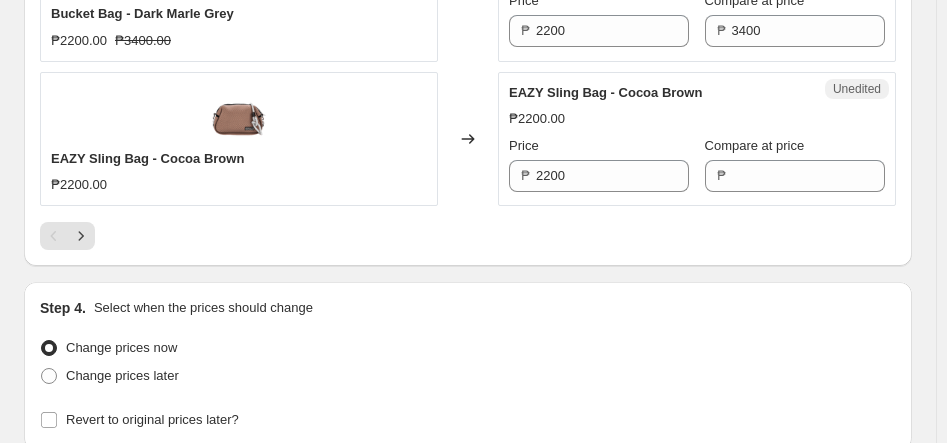 scroll, scrollTop: 3346, scrollLeft: 0, axis: vertical 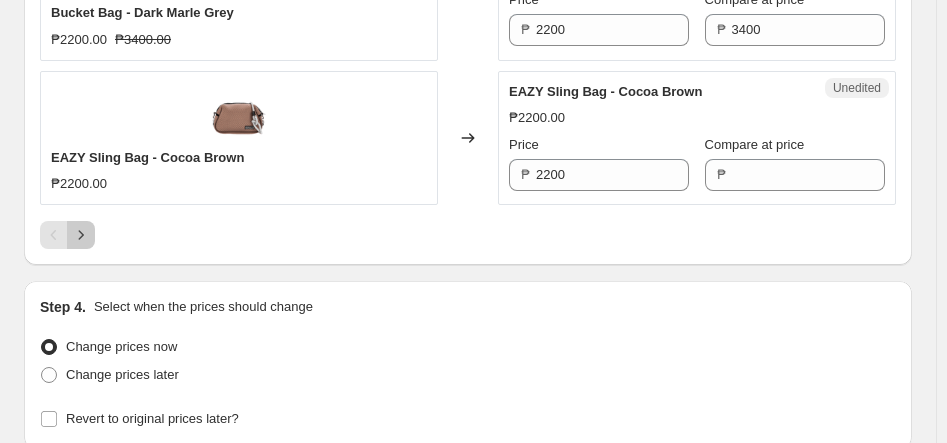 click 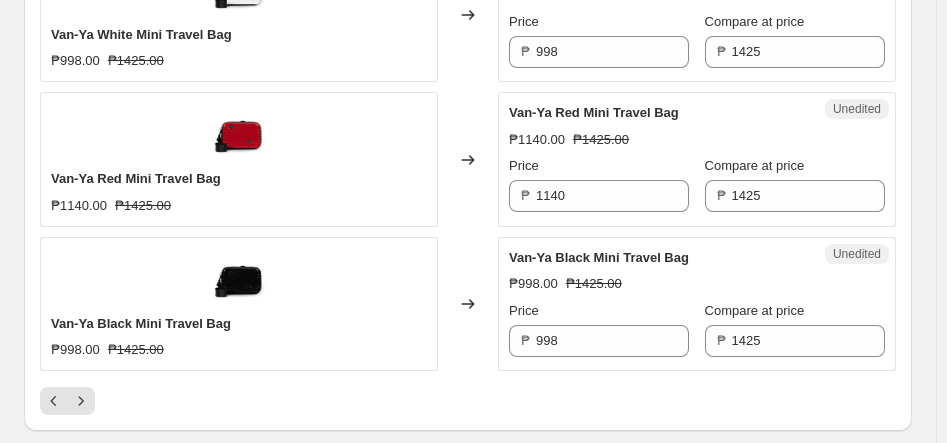 scroll, scrollTop: 3178, scrollLeft: 0, axis: vertical 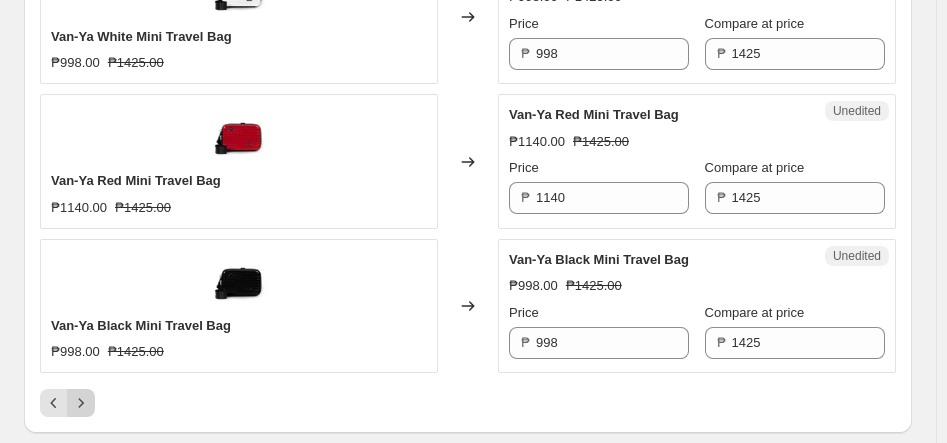 click 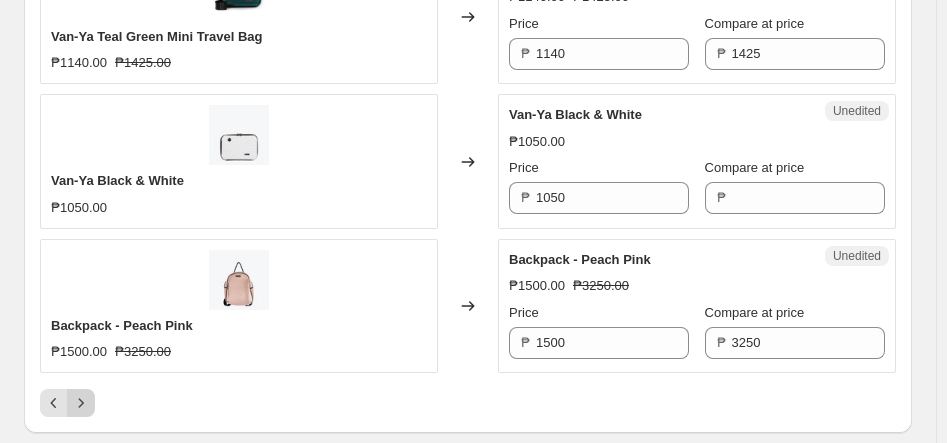 click 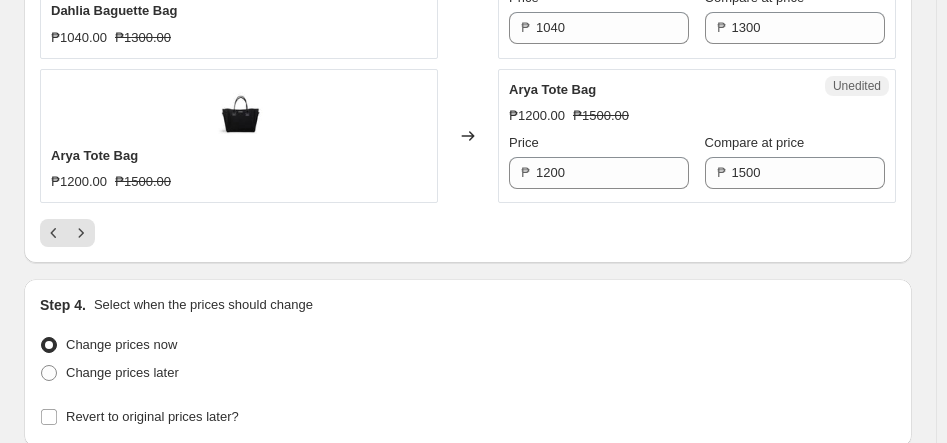 scroll, scrollTop: 3364, scrollLeft: 0, axis: vertical 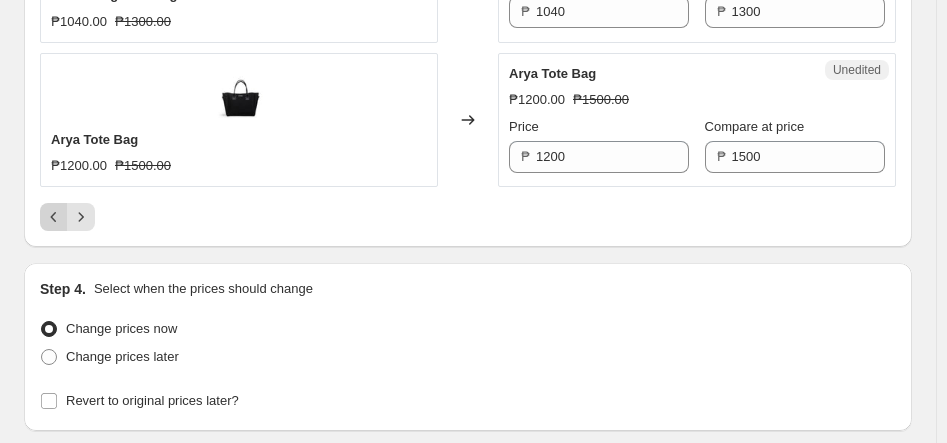 click 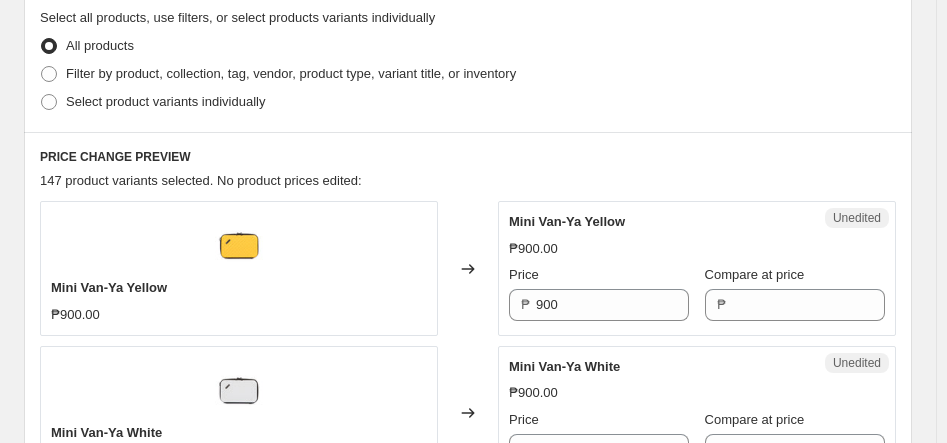scroll, scrollTop: 471, scrollLeft: 0, axis: vertical 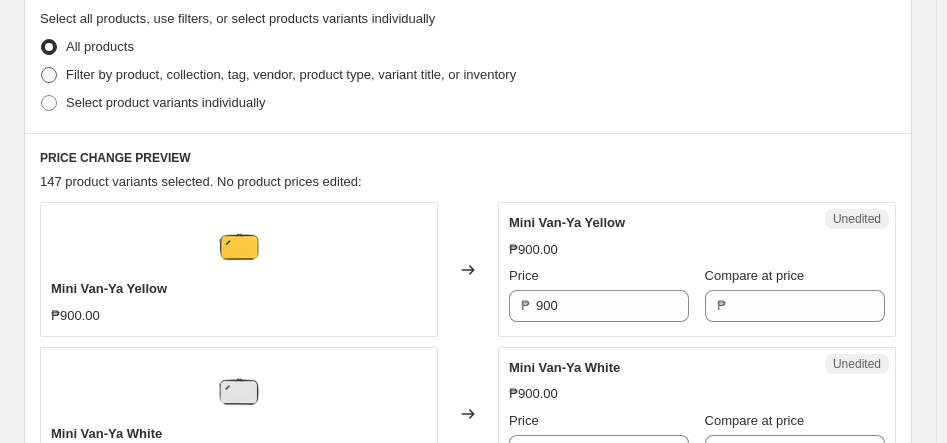 click at bounding box center [49, 75] 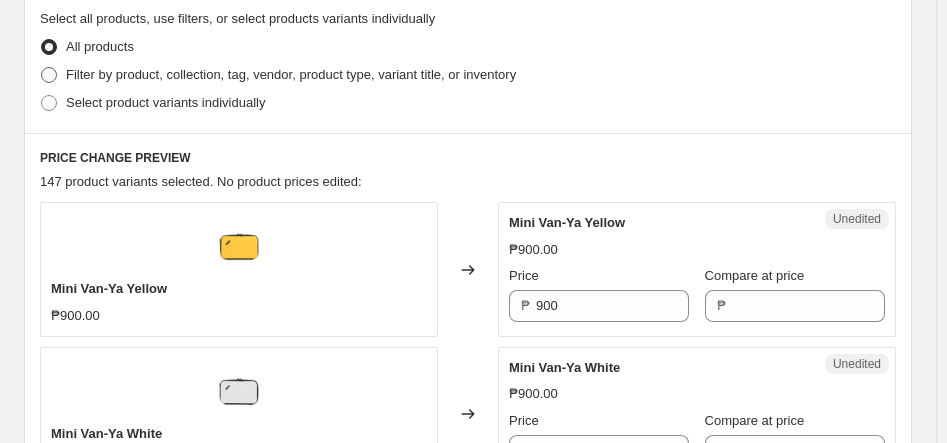 radio on "true" 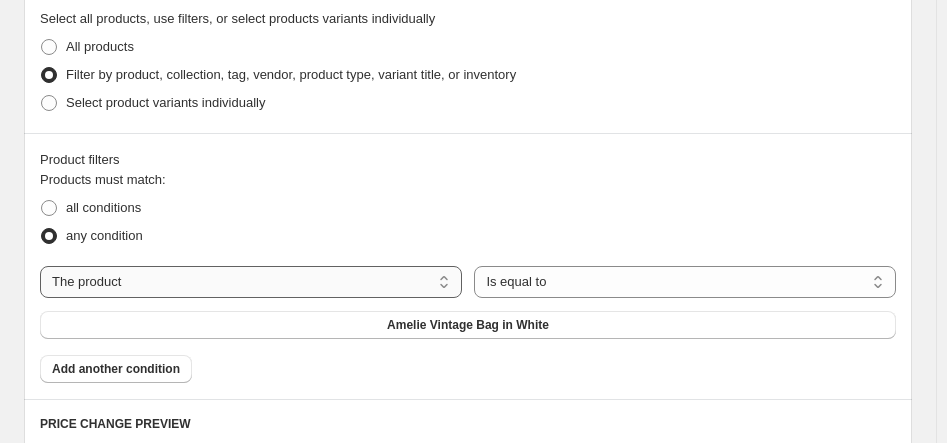 click on "The product The product's collection The product's tag The product's vendor The product's type The product's status The variant's title Inventory quantity" at bounding box center [251, 282] 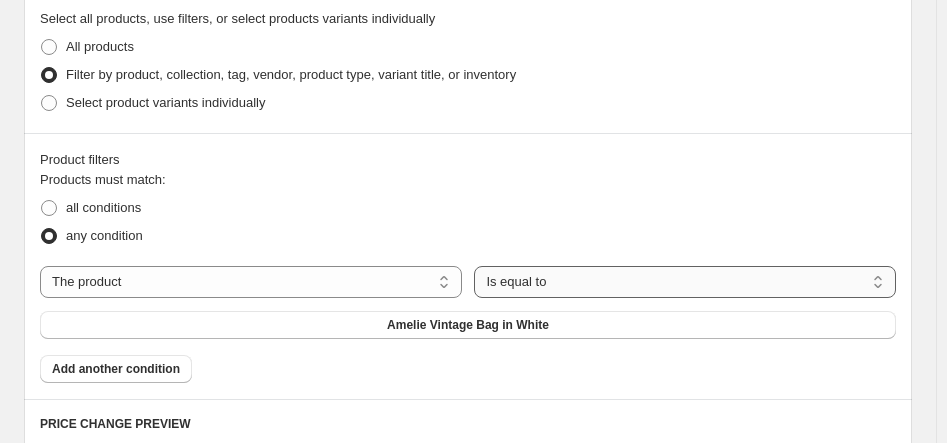 click on "Is equal to Is not equal to" at bounding box center (685, 282) 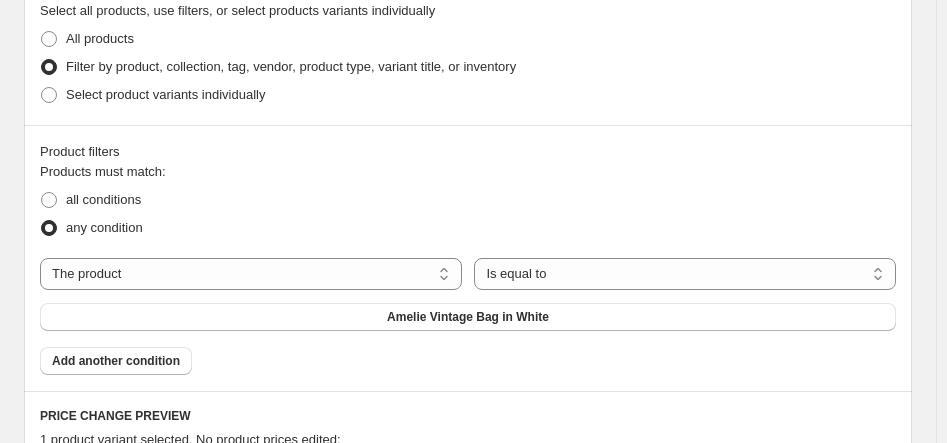 scroll, scrollTop: 475, scrollLeft: 0, axis: vertical 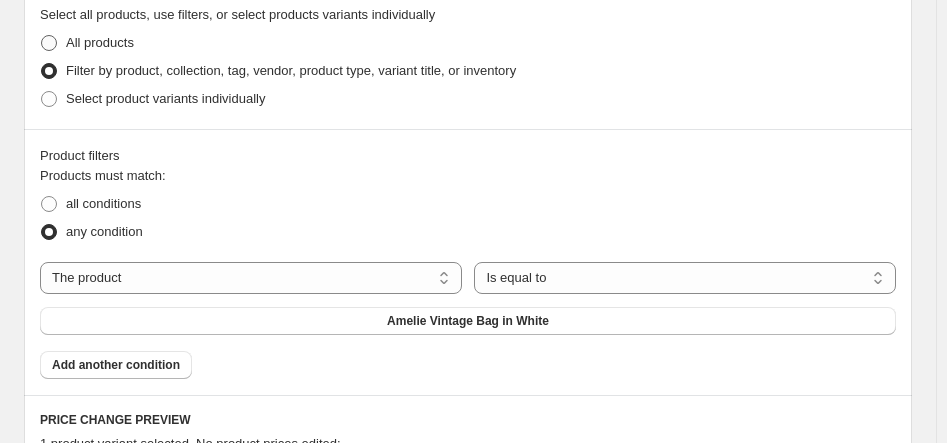 click at bounding box center [49, 43] 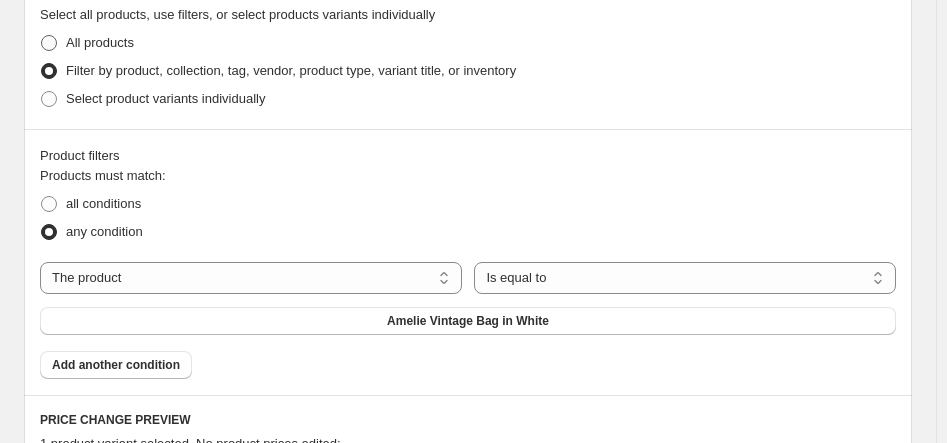 radio on "true" 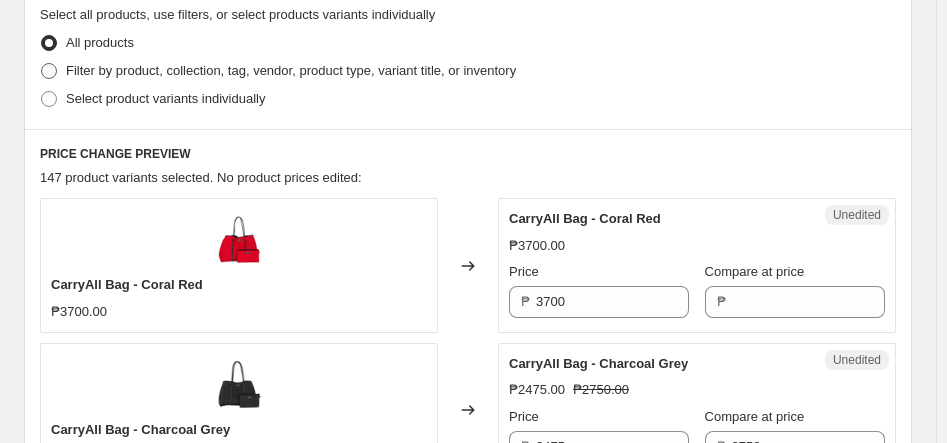 click at bounding box center [49, 71] 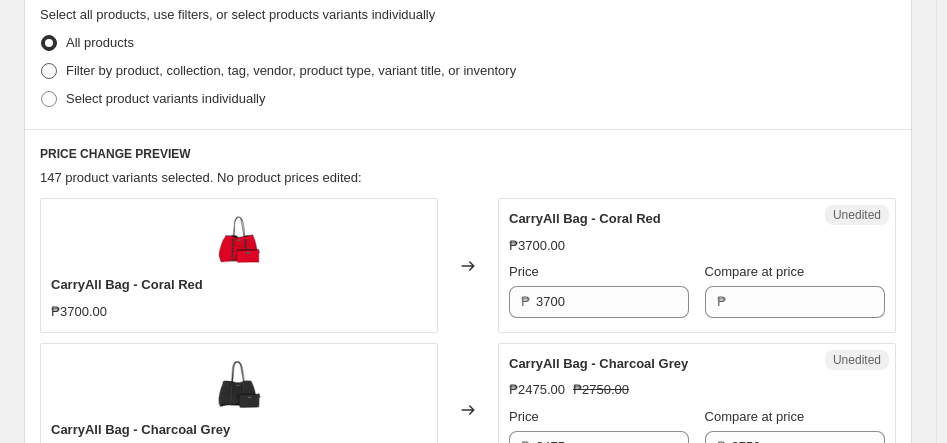 radio on "true" 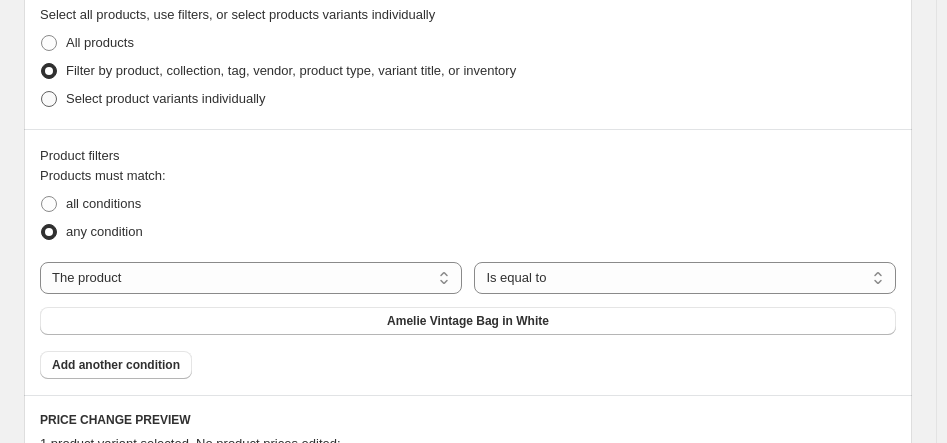 click at bounding box center (49, 99) 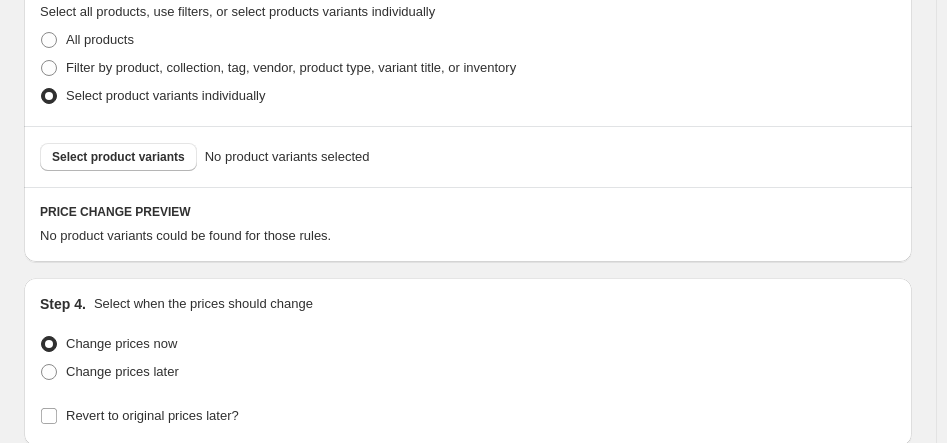 scroll, scrollTop: 467, scrollLeft: 0, axis: vertical 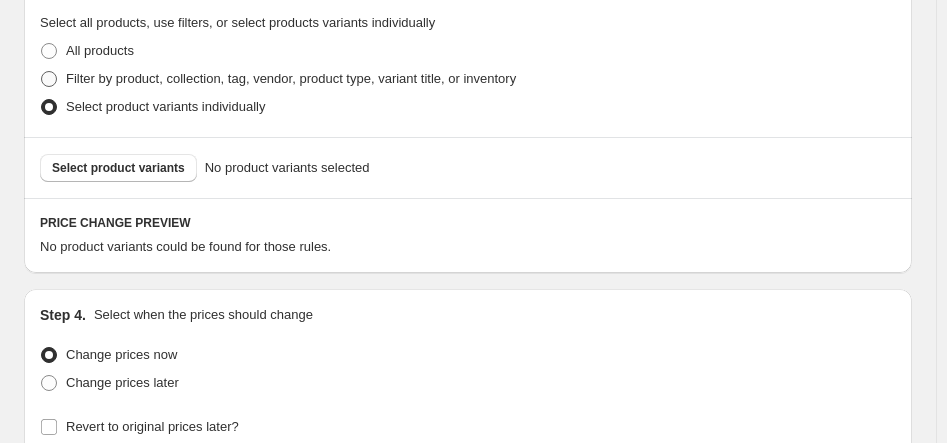 click at bounding box center [49, 79] 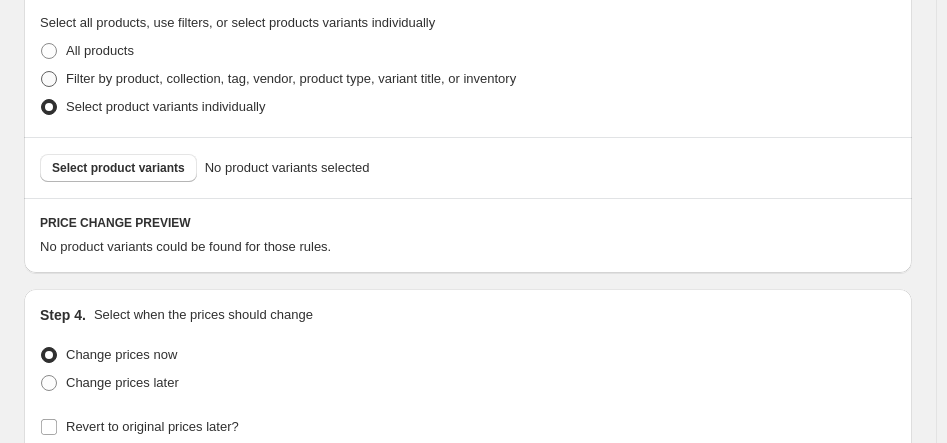 radio on "true" 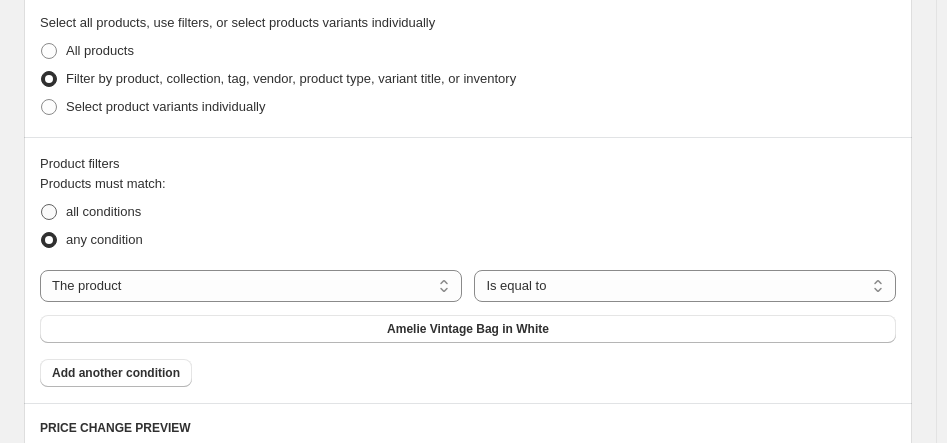 click at bounding box center [49, 212] 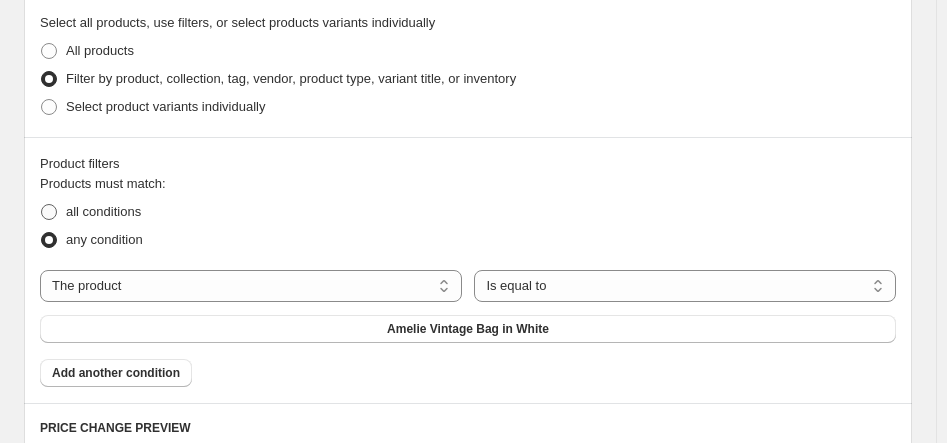 radio on "true" 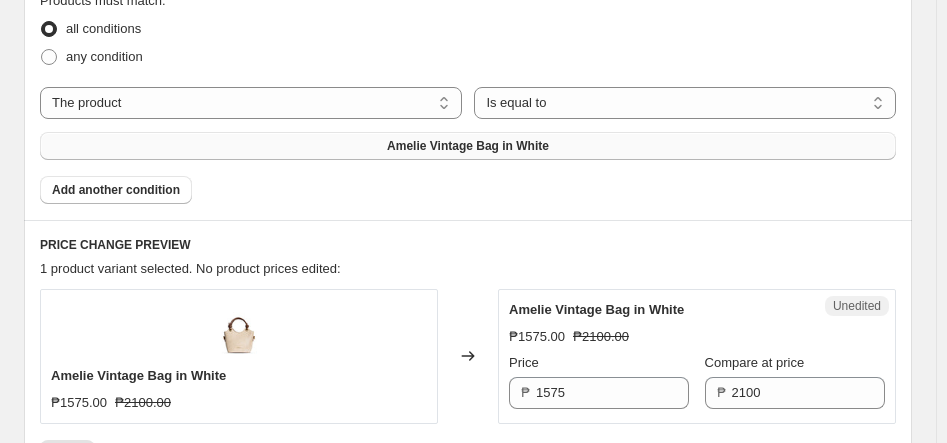 scroll, scrollTop: 649, scrollLeft: 0, axis: vertical 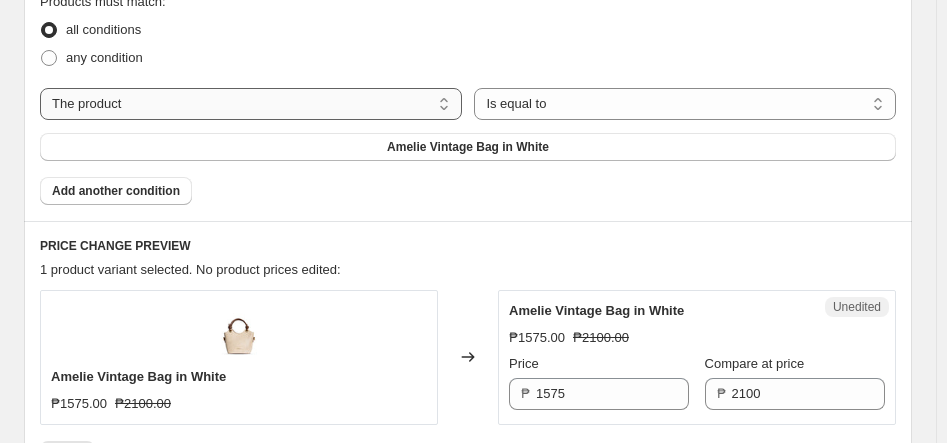 click on "The product The product's collection The product's tag The product's vendor The product's type The product's status The variant's title Inventory quantity" at bounding box center (251, 104) 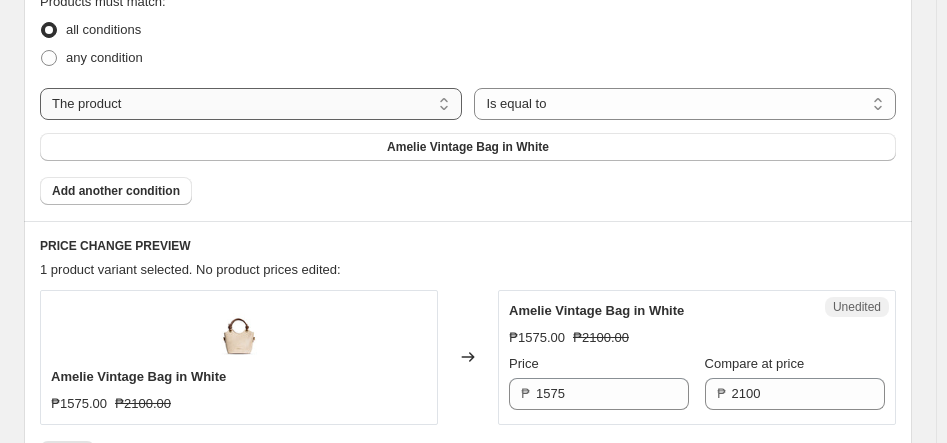 select on "title" 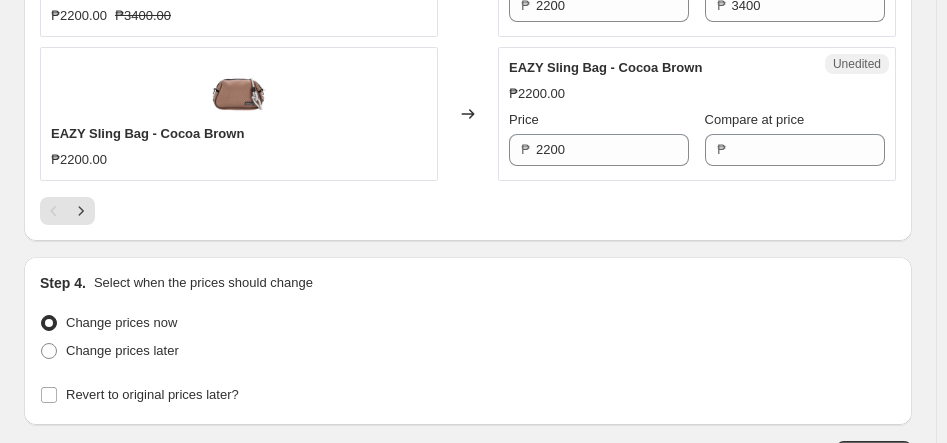 scroll, scrollTop: 3639, scrollLeft: 0, axis: vertical 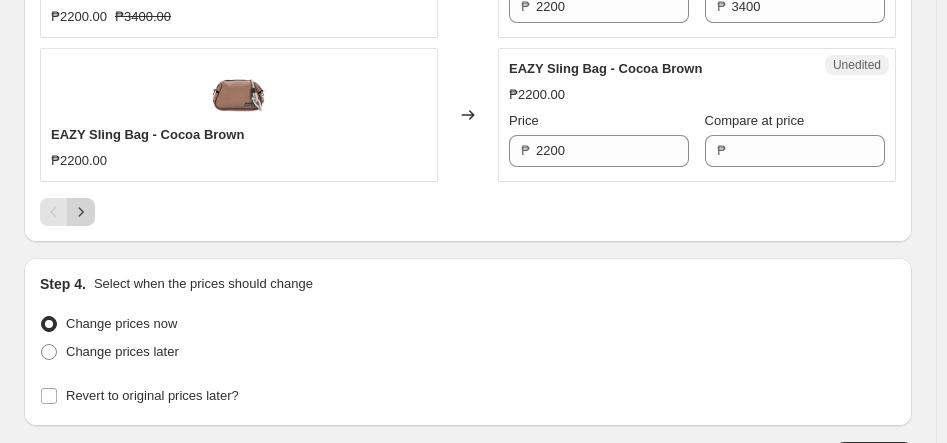 click 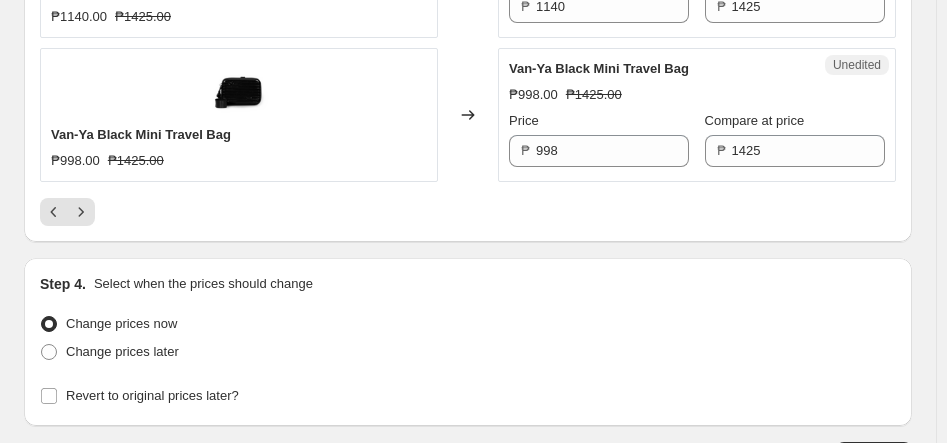 drag, startPoint x: 81, startPoint y: 201, endPoint x: 547, endPoint y: 229, distance: 466.84045 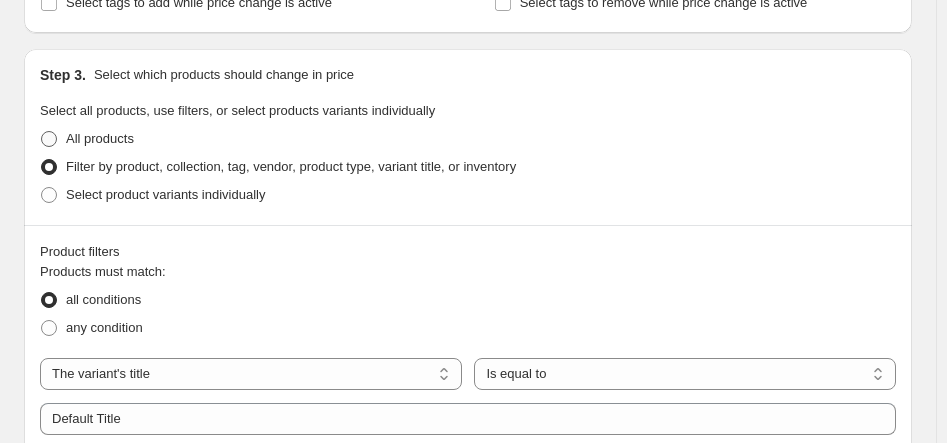 scroll, scrollTop: 380, scrollLeft: 0, axis: vertical 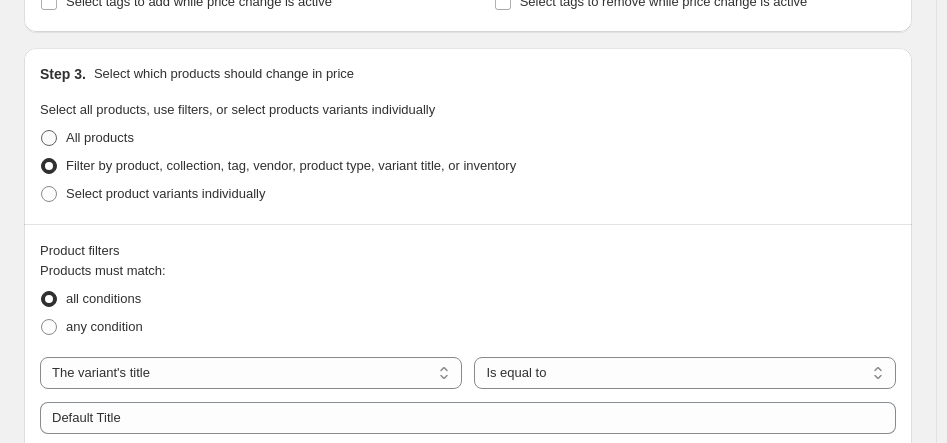 click at bounding box center [49, 138] 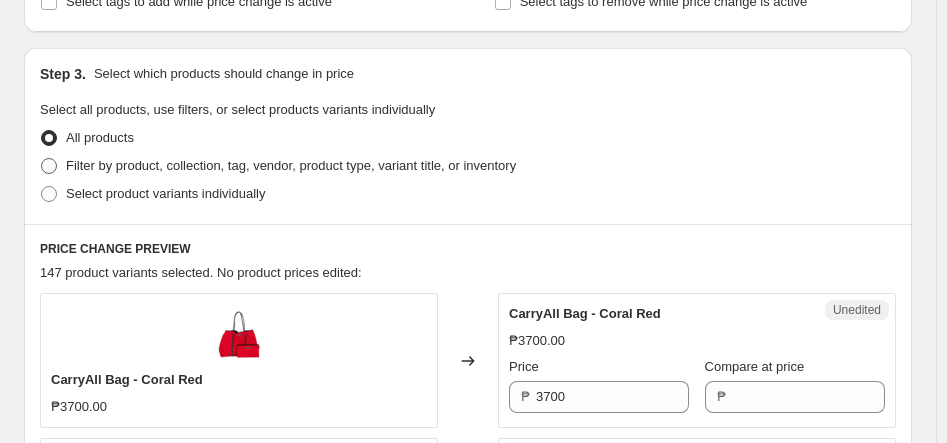 click on "Filter by product, collection, tag, vendor, product type, variant title, or inventory" at bounding box center [278, 166] 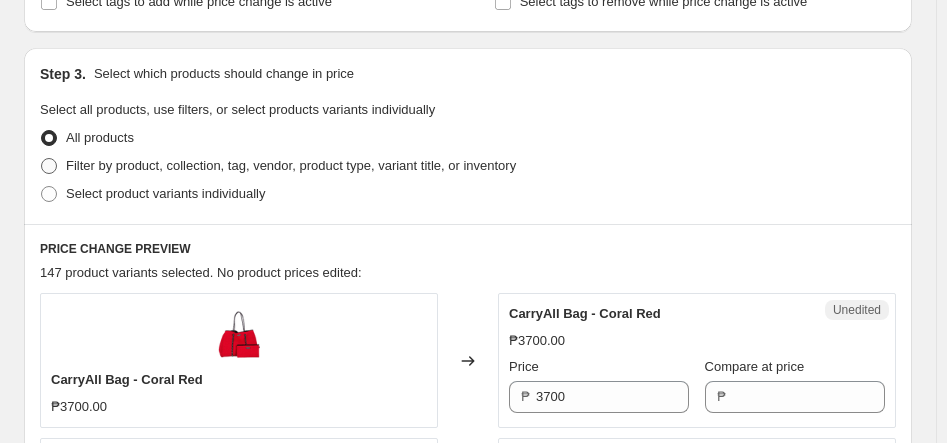 radio on "true" 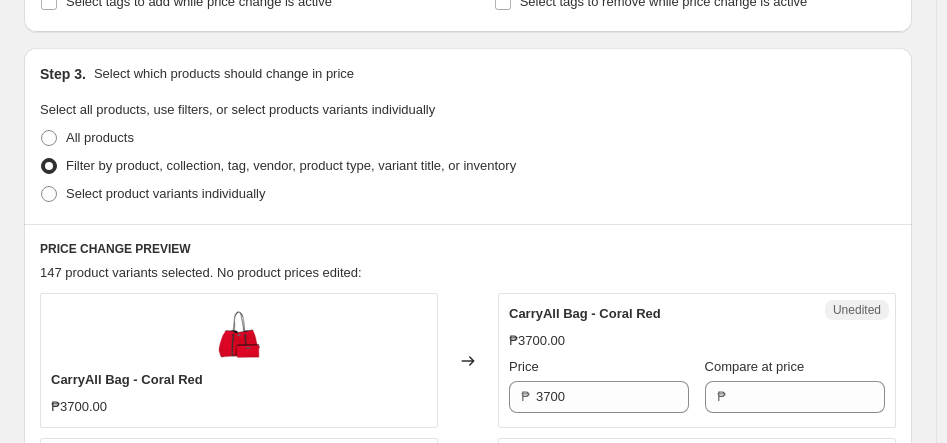 select on "title" 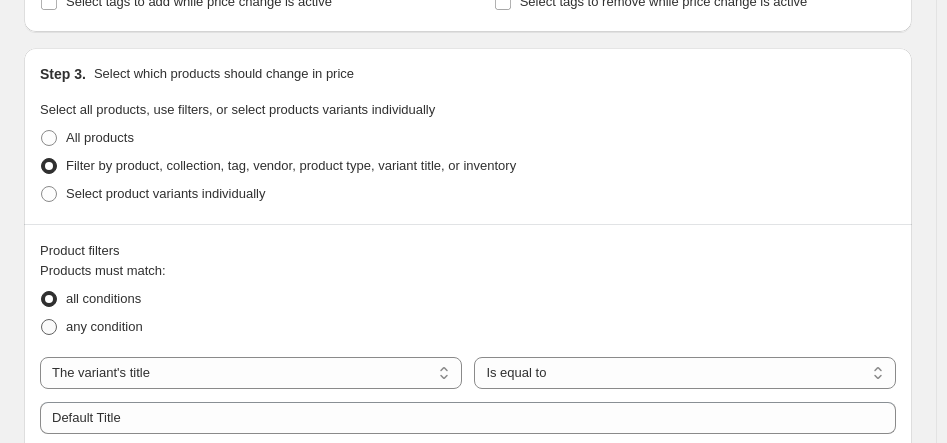 click at bounding box center [49, 327] 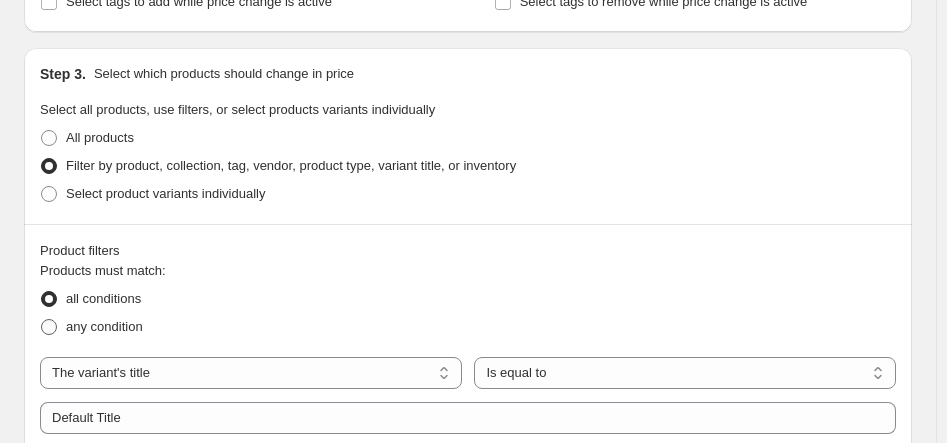 radio on "true" 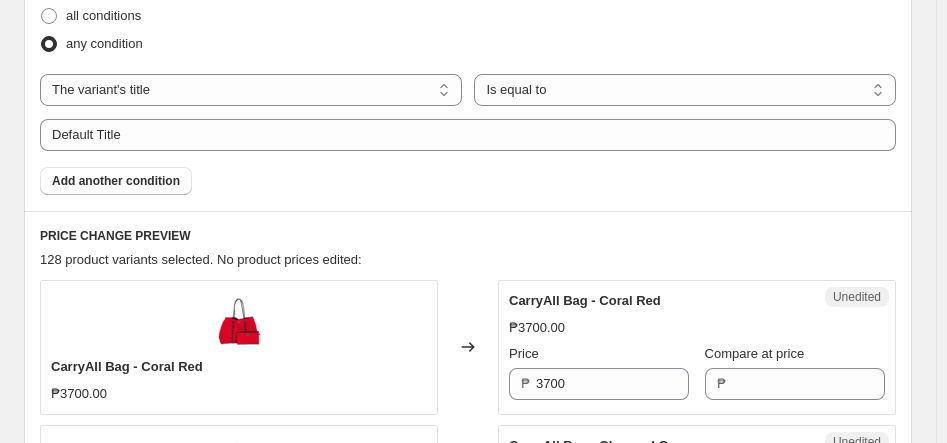 scroll, scrollTop: 658, scrollLeft: 0, axis: vertical 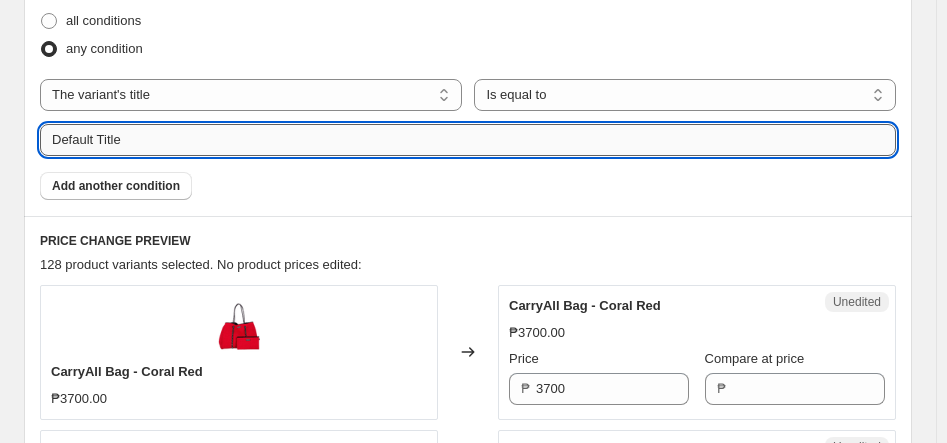 click on "Default Title" at bounding box center [468, 140] 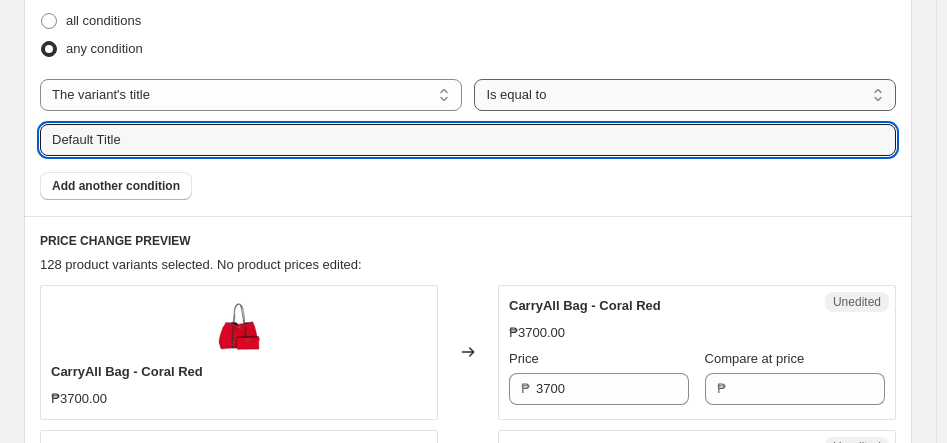 click on "Is equal to Is not equal to Contains" at bounding box center [685, 95] 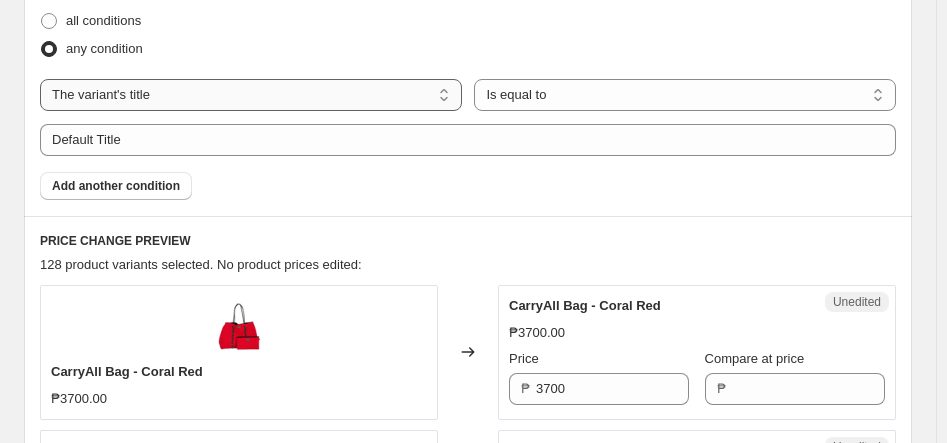 click on "The product The product's collection The product's tag The product's vendor The product's type The product's status The variant's title Inventory quantity" at bounding box center (251, 95) 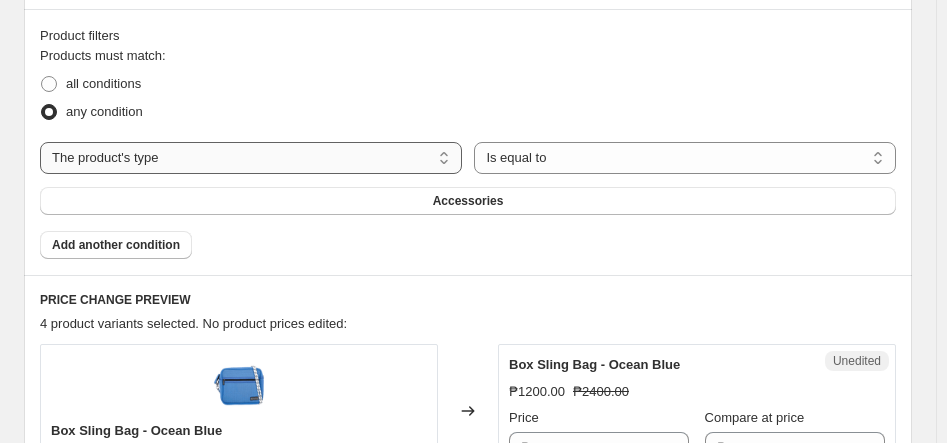 scroll, scrollTop: 593, scrollLeft: 0, axis: vertical 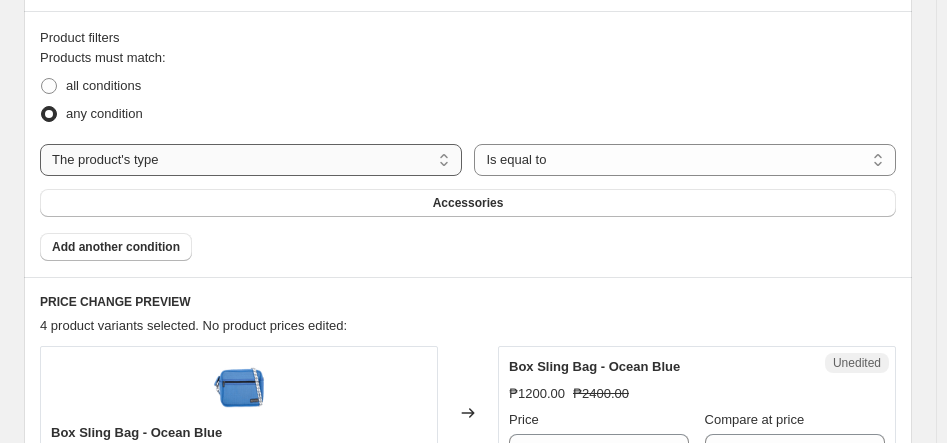 click on "The product The product's collection The product's tag The product's vendor The product's type The product's status The variant's title Inventory quantity" at bounding box center (251, 160) 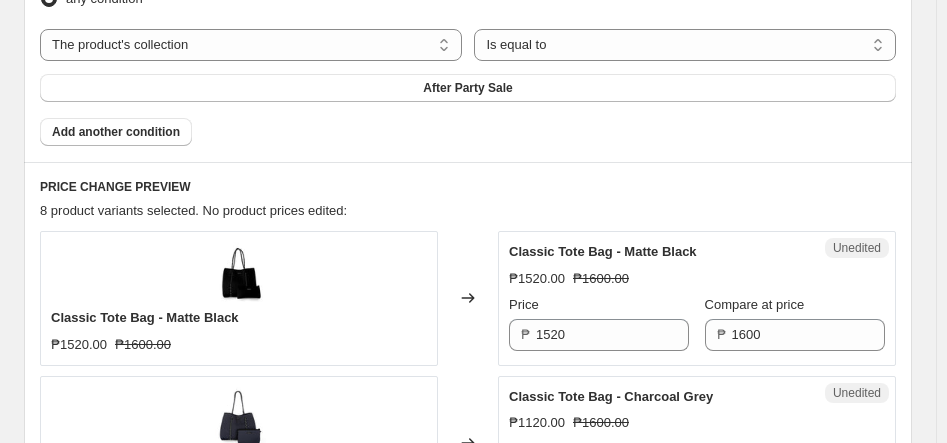 scroll, scrollTop: 707, scrollLeft: 0, axis: vertical 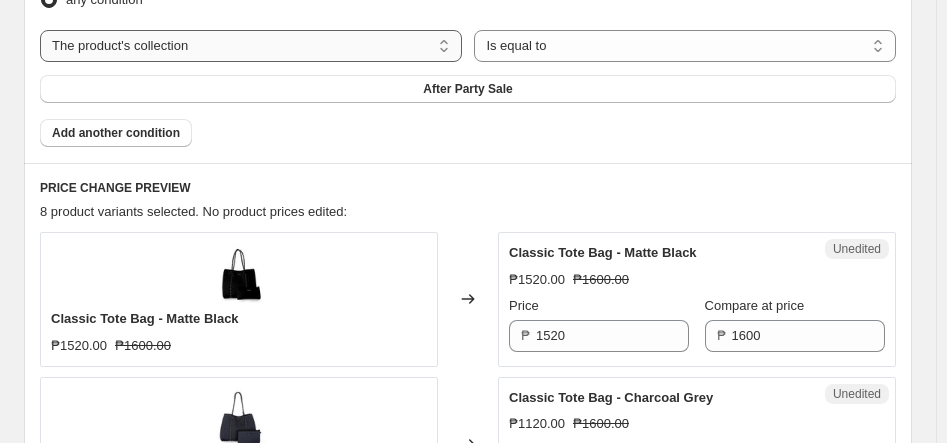 click on "The product The product's collection The product's tag The product's vendor The product's type The product's status The variant's title Inventory quantity" at bounding box center (251, 46) 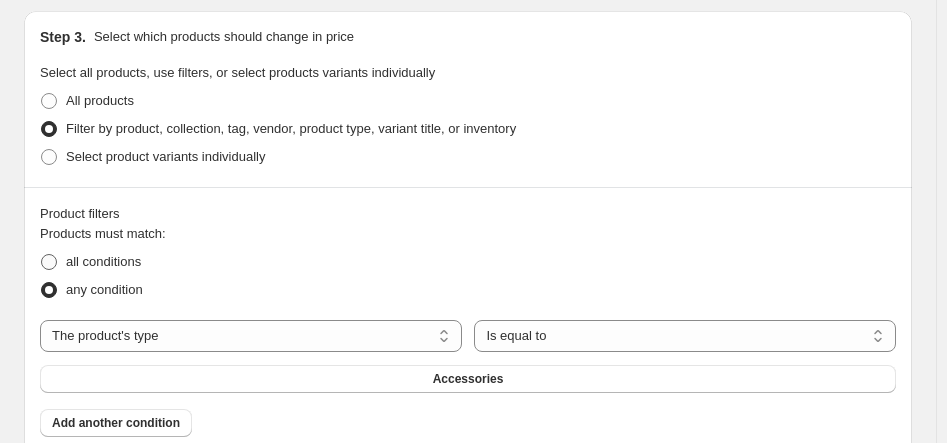 scroll, scrollTop: 402, scrollLeft: 0, axis: vertical 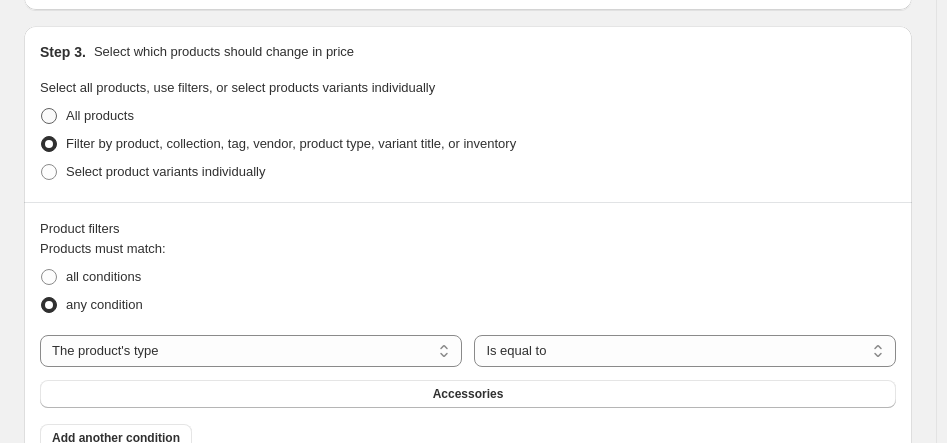 click at bounding box center [49, 116] 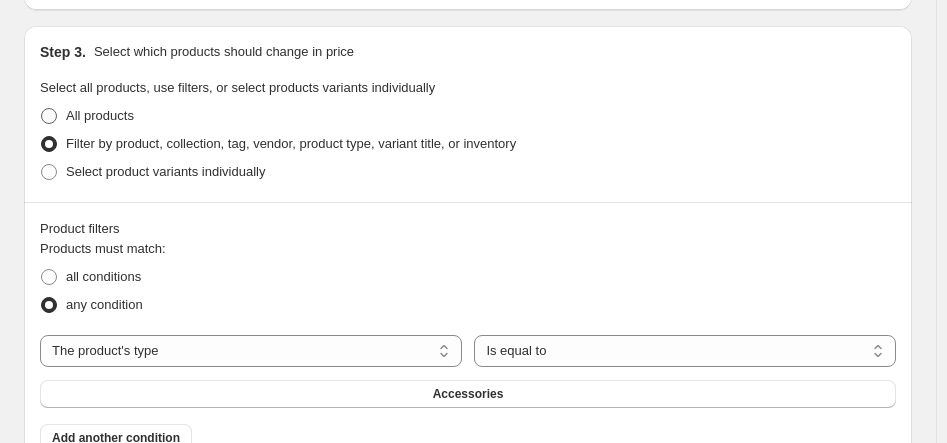 radio on "true" 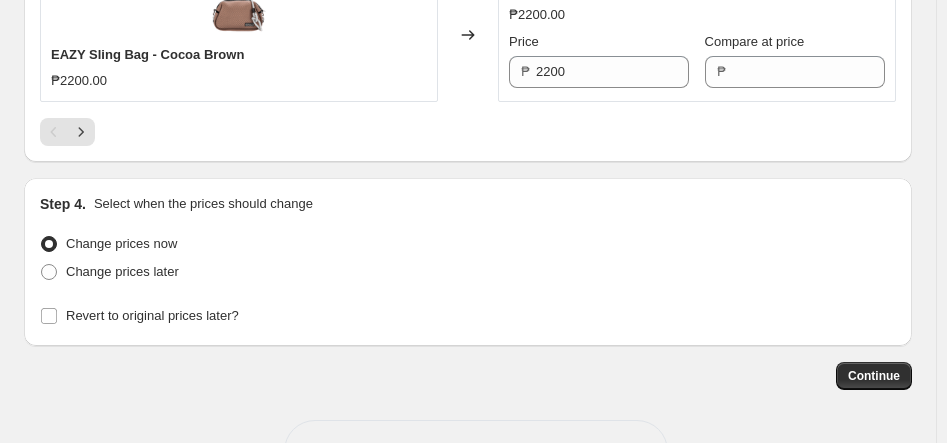 scroll, scrollTop: 3503, scrollLeft: 0, axis: vertical 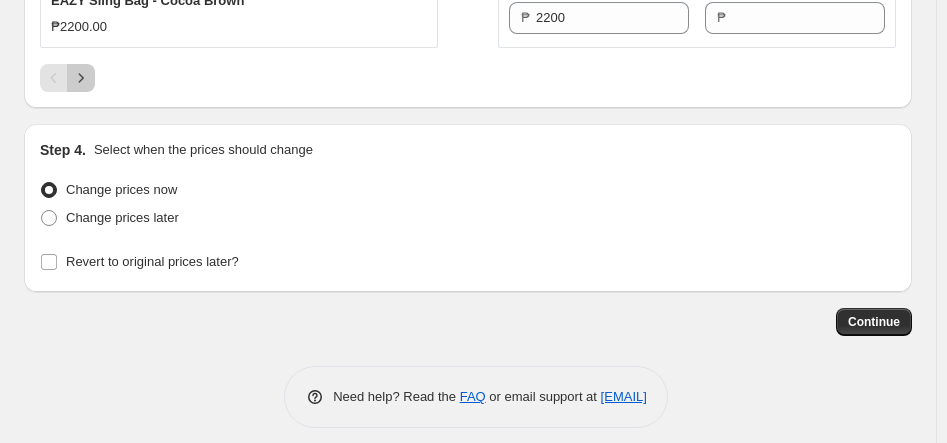 click 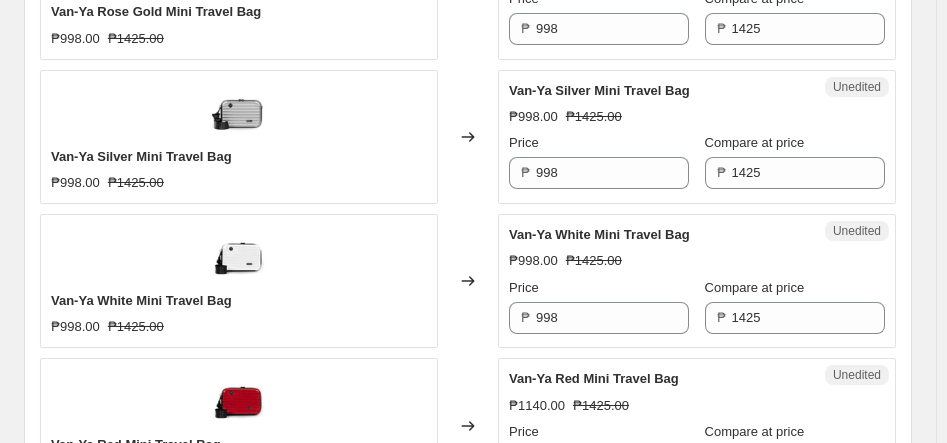 scroll, scrollTop: 2916, scrollLeft: 0, axis: vertical 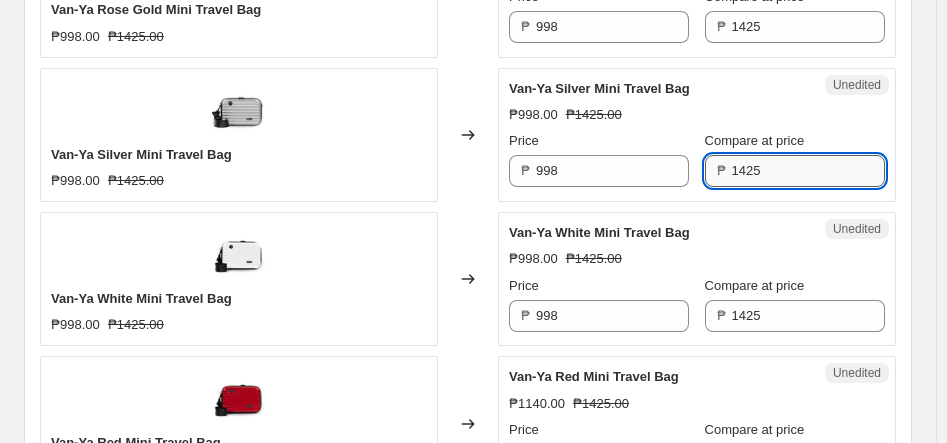 click on "1425" at bounding box center (808, 171) 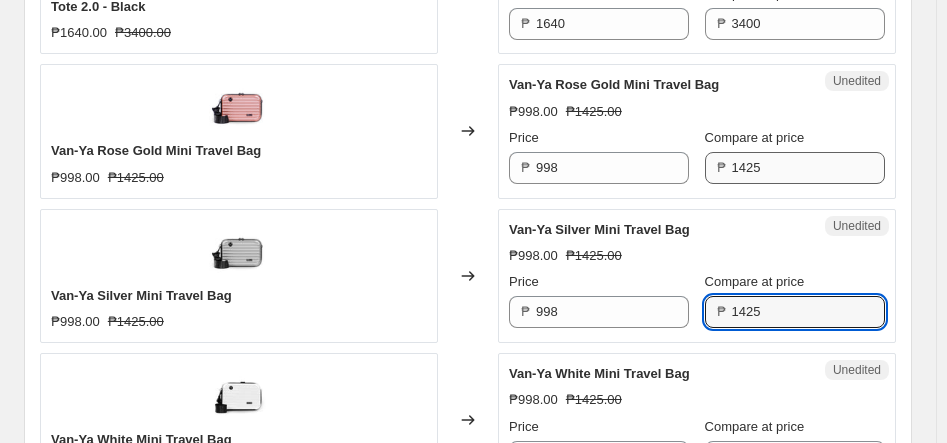 scroll, scrollTop: 2779, scrollLeft: 0, axis: vertical 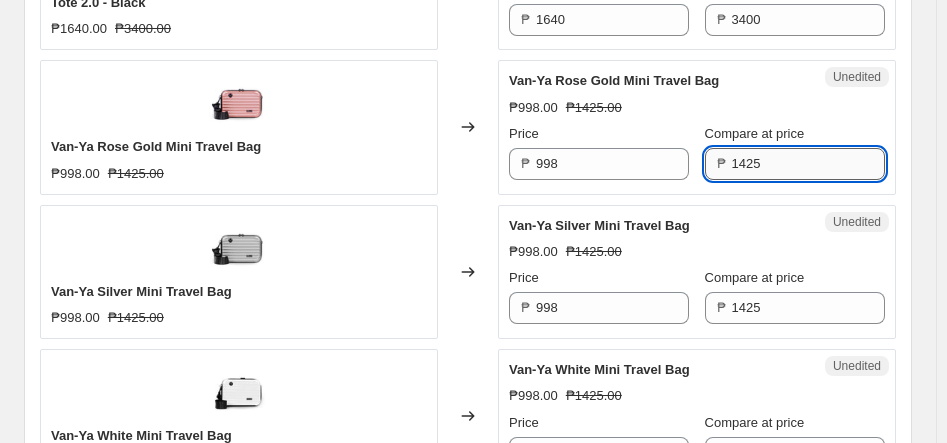 click on "1425" at bounding box center [808, 164] 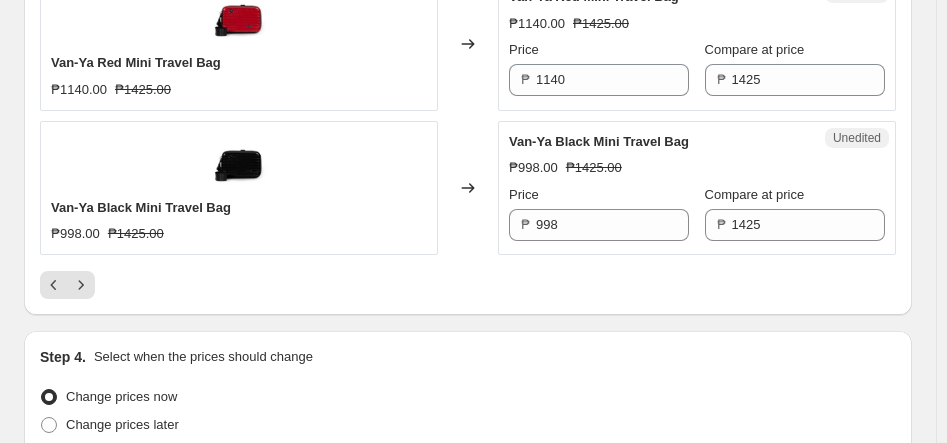 scroll, scrollTop: 3297, scrollLeft: 0, axis: vertical 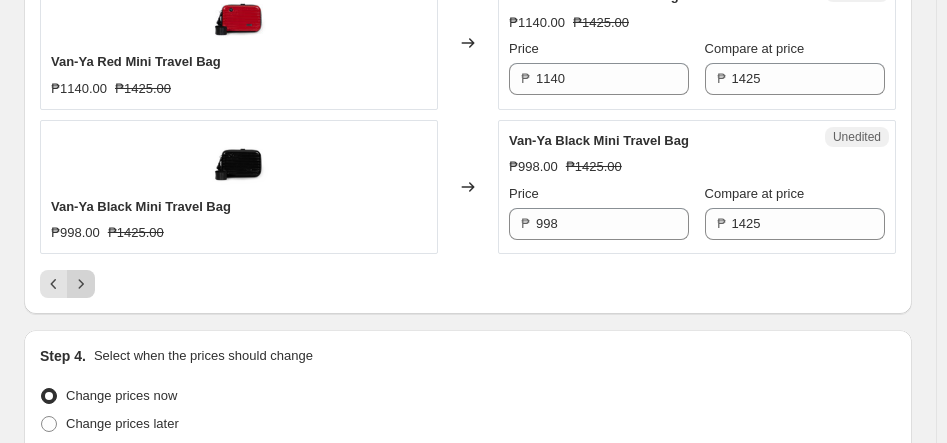 click 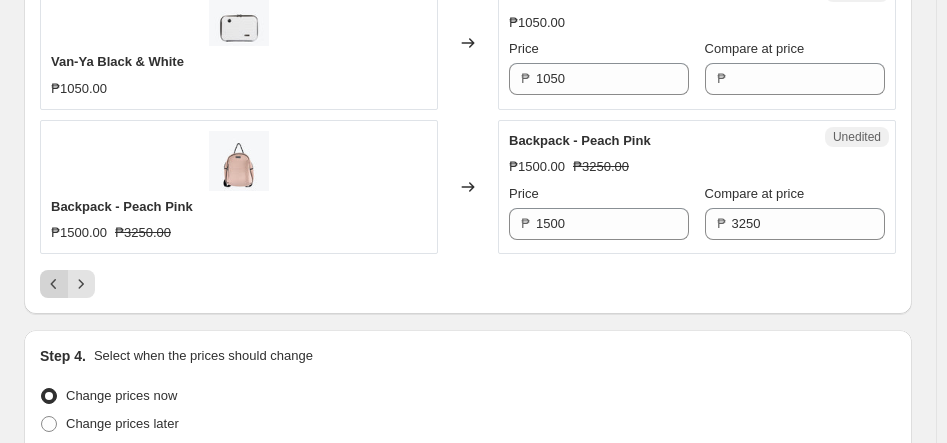 click 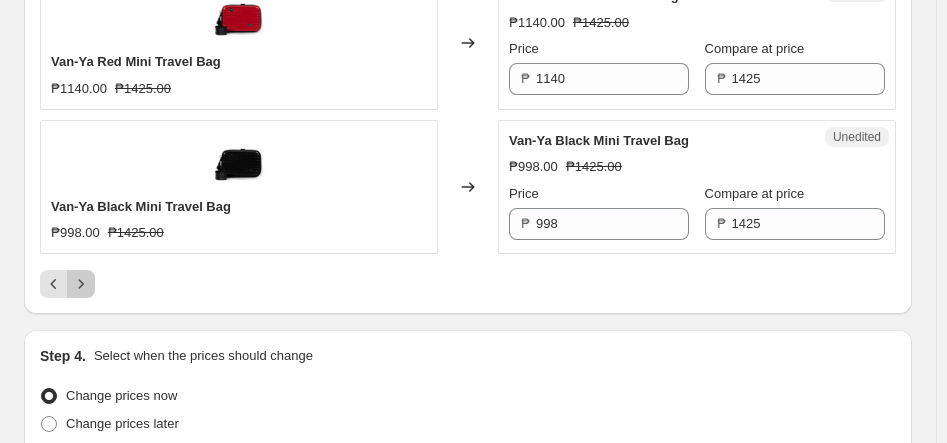 click 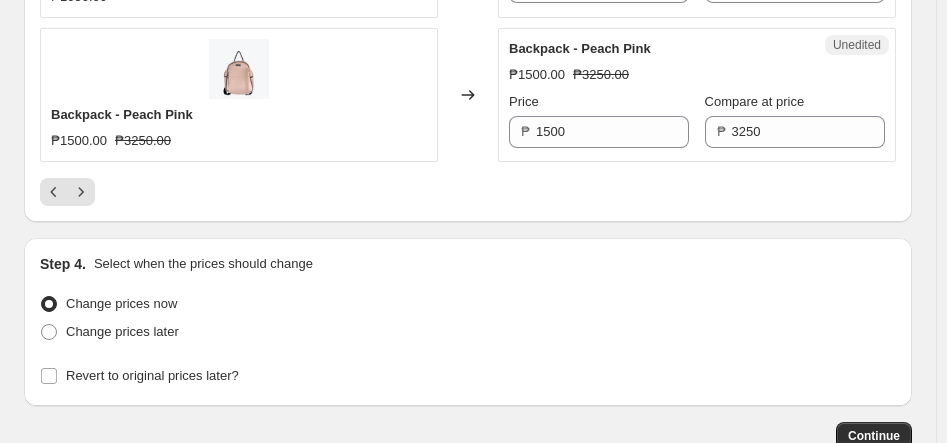 scroll, scrollTop: 3503, scrollLeft: 0, axis: vertical 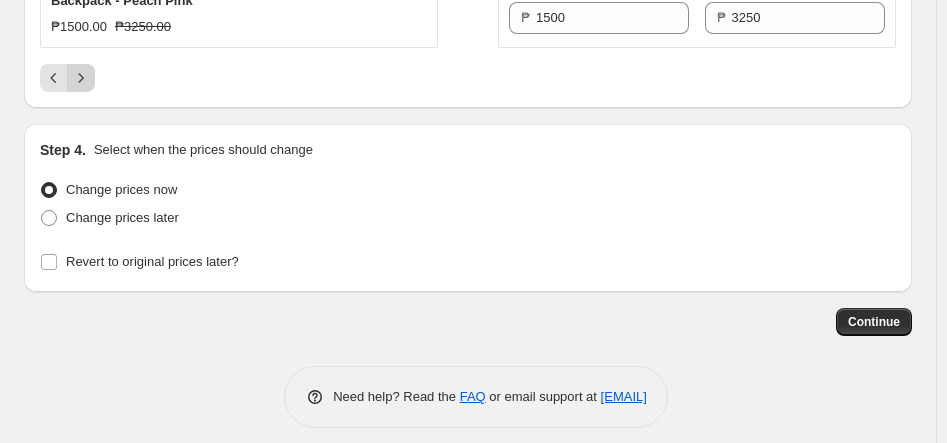 click at bounding box center [81, 78] 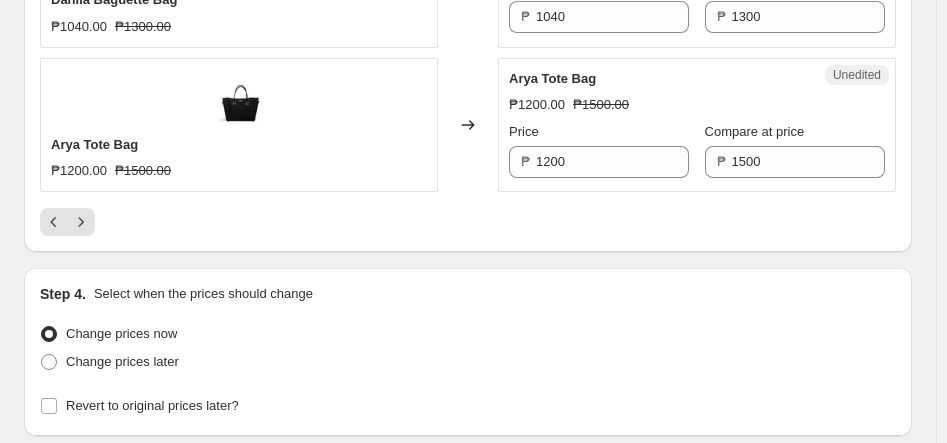 scroll, scrollTop: 3503, scrollLeft: 0, axis: vertical 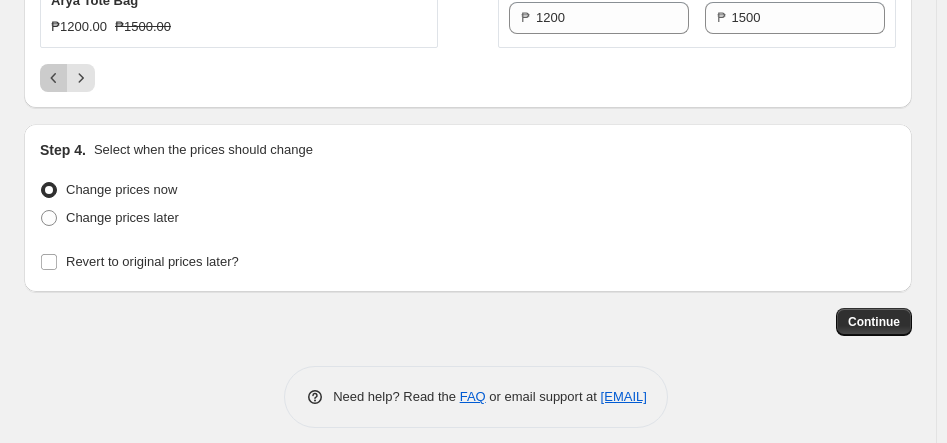 click 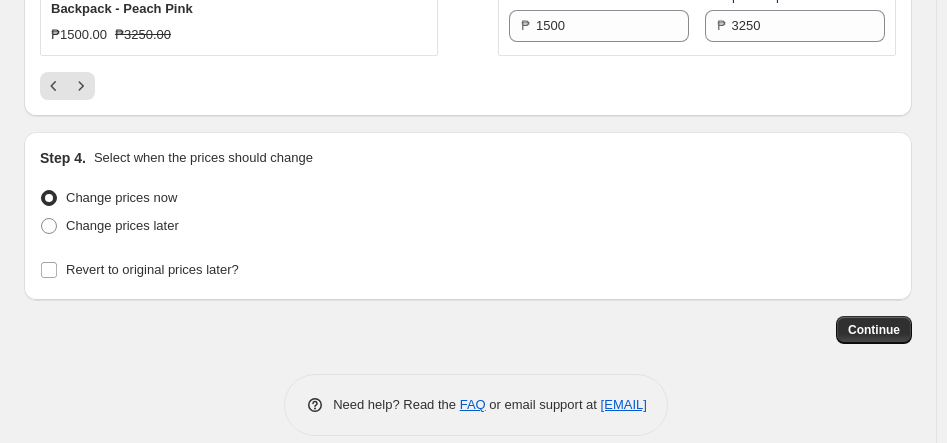 scroll, scrollTop: 3503, scrollLeft: 0, axis: vertical 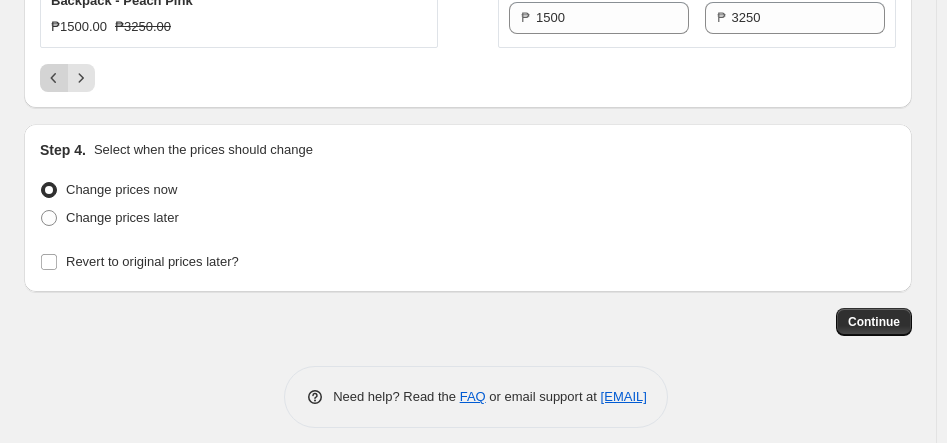click 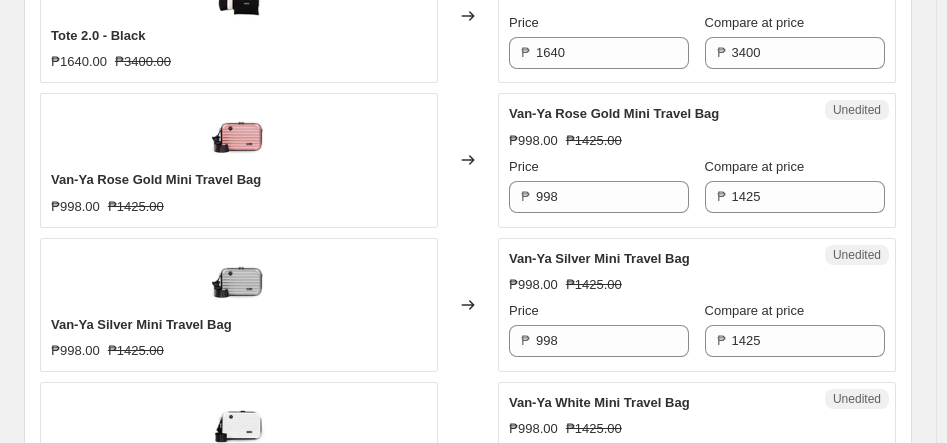 scroll, scrollTop: 2748, scrollLeft: 0, axis: vertical 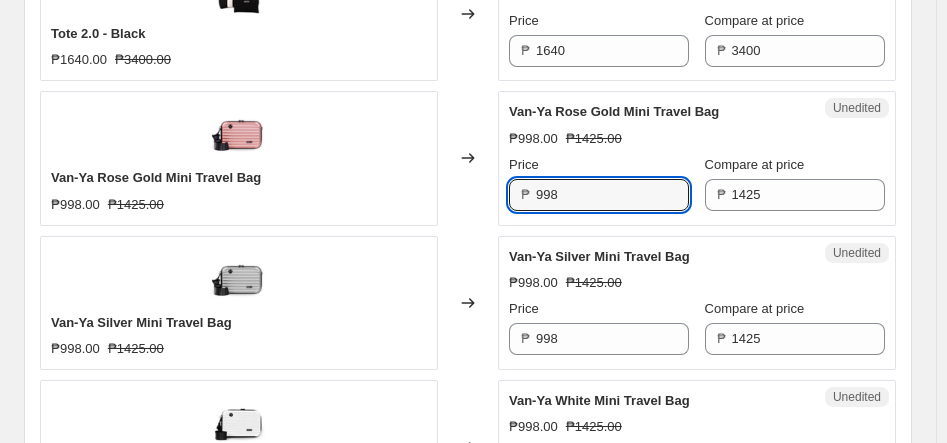 drag, startPoint x: 596, startPoint y: 181, endPoint x: 466, endPoint y: 203, distance: 131.8484 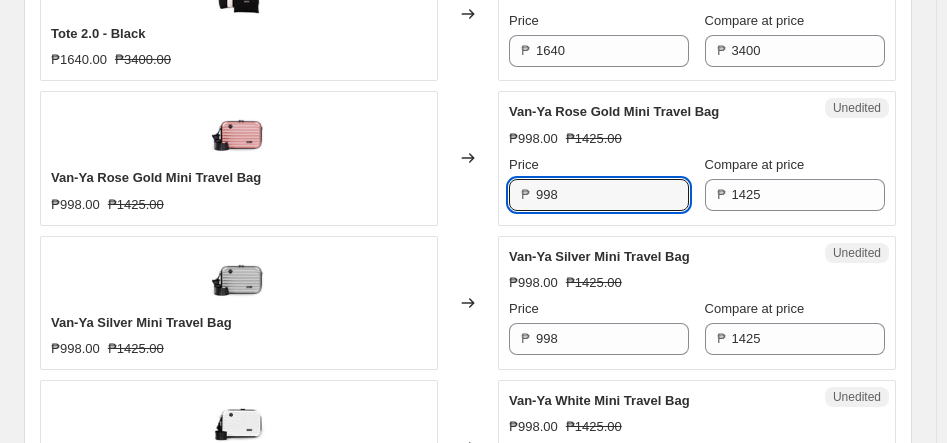 click on "Van-Ya Rose Gold Mini Travel Bag ₱998.00 ₱1425.00 Changed to Unedited Van-Ya Rose Gold Mini Travel Bag ₱998.00 ₱1425.00 Price ₱ 998 Compare at price ₱ 1425" at bounding box center [468, 158] 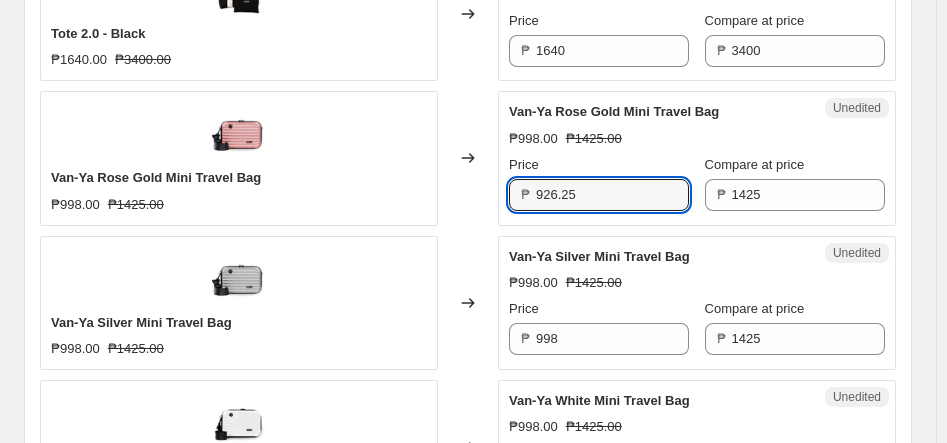 drag, startPoint x: 634, startPoint y: 181, endPoint x: 519, endPoint y: 189, distance: 115.27792 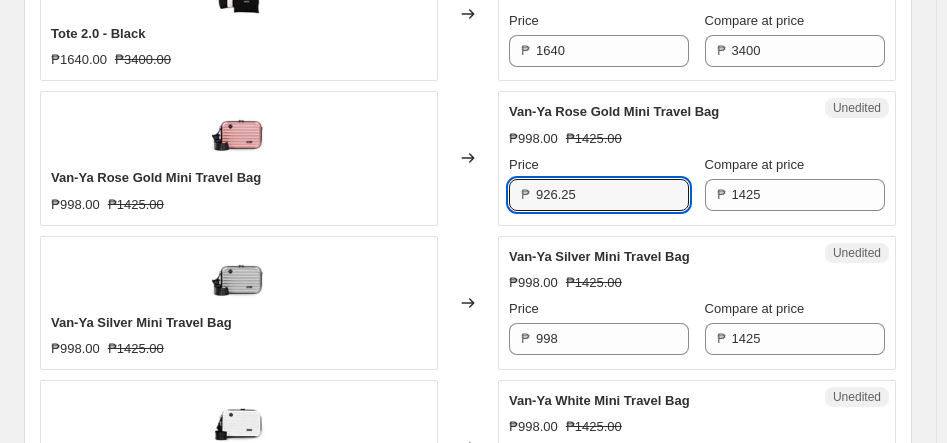 click on "₱ 926.25" at bounding box center [599, 195] 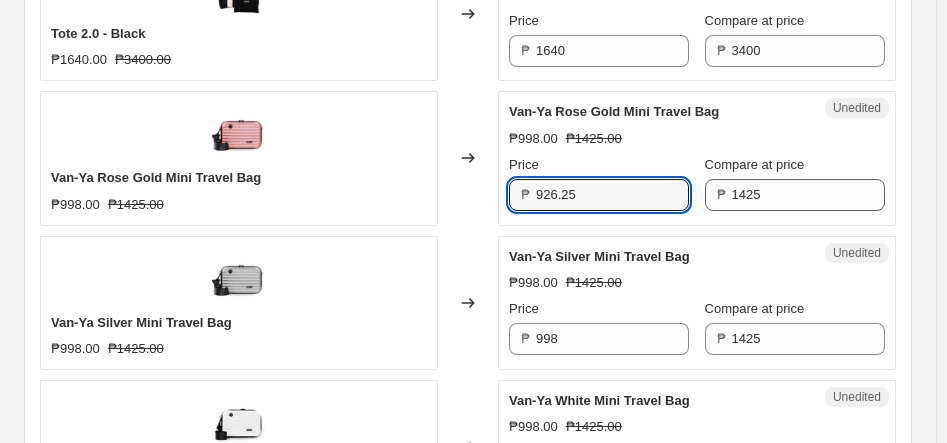 type on "926.25" 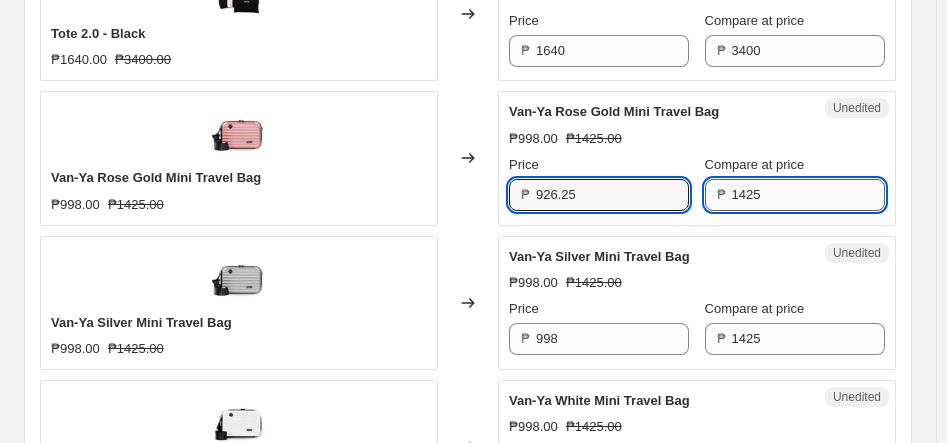 click on "1425" at bounding box center [808, 195] 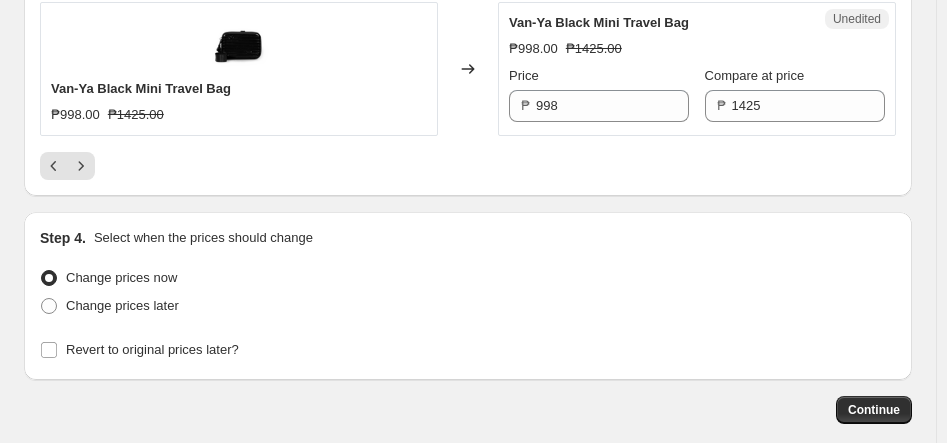 scroll, scrollTop: 3406, scrollLeft: 0, axis: vertical 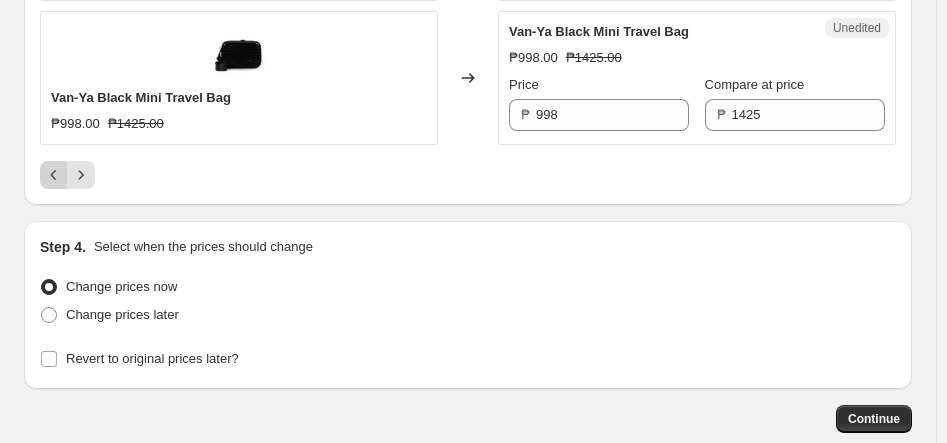 click at bounding box center [54, 175] 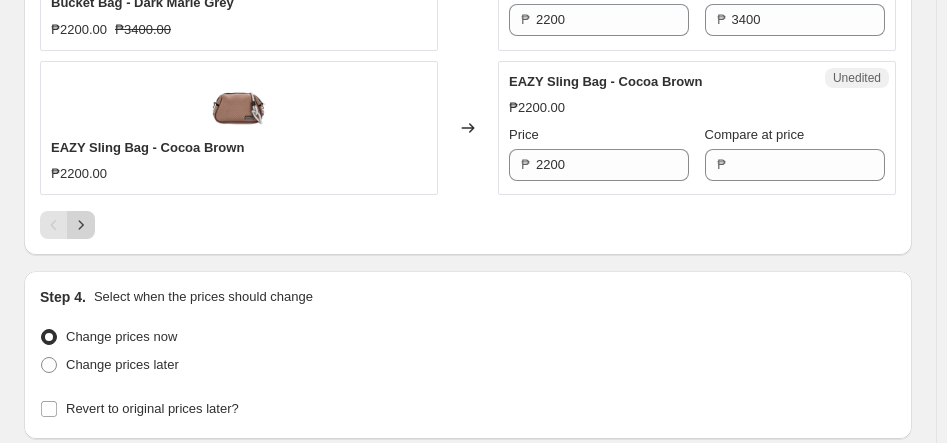 scroll, scrollTop: 3357, scrollLeft: 0, axis: vertical 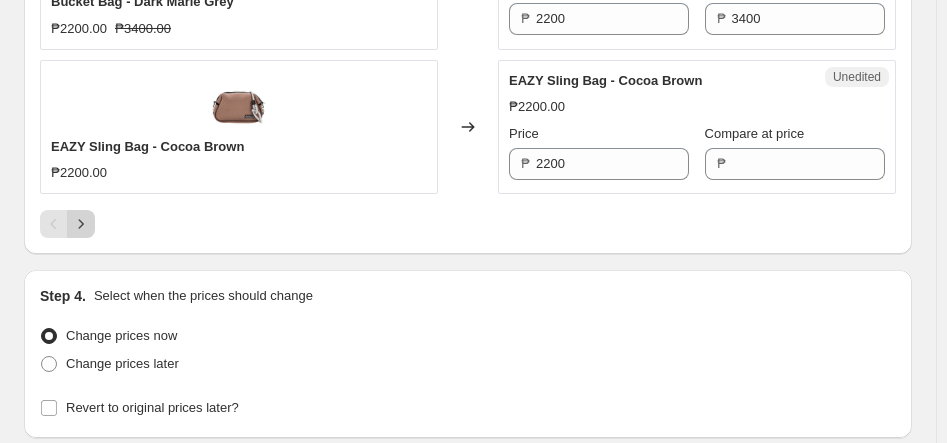 click 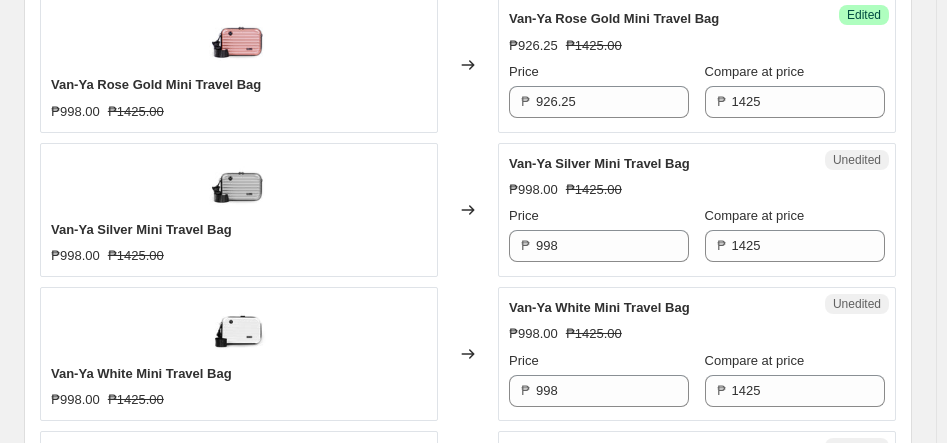 scroll, scrollTop: 2842, scrollLeft: 0, axis: vertical 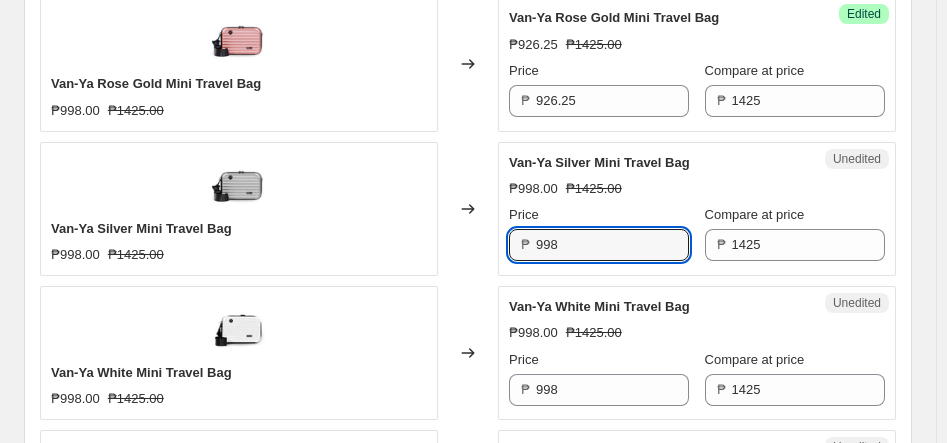 drag, startPoint x: 580, startPoint y: 244, endPoint x: 518, endPoint y: 241, distance: 62.072536 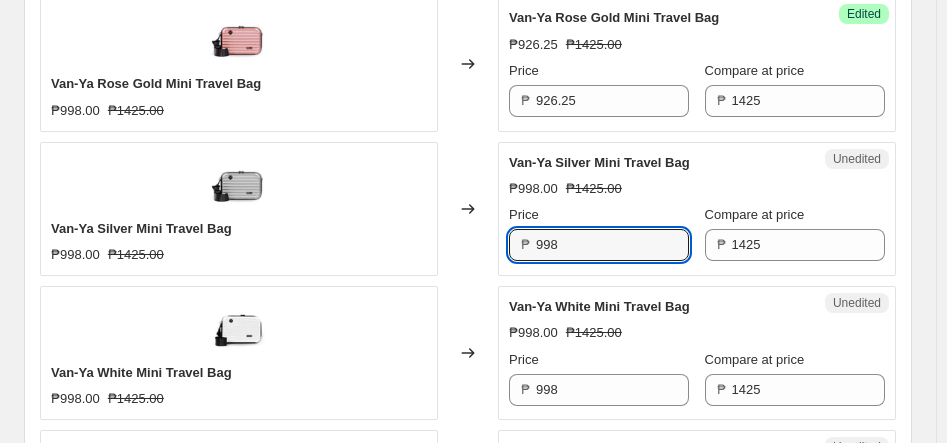 paste on "26.25" 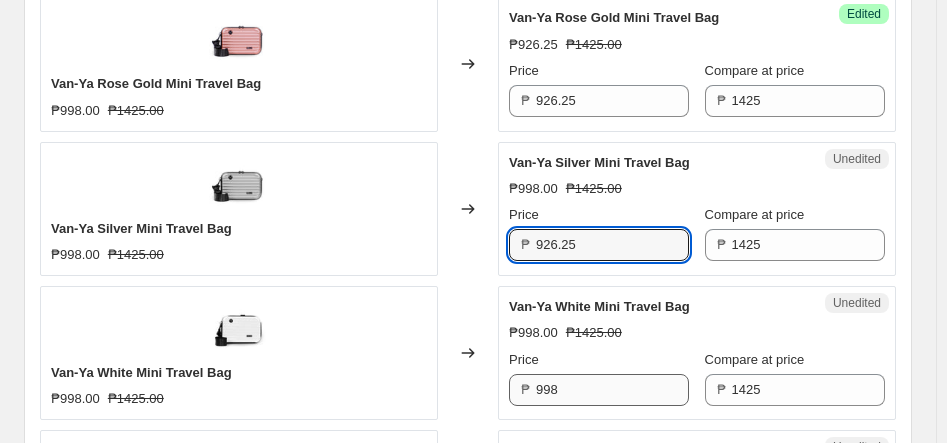 type on "926.25" 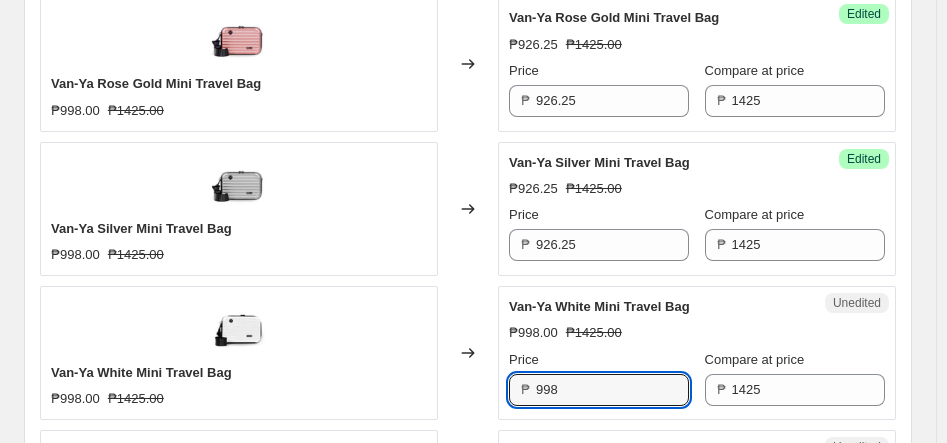 drag, startPoint x: 578, startPoint y: 373, endPoint x: 500, endPoint y: 380, distance: 78.31347 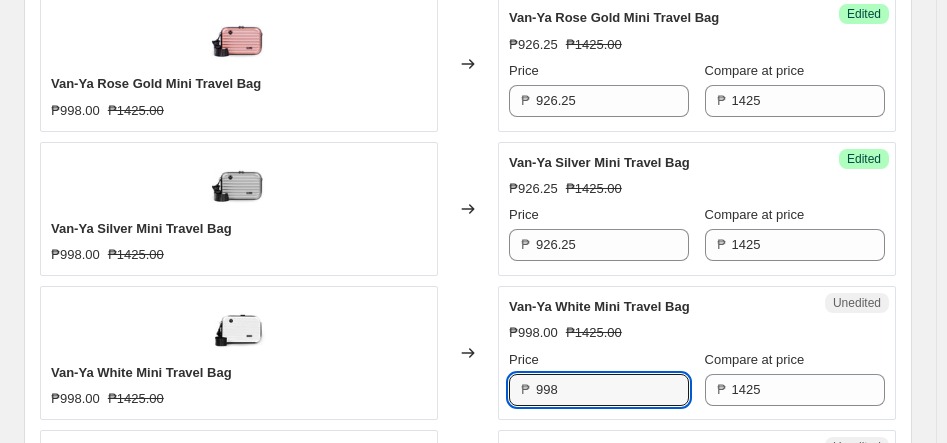 click on "Van-Ya White Mini Travel Bag ₱998.00 ₱1425.00 Changed to Unedited Van-Ya White Mini Travel Bag ₱998.00 ₱1425.00 Price ₱ 998 Compare at price ₱ 1425" at bounding box center [468, 353] 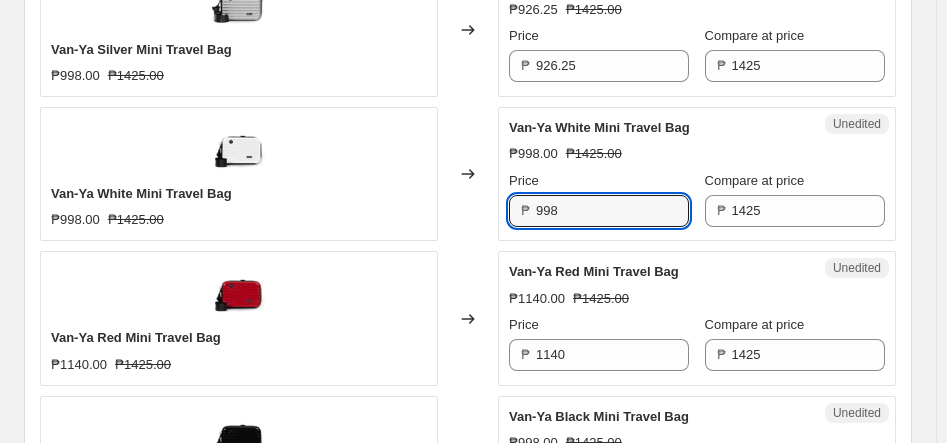 scroll, scrollTop: 3022, scrollLeft: 0, axis: vertical 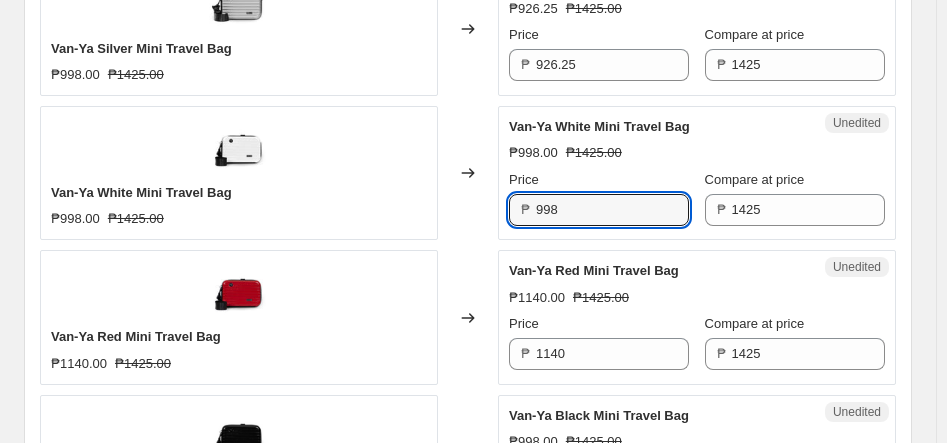 paste on "26.25" 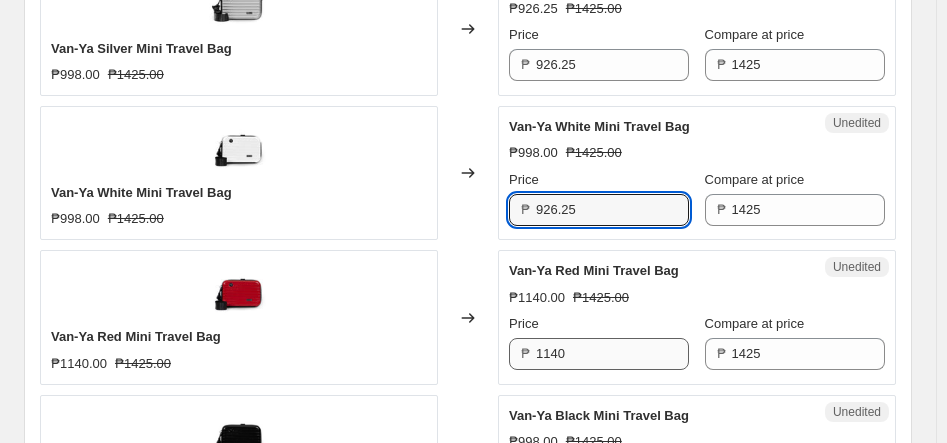 type on "926.25" 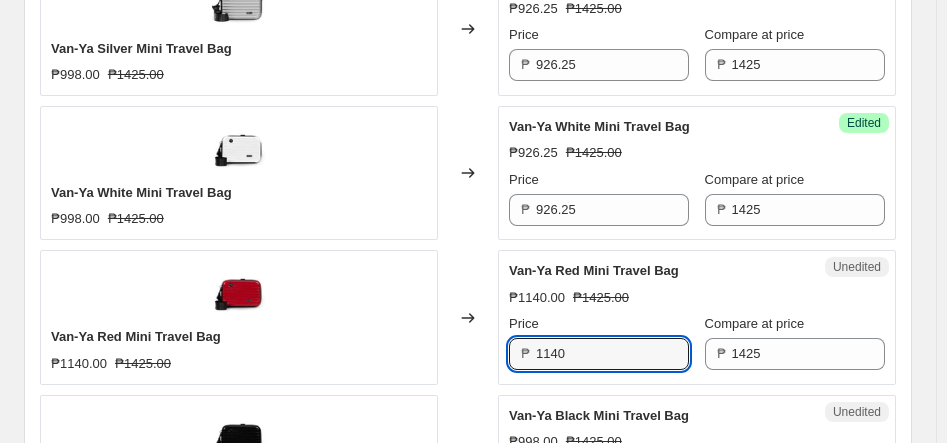 drag, startPoint x: 592, startPoint y: 342, endPoint x: 504, endPoint y: 339, distance: 88.051125 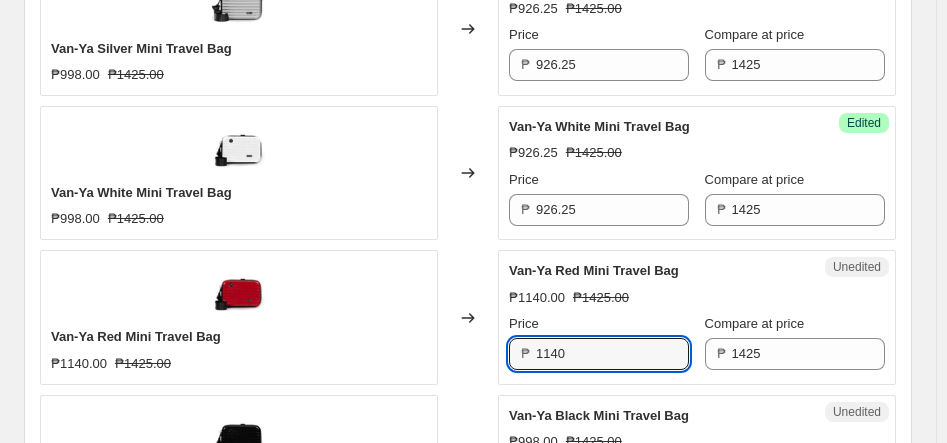 click on "Unedited Van-Ya Red Mini Travel Bag ₱1140.00 ₱1425.00 Price ₱ 1140 Compare at price ₱ 1425" at bounding box center [697, 317] 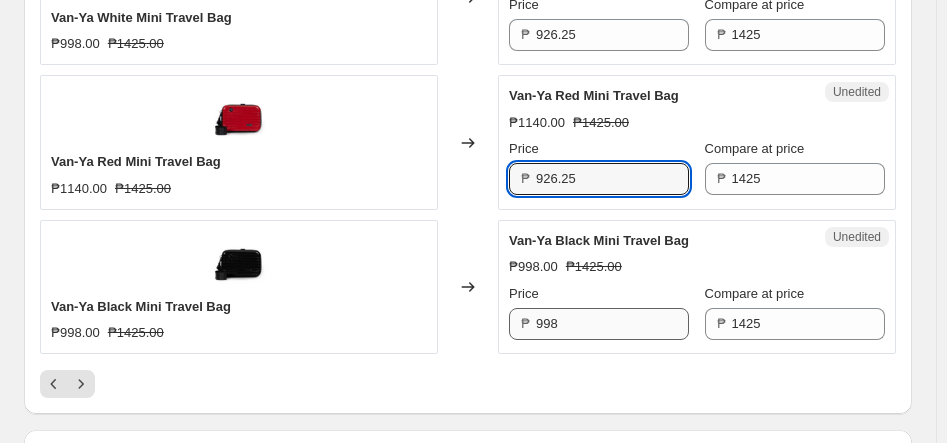 scroll, scrollTop: 3198, scrollLeft: 0, axis: vertical 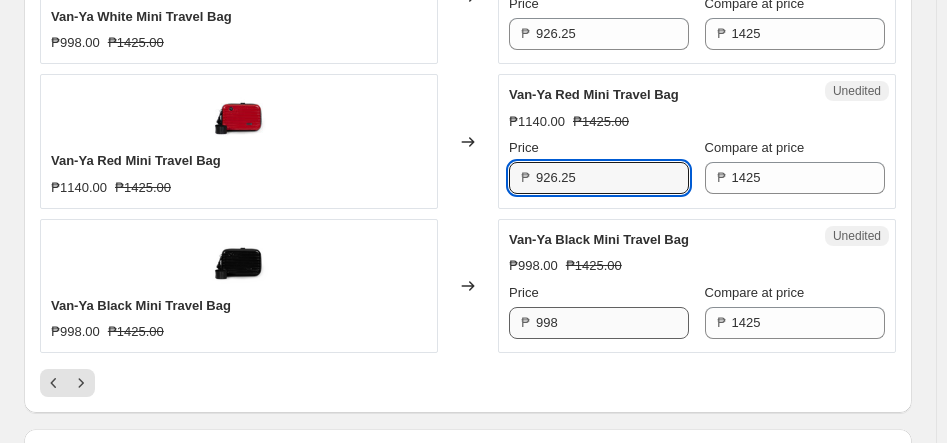 type on "926.25" 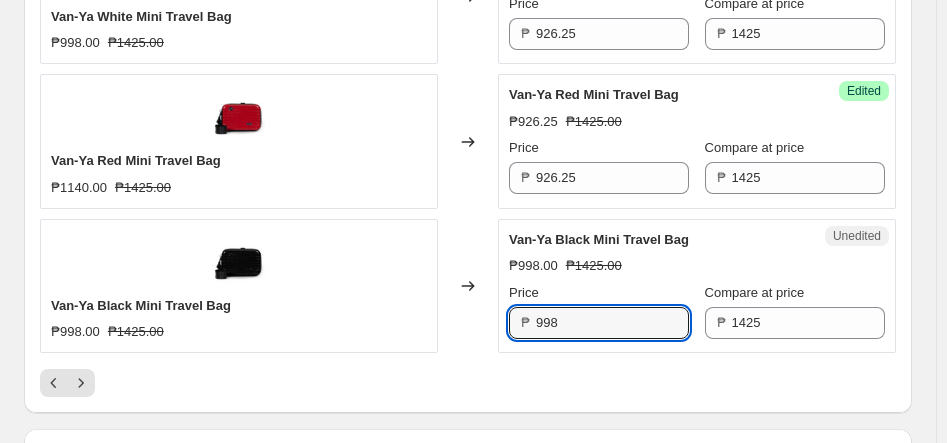 drag, startPoint x: 563, startPoint y: 317, endPoint x: 525, endPoint y: 317, distance: 38 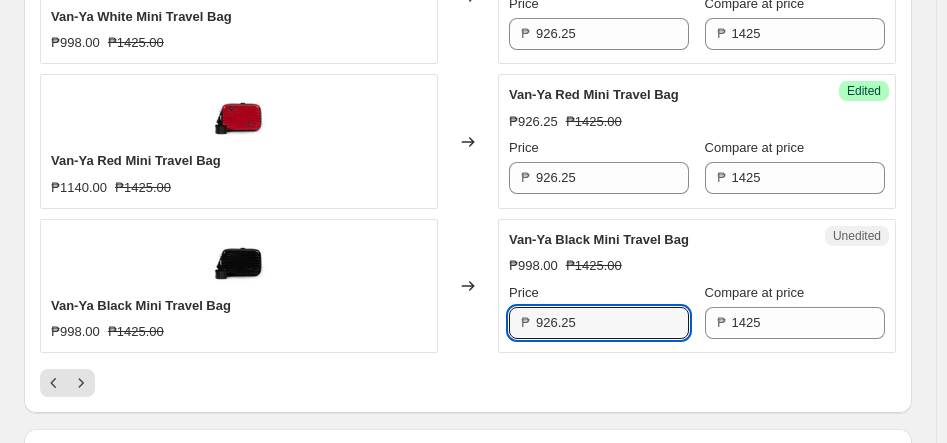 type on "926.25" 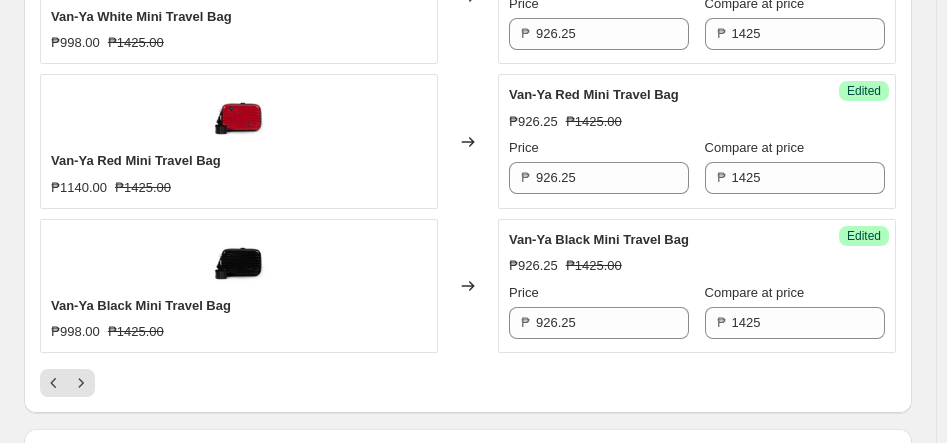 click on "PRICE CHANGE PREVIEW 147 product variants selected. 5 product prices edited: EAZY Sling Bag - Marle Grey ₱2200.00 Changed to Unedited EAZY Sling Bag - Marle Grey ₱2200.00 Price ₱ 2200 Compare at price ₱ EAZY Sling Bag - Peach Pink ₱1320.00 ₱2200.00 Changed to Unedited EAZY Sling Bag - Peach Pink ₱1320.00 ₱2200.00 Price ₱ 1320 Compare at price ₱ 2200 Box Sling Bag - Ocean Blue ₱1200.00 ₱2400.00 Changed to Unedited Box Sling Bag - Ocean Blue ₱1200.00 ₱2400.00 Price ₱ 1200 Compare at price ₱ 2400 Box Sling Bag - Marle Grey ₱1520.00 ₱2400.00 Changed to Unedited Box Sling Bag - Marle Grey ₱1520.00 ₱2400.00 Price ₱ 1520 Compare at price ₱ 2400 Box Sling Bag - Deep Lavender ₱1200.00 ₱2400.00 Changed to Unedited Box Sling Bag - Deep Lavender ₱1200.00 ₱2400.00 Price ₱ 1200 Compare at price ₱ 2400 Classic Tote Bag - Deep Lavender ₱2050.00 Changed to Unedited Classic Tote Bag - Deep Lavender ₱2050.00 Price ₱ 2050 Compare at price ₱ 2050 ₱2050.00 Unedited" at bounding box center (468, -1091) 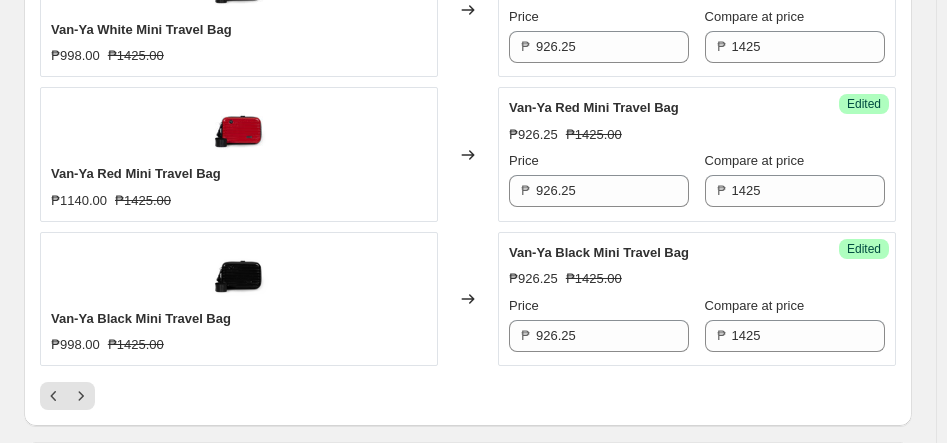 scroll, scrollTop: 3200, scrollLeft: 0, axis: vertical 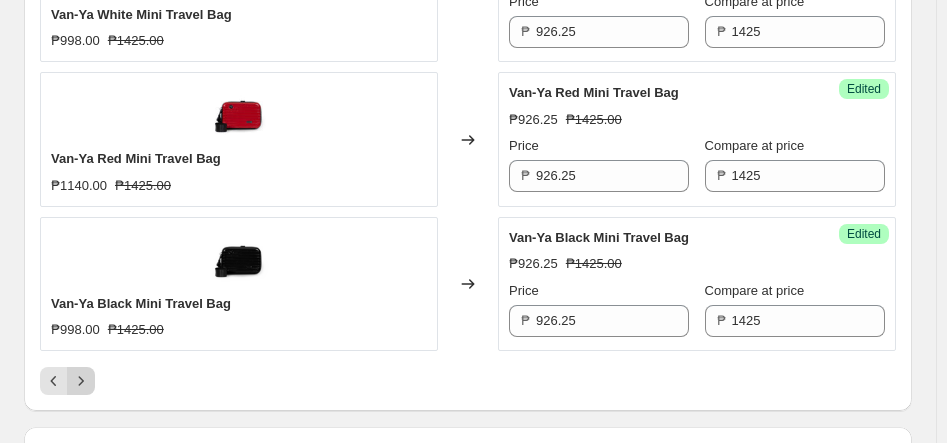 click at bounding box center (81, 381) 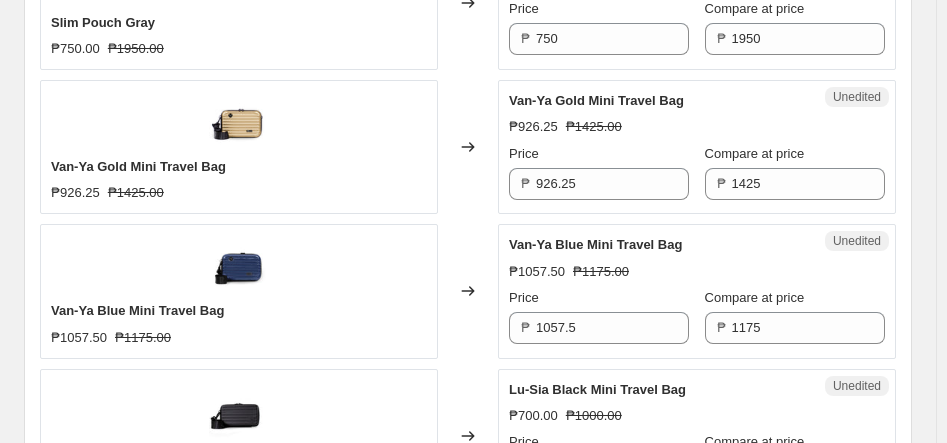 scroll, scrollTop: 1894, scrollLeft: 0, axis: vertical 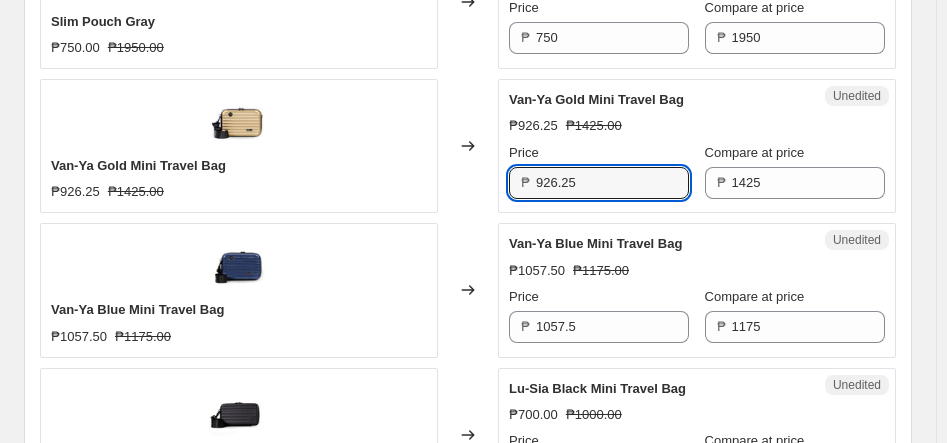 drag, startPoint x: 632, startPoint y: 179, endPoint x: 475, endPoint y: 176, distance: 157.02866 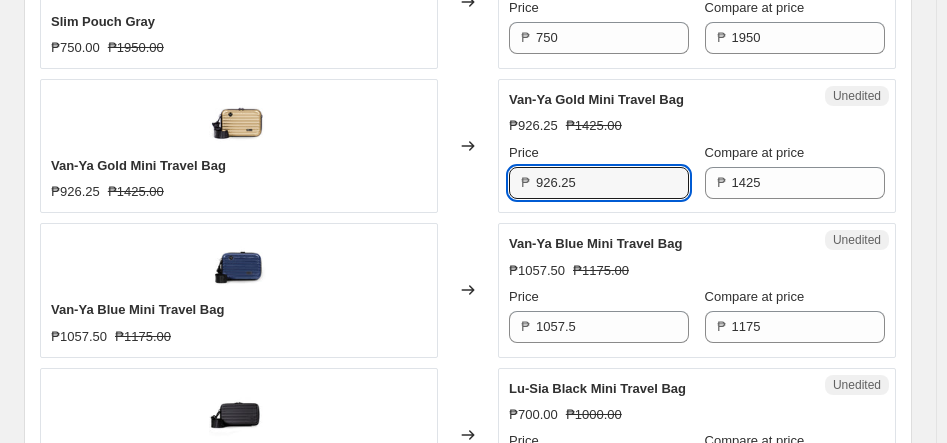 click on "Van-Ya Gold Mini Travel Bag ₱926.25 ₱1425.00 Changed to Unedited Van-Ya Gold Mini Travel Bag ₱926.25 ₱1425.00 Price ₱ 926.25 Compare at price ₱ 1425" at bounding box center [468, 146] 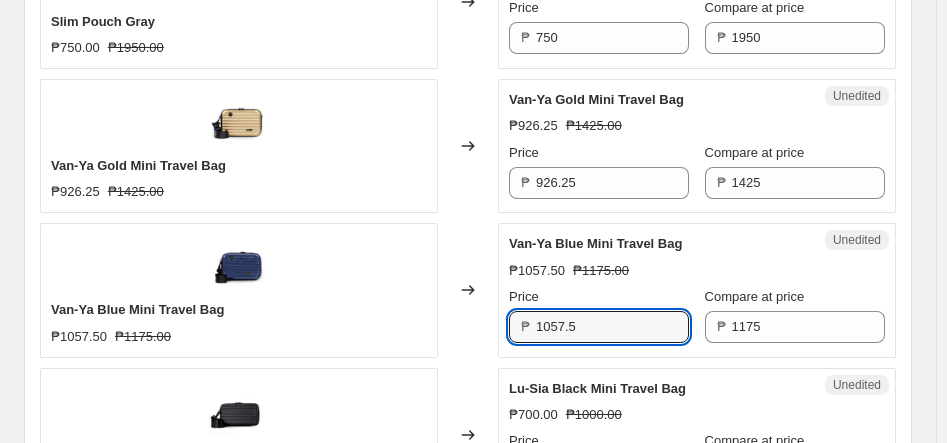 drag, startPoint x: 594, startPoint y: 323, endPoint x: 531, endPoint y: 323, distance: 63 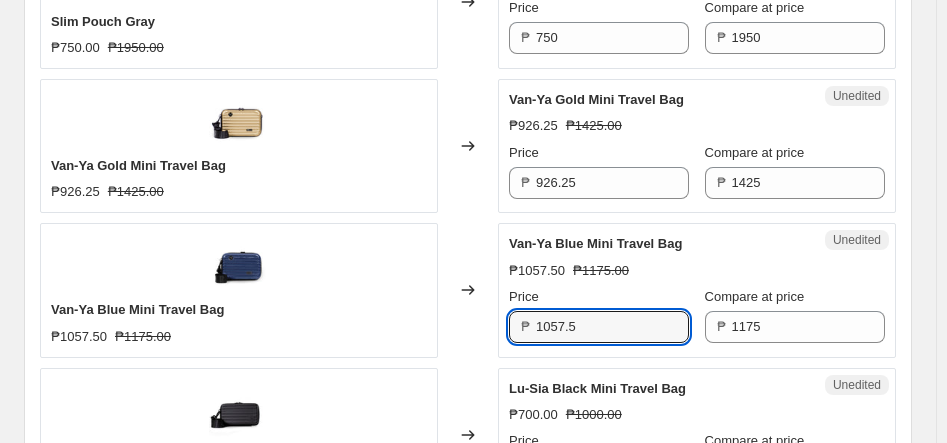 click on "₱ 1057.5" at bounding box center (599, 327) 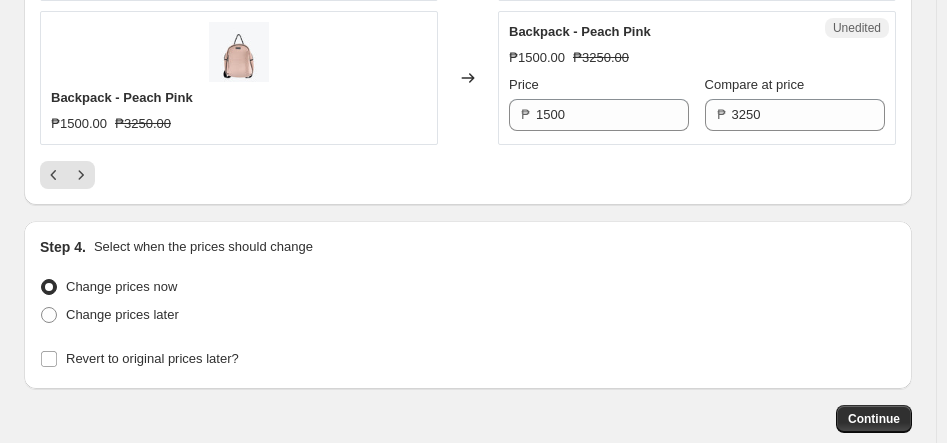scroll, scrollTop: 3407, scrollLeft: 0, axis: vertical 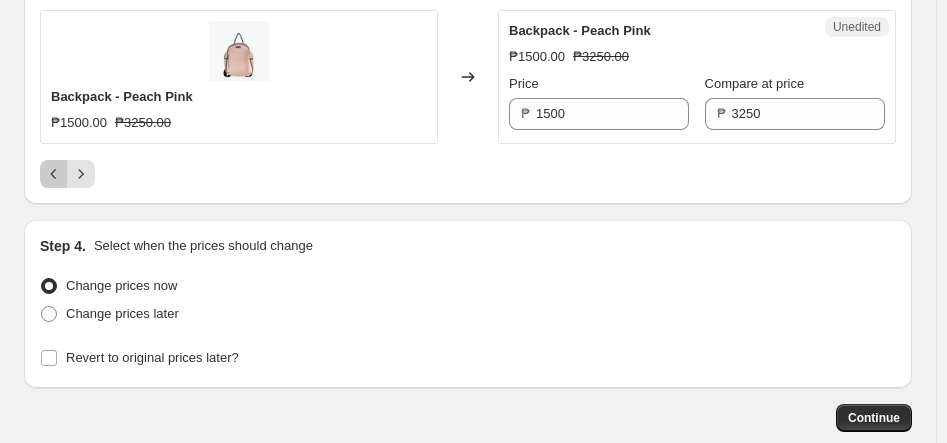 click 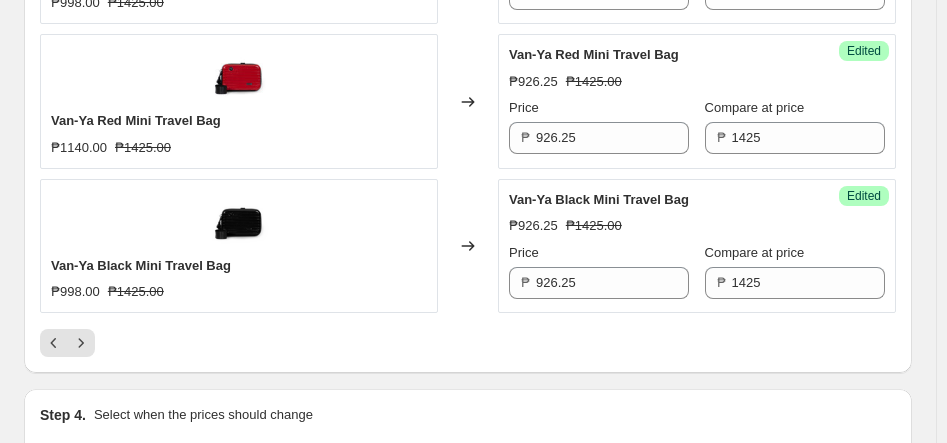scroll, scrollTop: 3232, scrollLeft: 0, axis: vertical 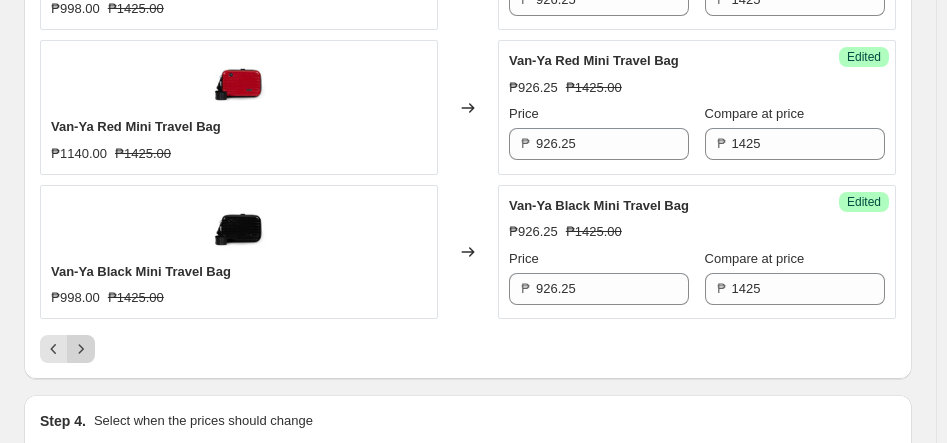 click 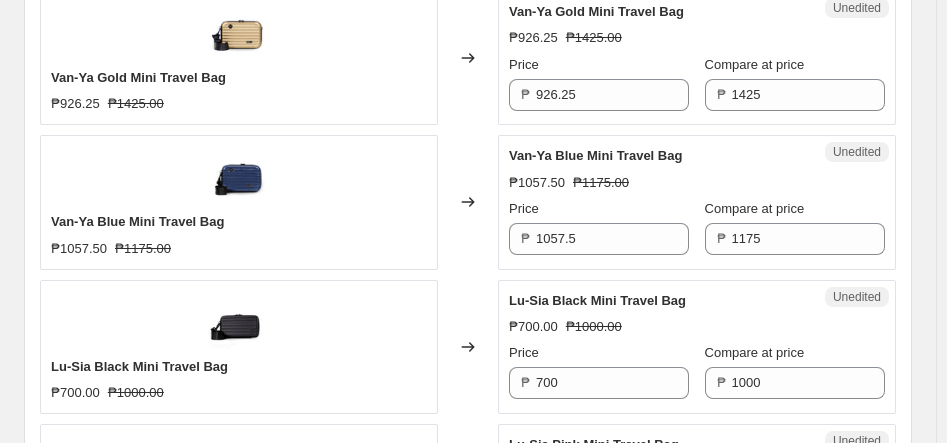 scroll, scrollTop: 1983, scrollLeft: 0, axis: vertical 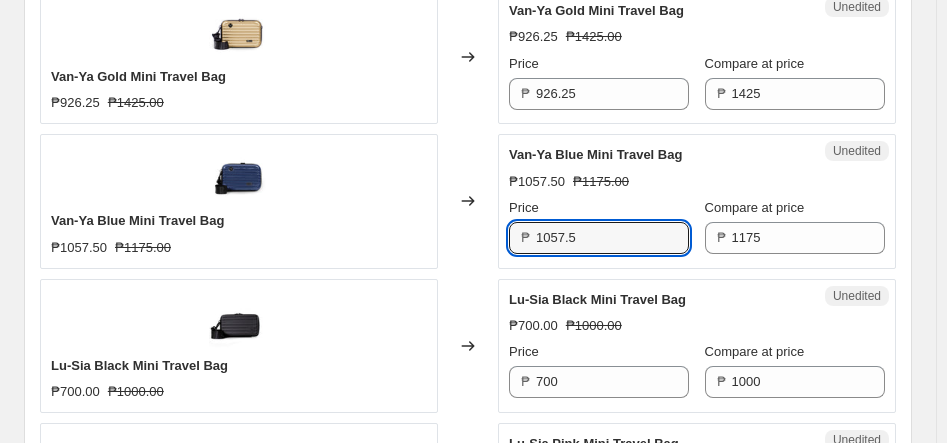 drag, startPoint x: 562, startPoint y: 225, endPoint x: 492, endPoint y: 225, distance: 70 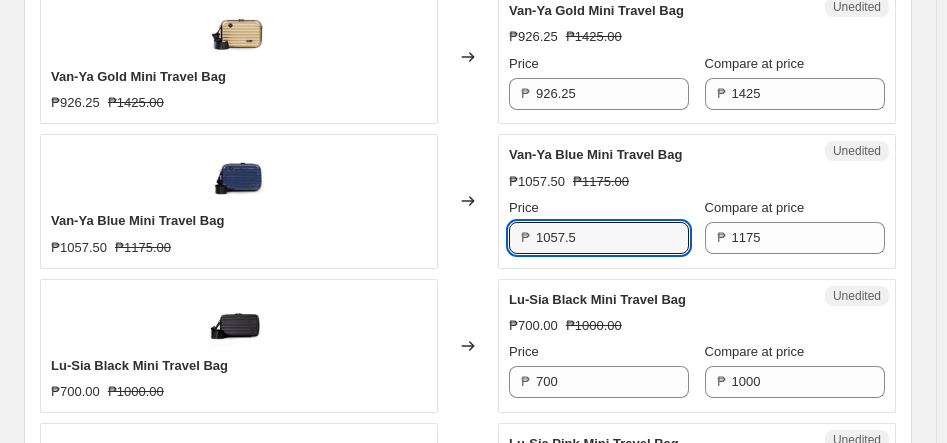 click on "Van-Ya Blue Mini Travel Bag ₱1057.50 ₱1175.00 Changed to Unedited Van-Ya Blue Mini Travel Bag ₱1057.50 ₱1175.00 Price ₱ 1057.5 Compare at price ₱ 1175" at bounding box center (468, 201) 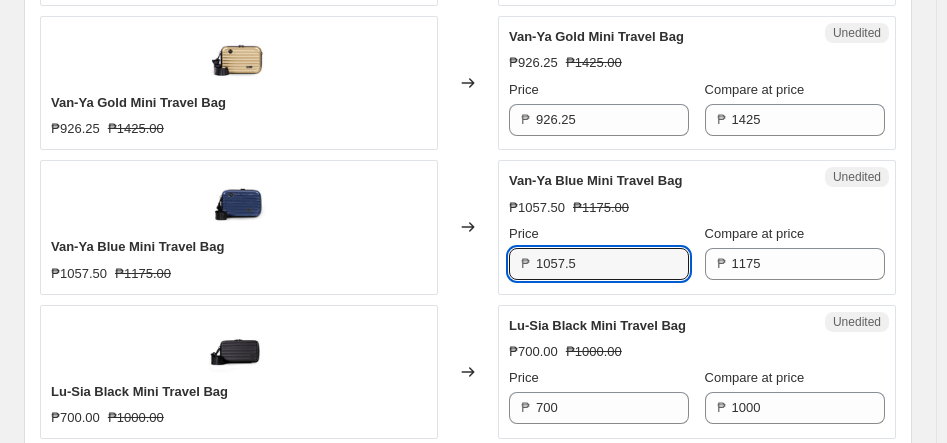 scroll, scrollTop: 1957, scrollLeft: 0, axis: vertical 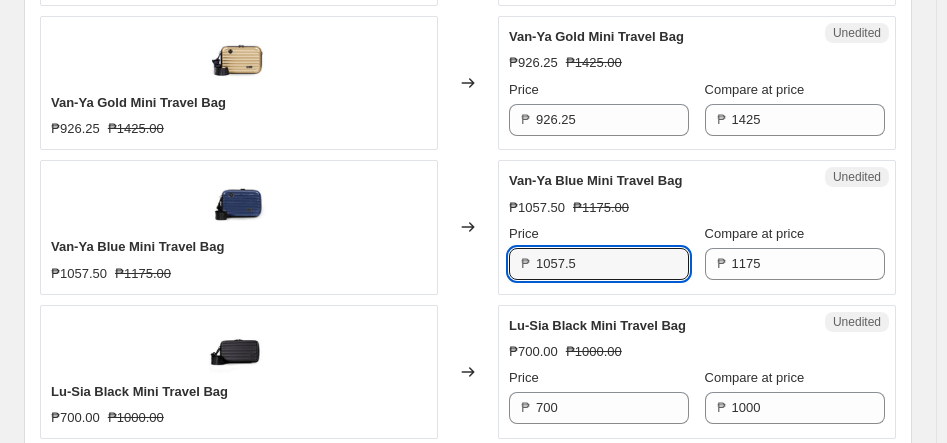click on "₱ 1175" at bounding box center (795, 264) 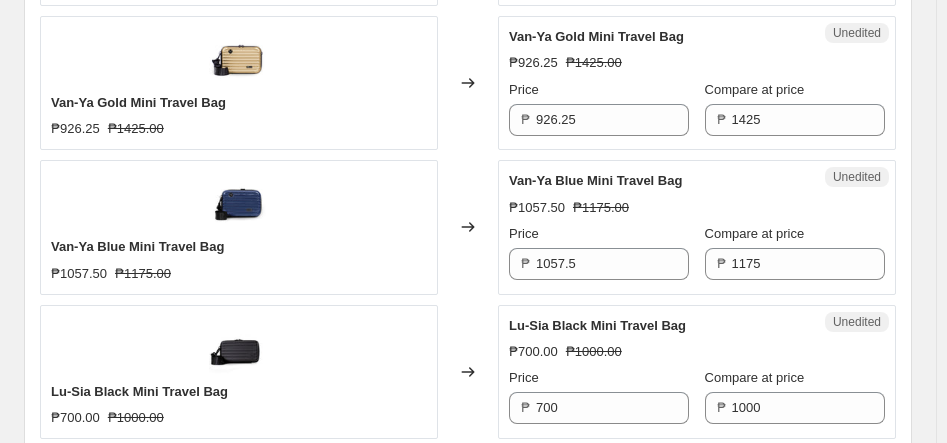 click on "PRICE CHANGE PREVIEW 147 product variants selected. 5 product prices edited: Mini Van-Ya Yellow ₱900.00 Changed to Unedited Mini Van-Ya Yellow ₱900.00 Price ₱ 900 Compare at price ₱ Mini Van-Ya White ₱900.00 Changed to Unedited Mini Van-Ya White ₱900.00 Price ₱ 900 Compare at price ₱ Mini Van-Ya Red Wine ₱900.00 Changed to Unedited Mini Van-Ya Red Wine ₱900.00 Price ₱ 900 Compare at price ₱ Mini Van-Ya Purple ₱900.00 Changed to Unedited Mini Van-Ya Purple ₱900.00 Price ₱ 900 Compare at price ₱ Mini Van-Ya Gold ₱900.00 Changed to Unedited Mini Van-Ya Gold ₱900.00 Price ₱ 900 Compare at price ₱ Mini Van-Ya Black ₱900.00 Changed to Unedited Mini Van-Ya Black ₱900.00 Price ₱ 900 Compare at price ₱ Slim Pouch Black ₱750.00 ₱1950.00 Changed to Unedited Slim Pouch Black ₱750.00 ₱1950.00 Price ₱ 750 Compare at price ₱ 1950 Bum Bag ₱1040.00 ₱2050.00 Changed to Unedited Bum Bag ₱1040.00 ₱2050.00 Price ₱ 1040 Compare at price ₱ 2050 Slim Pouch Gray" at bounding box center (468, 150) 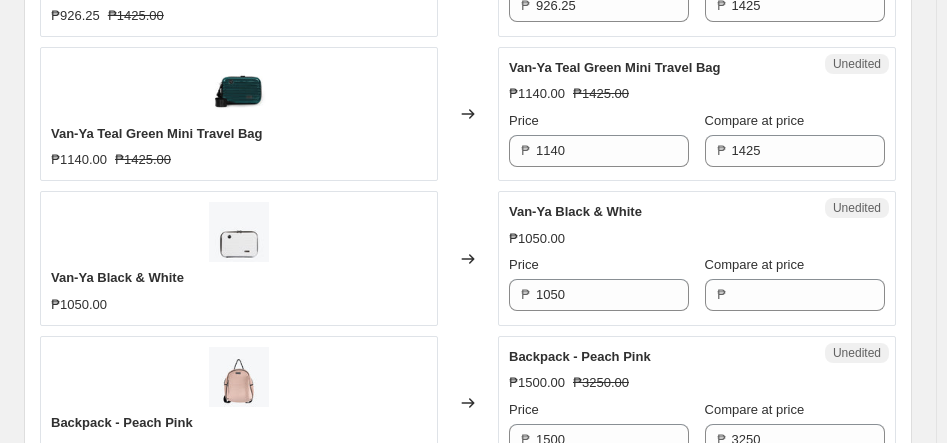 scroll, scrollTop: 3080, scrollLeft: 0, axis: vertical 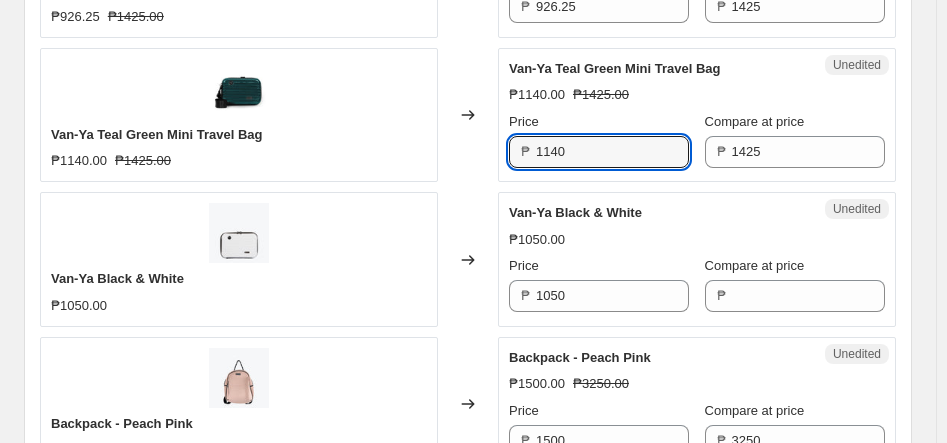 drag, startPoint x: 653, startPoint y: 137, endPoint x: 524, endPoint y: 140, distance: 129.03488 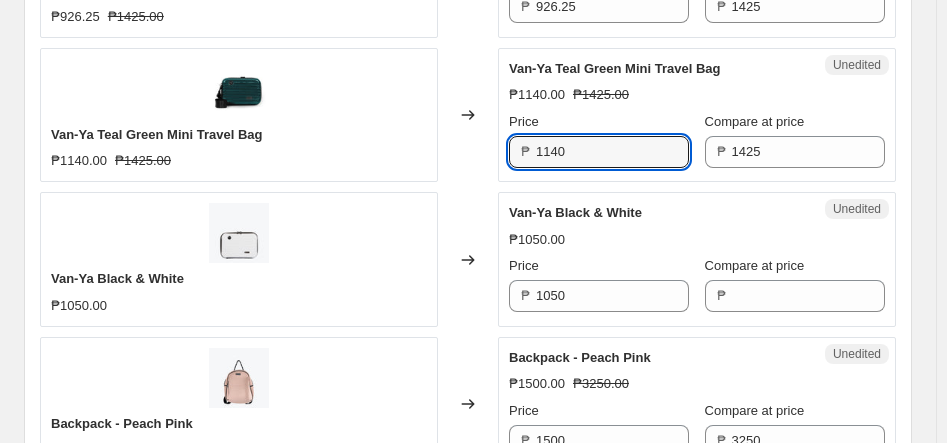 click on "₱ 1140" at bounding box center (599, 152) 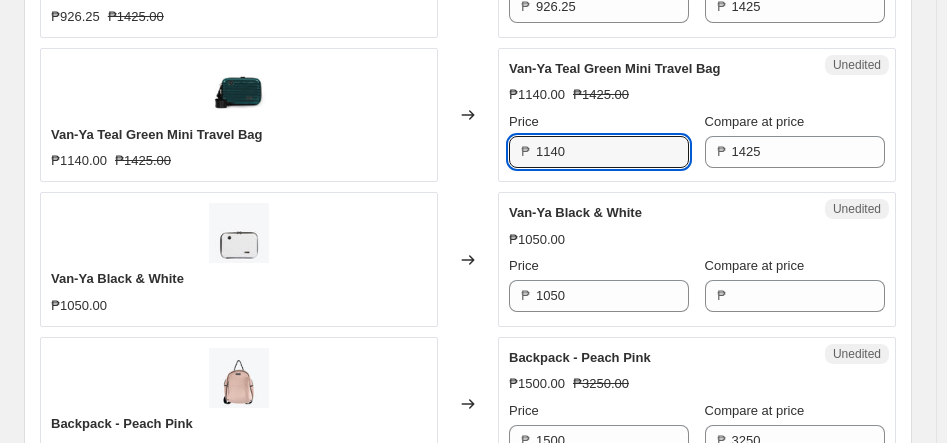 paste 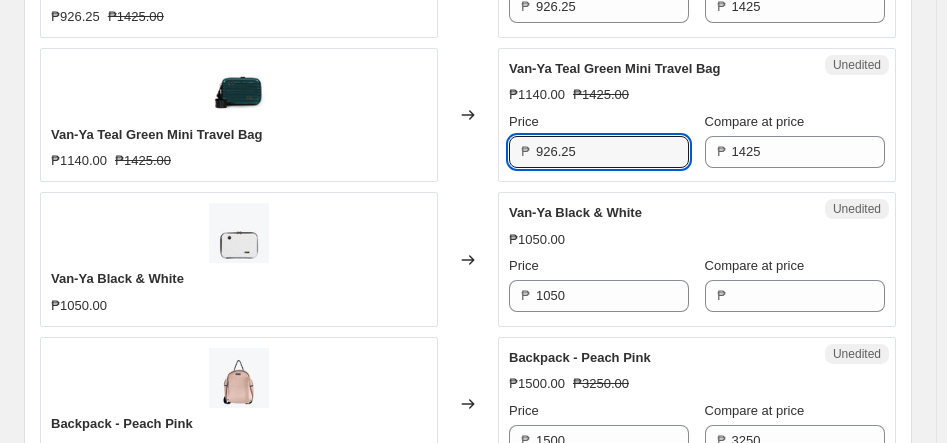 drag, startPoint x: 579, startPoint y: 140, endPoint x: 527, endPoint y: 151, distance: 53.15073 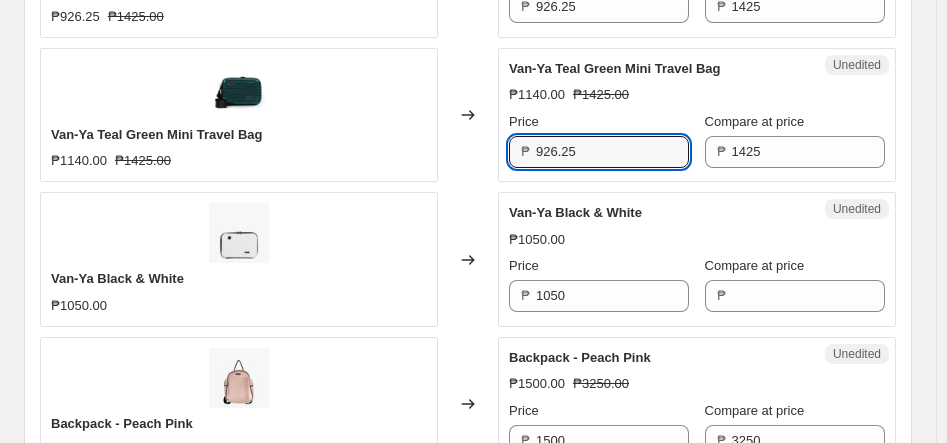 click on "₱ 926.25" at bounding box center [599, 152] 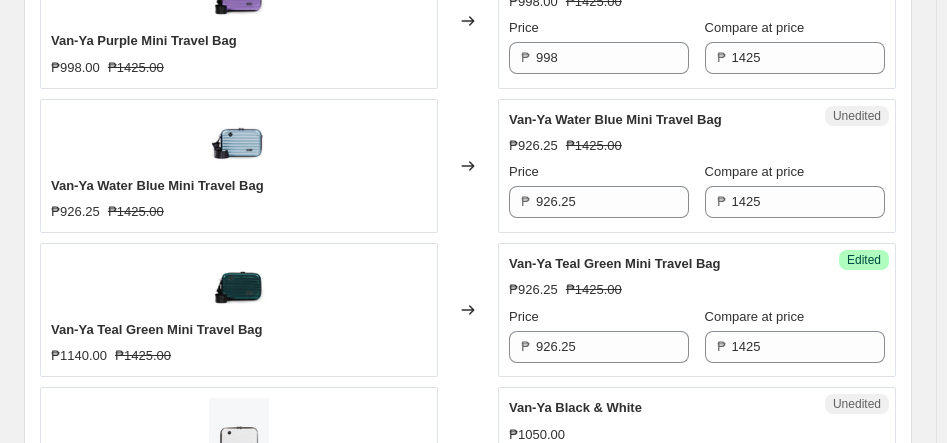 scroll, scrollTop: 2884, scrollLeft: 0, axis: vertical 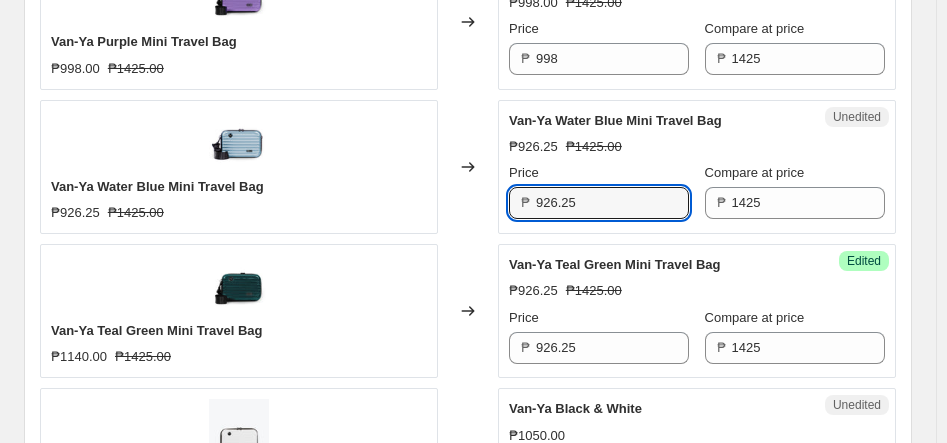 drag, startPoint x: 614, startPoint y: 191, endPoint x: 484, endPoint y: 201, distance: 130.38405 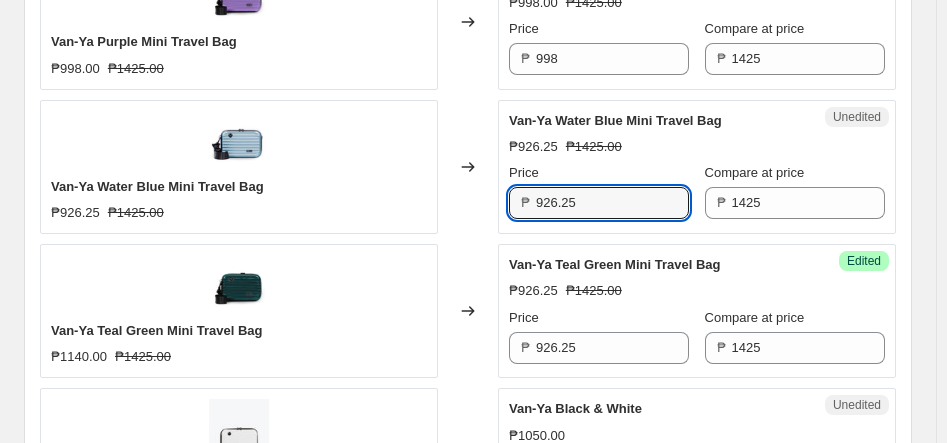 click on "Changed to" at bounding box center [468, 167] 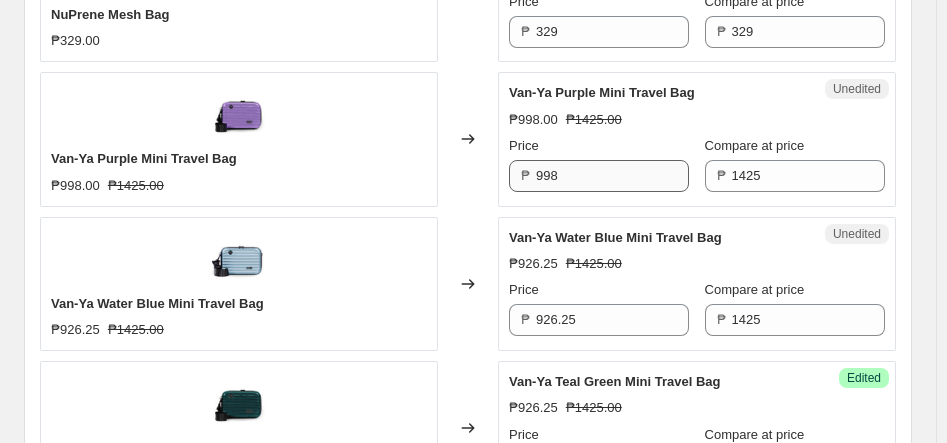 scroll, scrollTop: 2765, scrollLeft: 0, axis: vertical 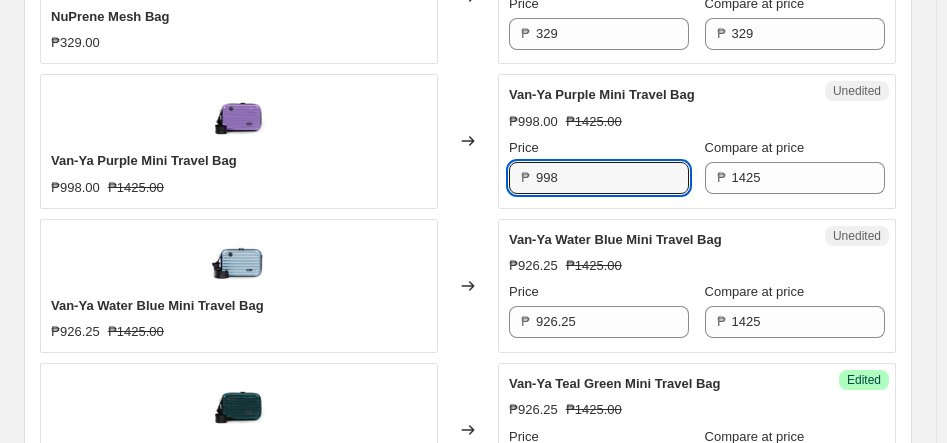 drag, startPoint x: 596, startPoint y: 174, endPoint x: 526, endPoint y: 180, distance: 70.256676 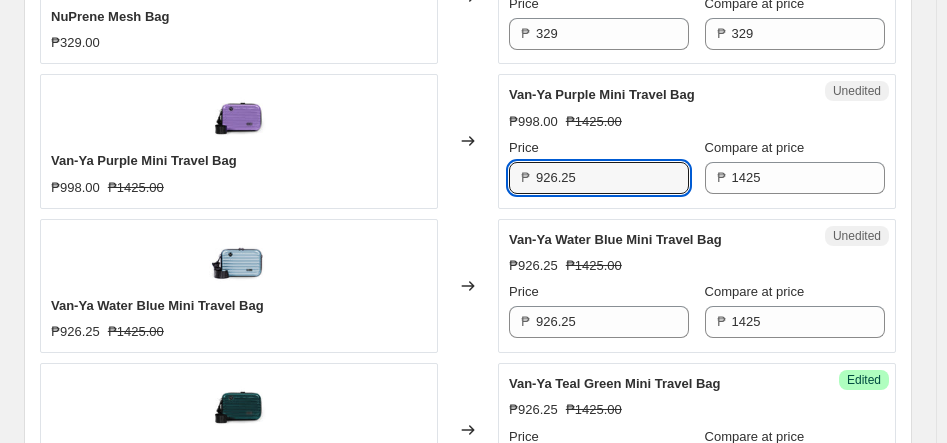 type on "926.25" 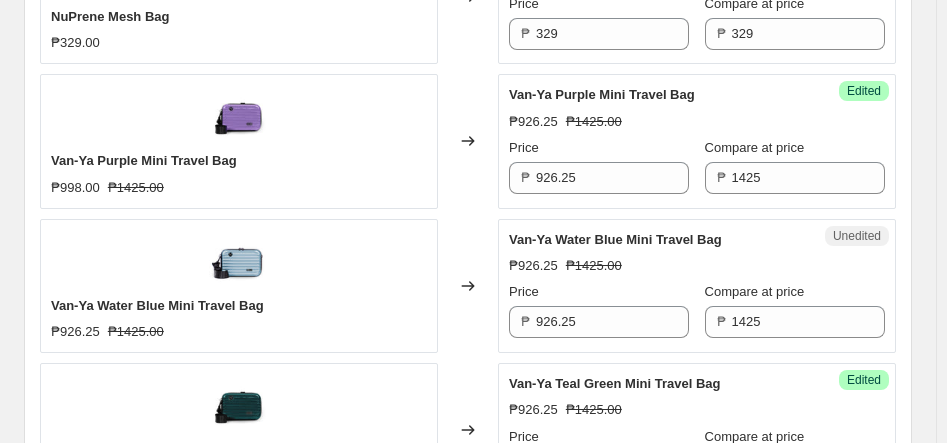 click on "Changed to" at bounding box center (468, 141) 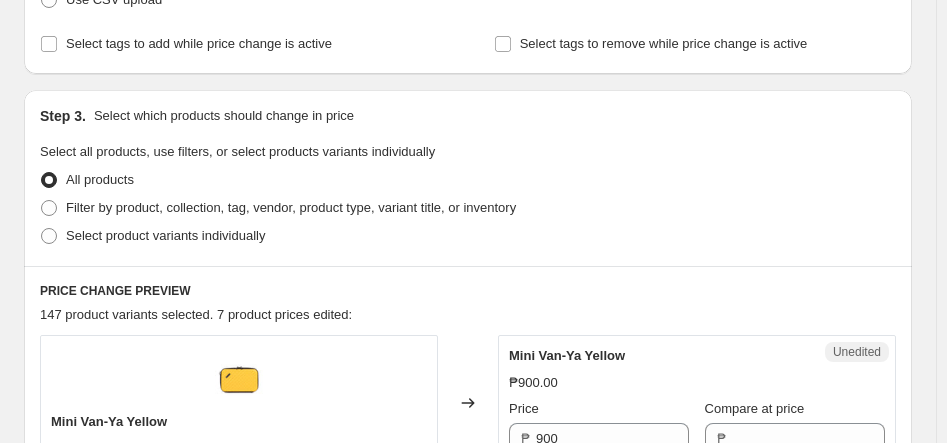 scroll, scrollTop: 343, scrollLeft: 0, axis: vertical 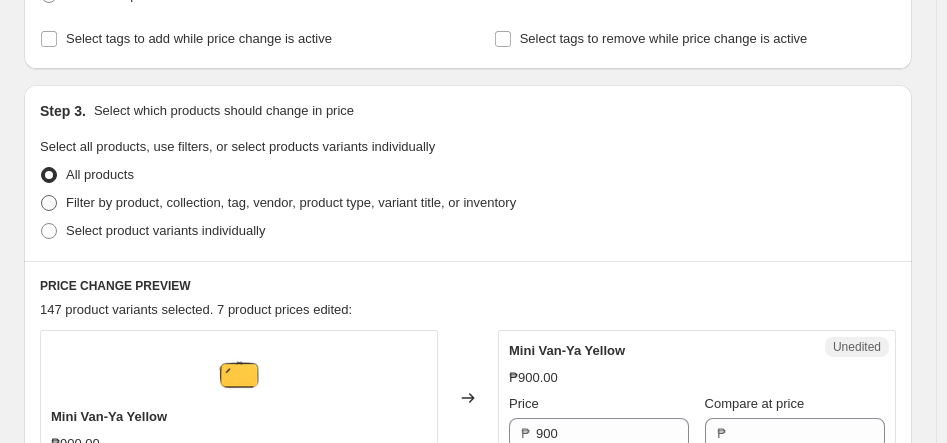 click on "Filter by product, collection, tag, vendor, product type, variant title, or inventory" at bounding box center [278, 203] 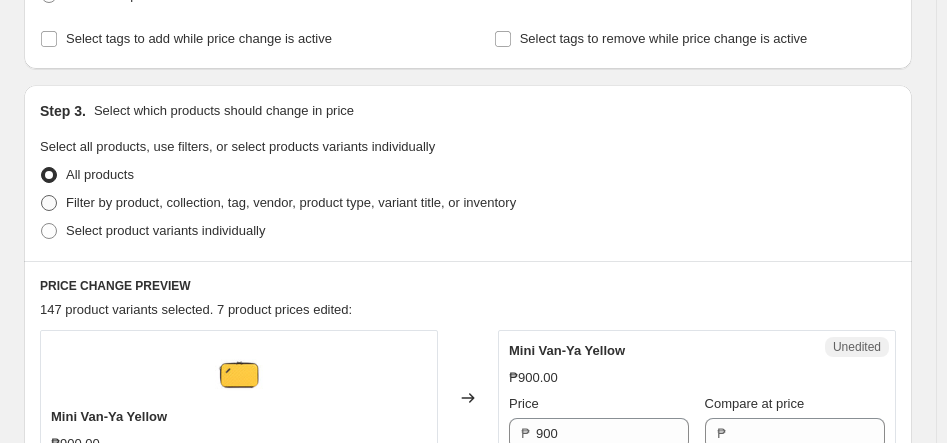 radio on "true" 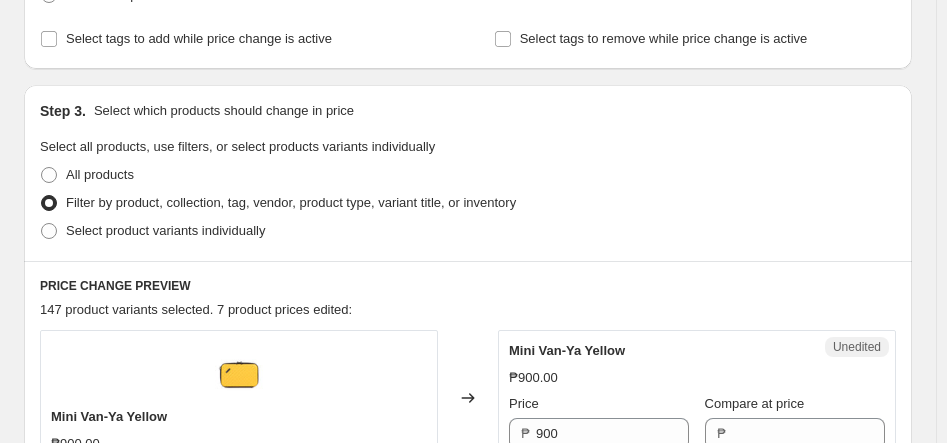 select on "product_type" 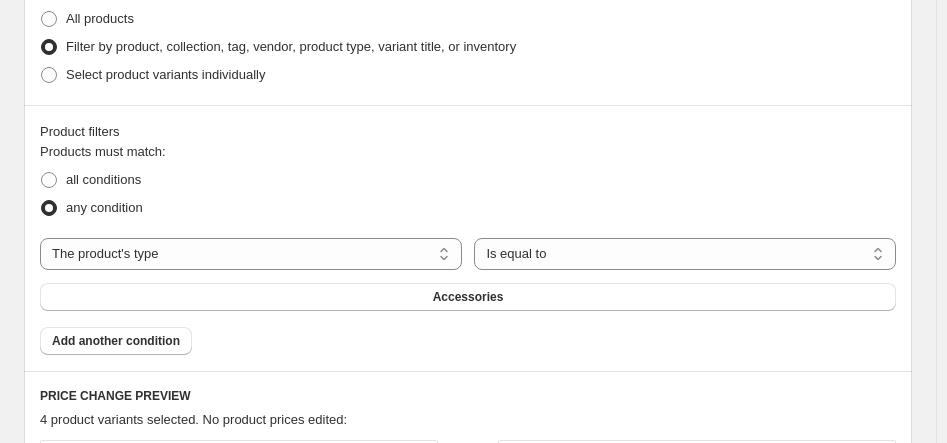 scroll, scrollTop: 498, scrollLeft: 0, axis: vertical 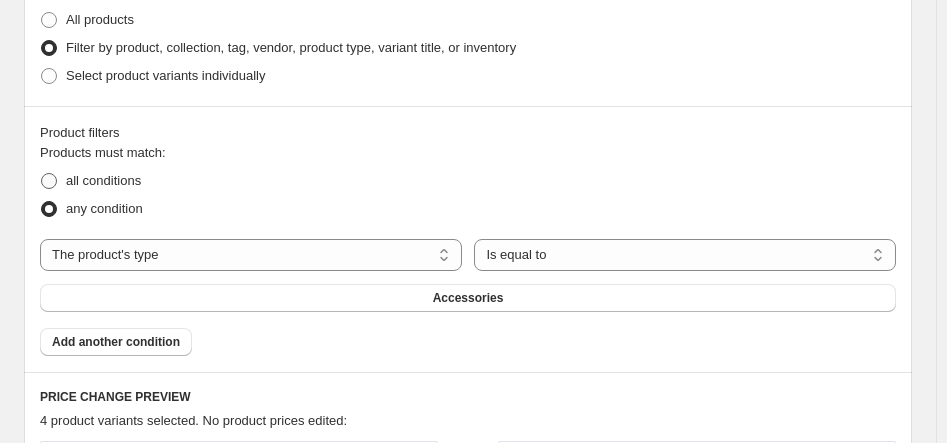 click at bounding box center [49, 181] 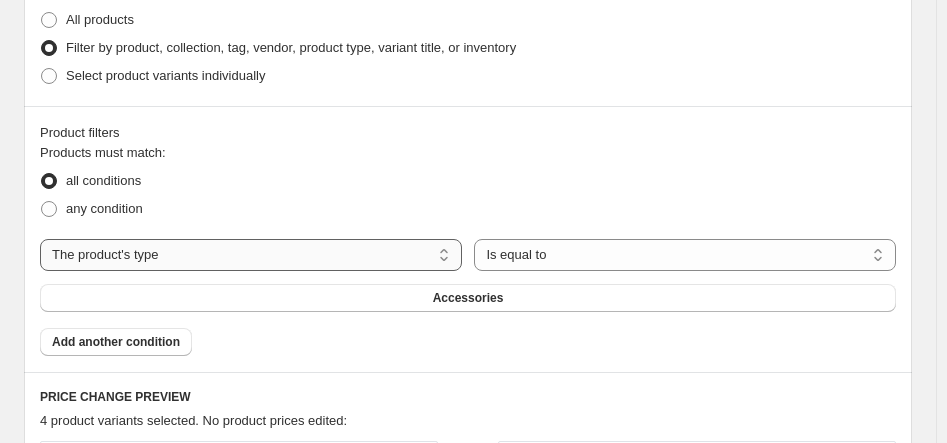 click on "The product The product's collection The product's tag The product's vendor The product's type The product's status The variant's title Inventory quantity" at bounding box center (251, 255) 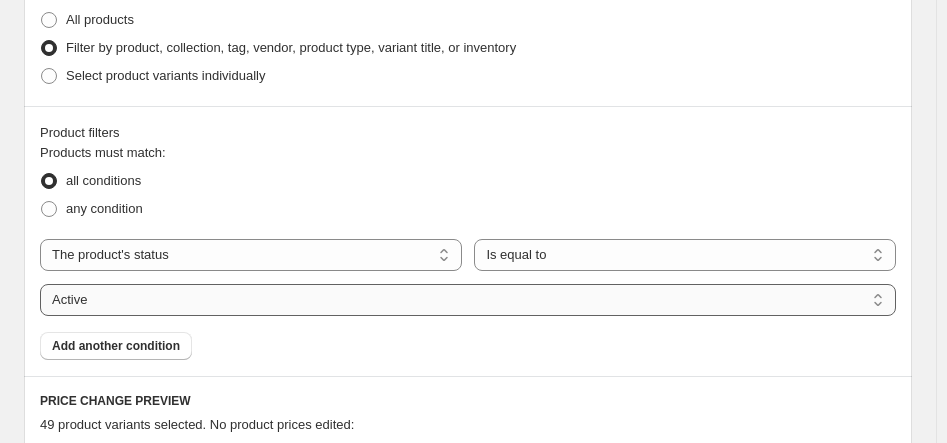 click on "Active Draft Archived" at bounding box center (468, 300) 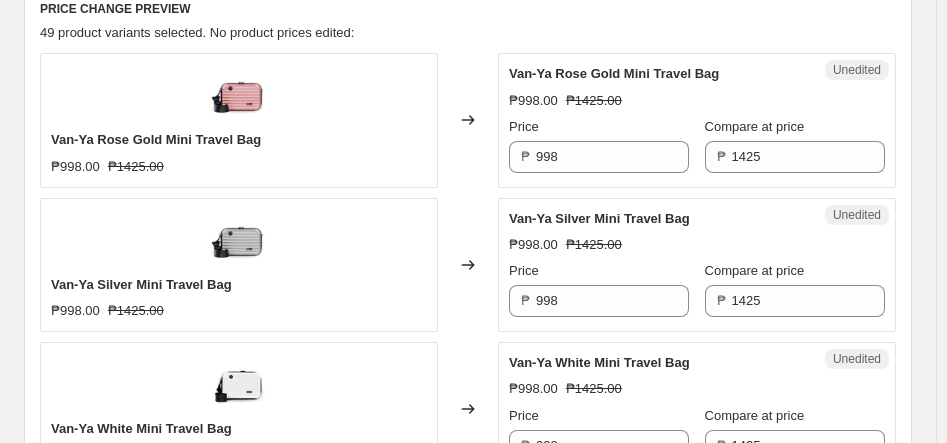 scroll, scrollTop: 892, scrollLeft: 0, axis: vertical 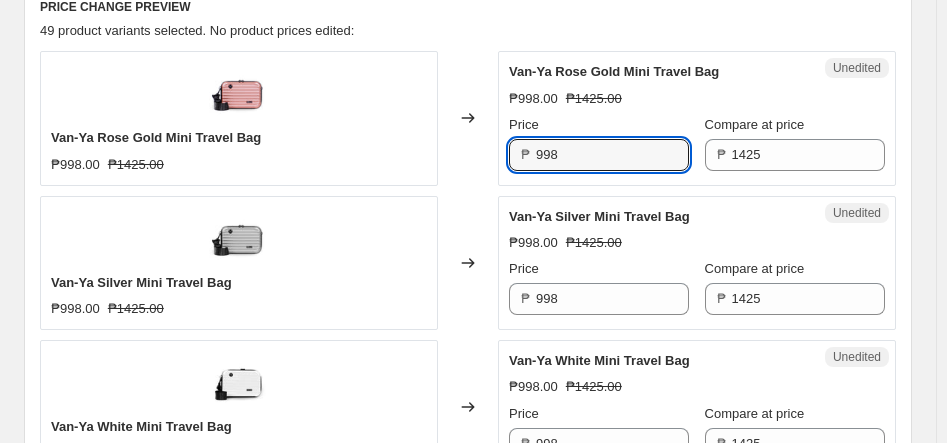 drag, startPoint x: 598, startPoint y: 168, endPoint x: 504, endPoint y: 158, distance: 94.53042 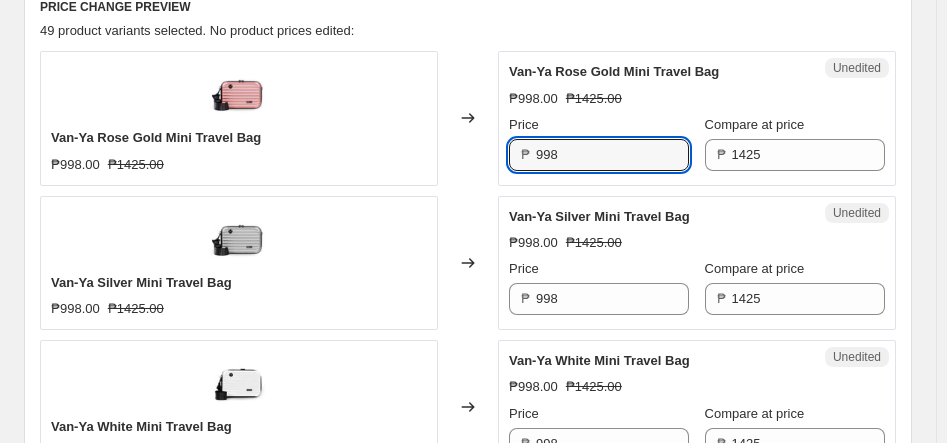paste on "26.25" 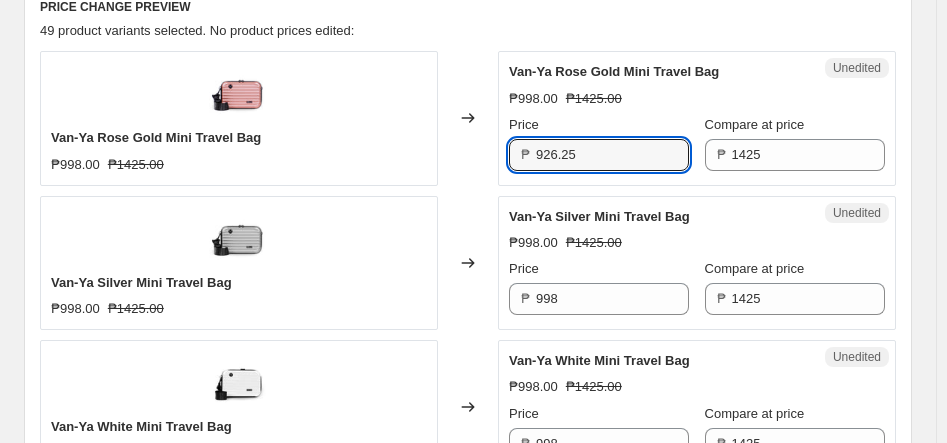 type on "926.25" 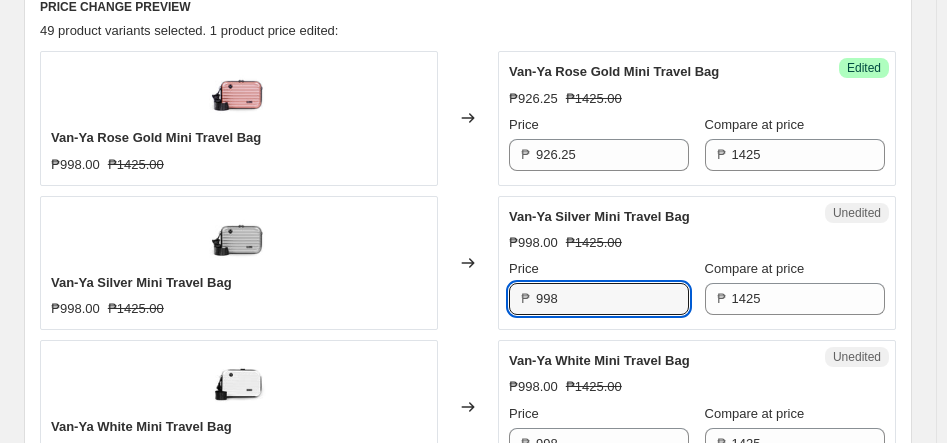 drag, startPoint x: 602, startPoint y: 298, endPoint x: 514, endPoint y: 298, distance: 88 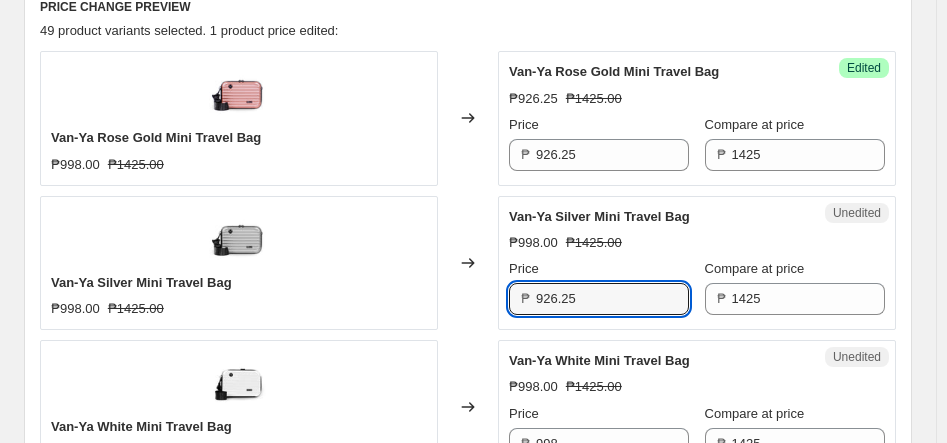type on "926.25" 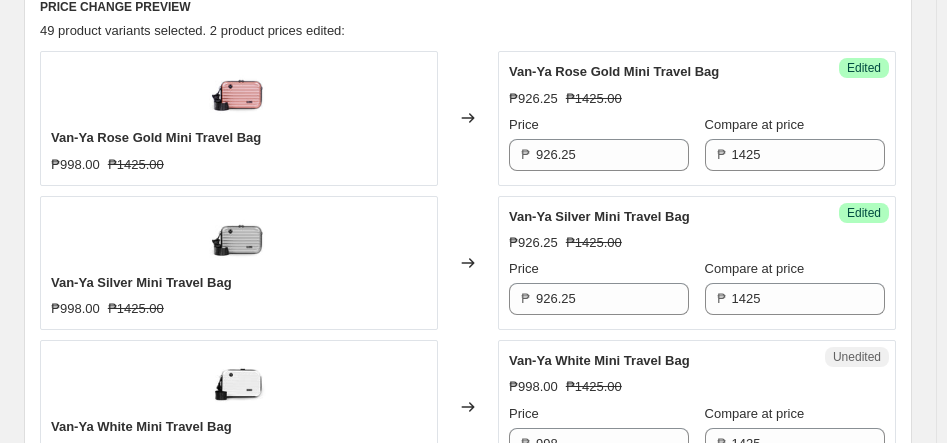 click on "Changed to" at bounding box center [468, 263] 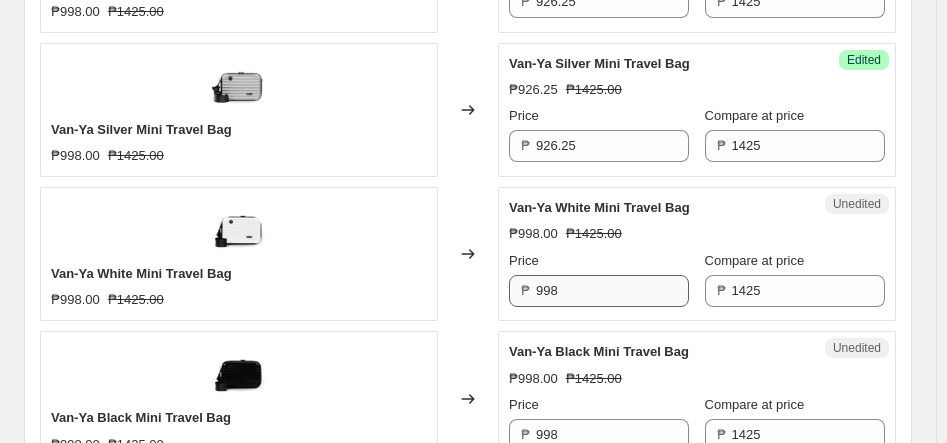 scroll, scrollTop: 1046, scrollLeft: 0, axis: vertical 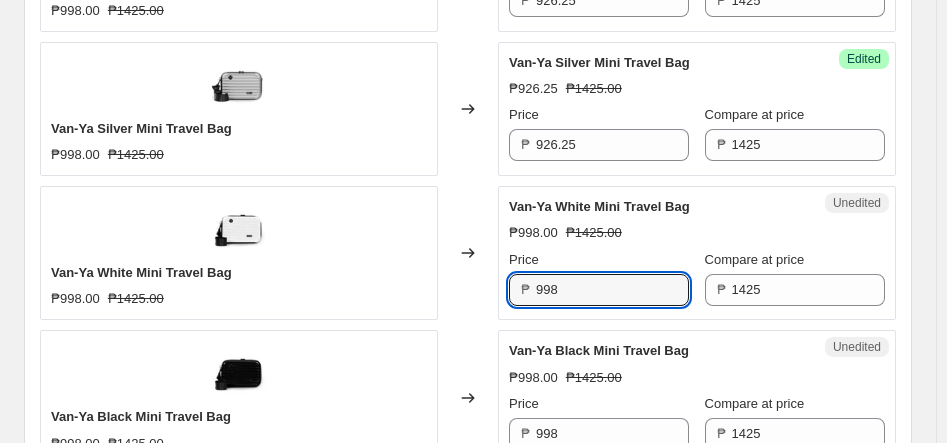 drag, startPoint x: 570, startPoint y: 298, endPoint x: 514, endPoint y: 281, distance: 58.5235 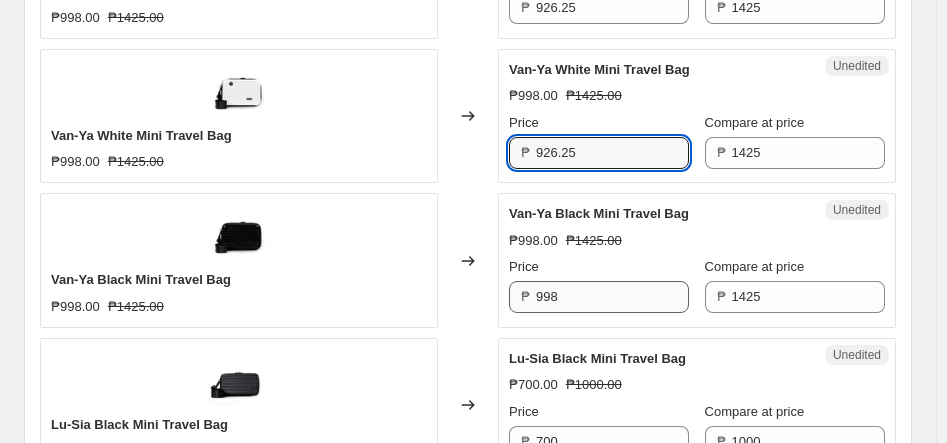 scroll, scrollTop: 1185, scrollLeft: 0, axis: vertical 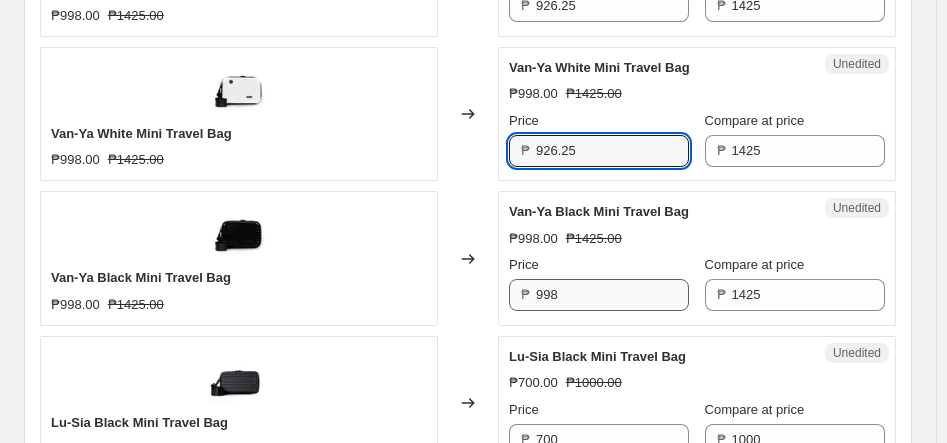 type on "926.25" 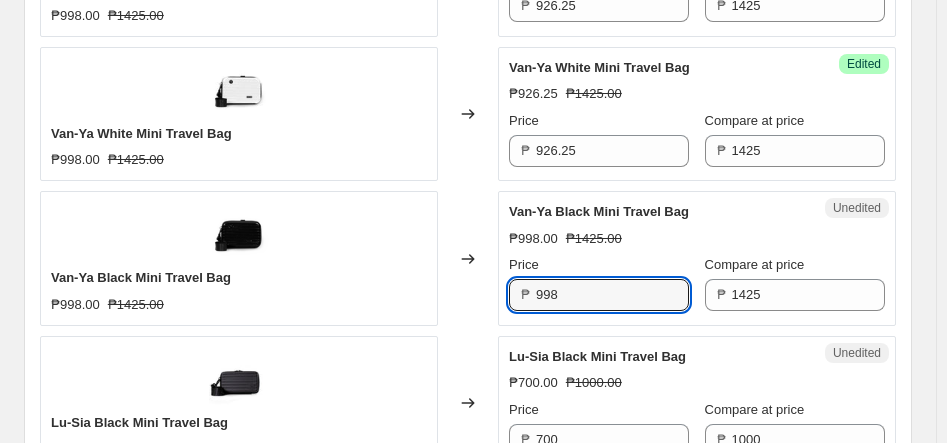drag, startPoint x: 595, startPoint y: 301, endPoint x: 525, endPoint y: 295, distance: 70.256676 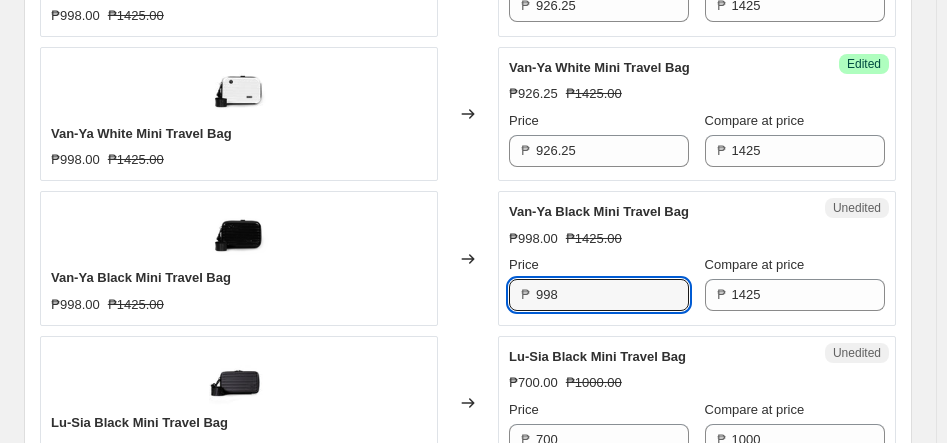click on "₱ 998" at bounding box center [599, 295] 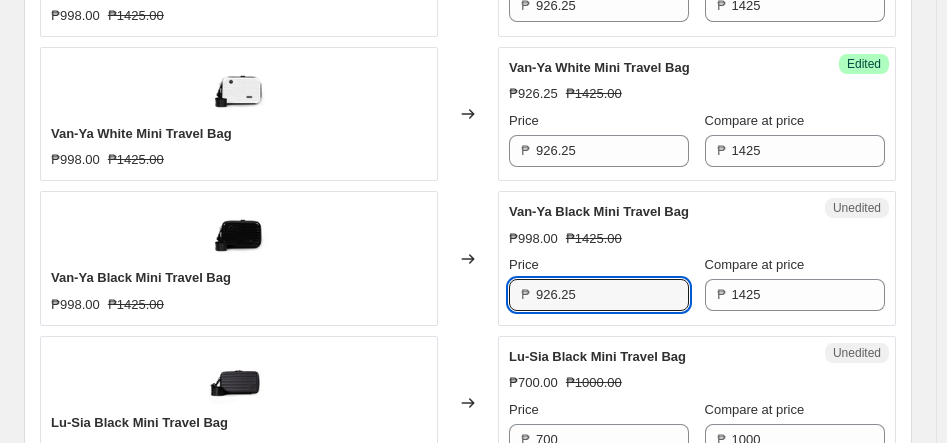 type on "926.25" 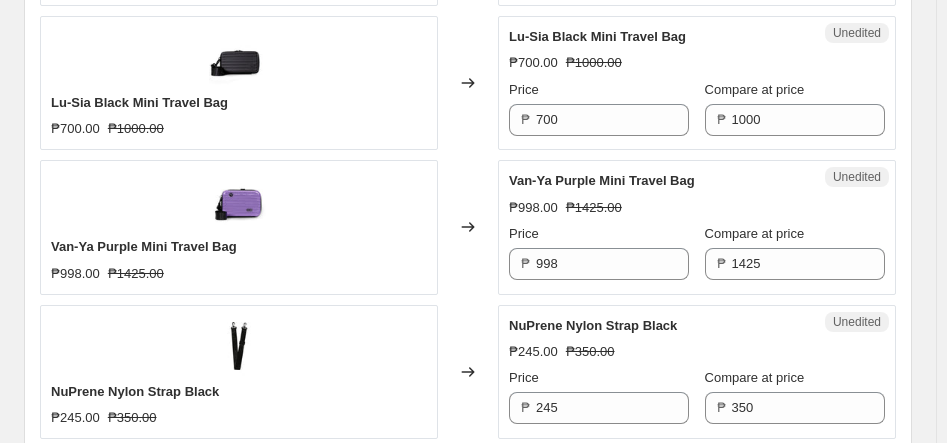 scroll, scrollTop: 1508, scrollLeft: 0, axis: vertical 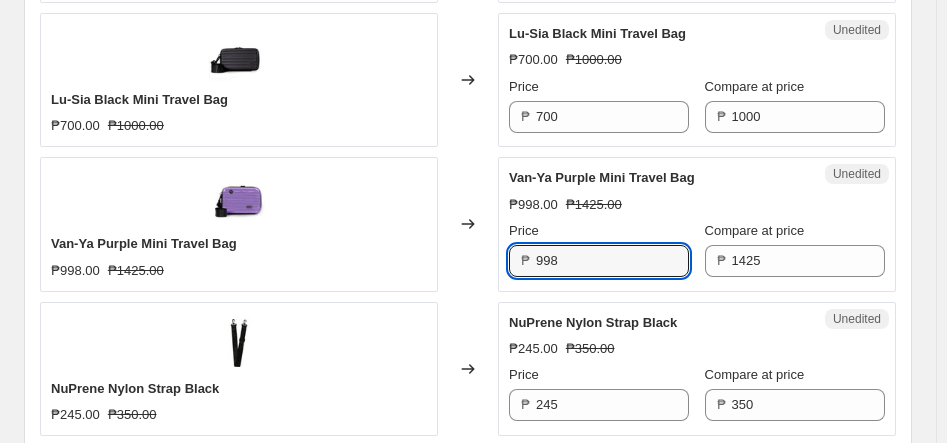 drag, startPoint x: 592, startPoint y: 255, endPoint x: 516, endPoint y: 262, distance: 76.321686 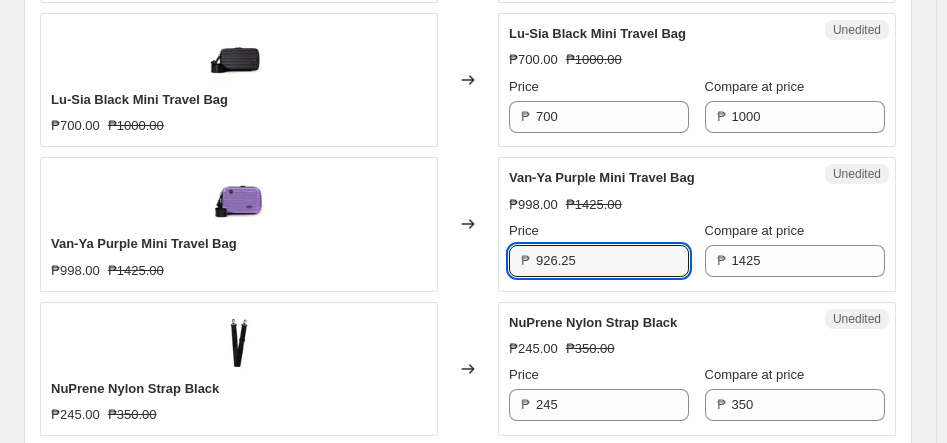 type on "926.25" 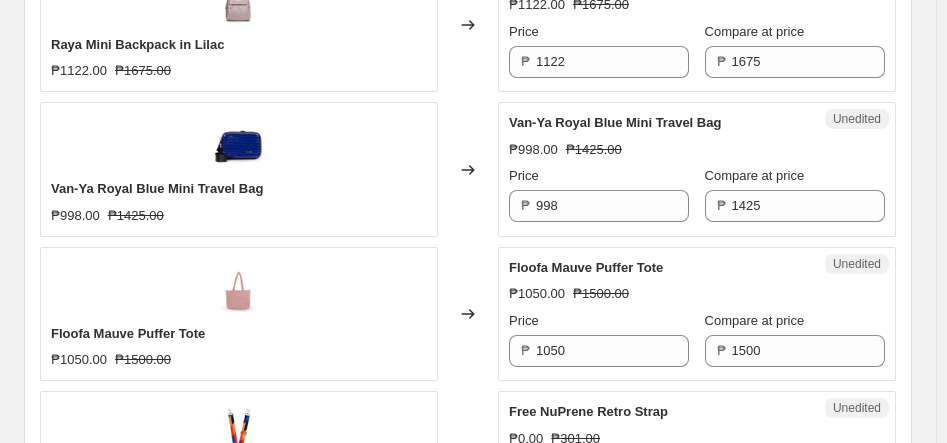 scroll, scrollTop: 3153, scrollLeft: 0, axis: vertical 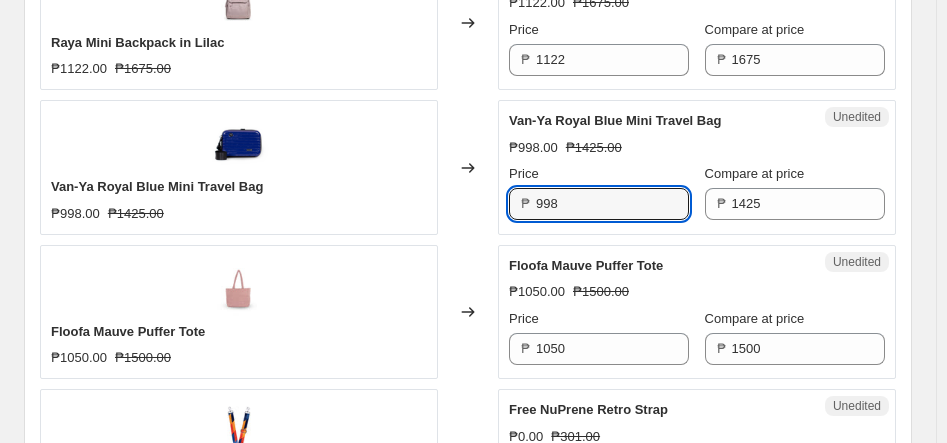 drag, startPoint x: 586, startPoint y: 199, endPoint x: 499, endPoint y: 196, distance: 87.05171 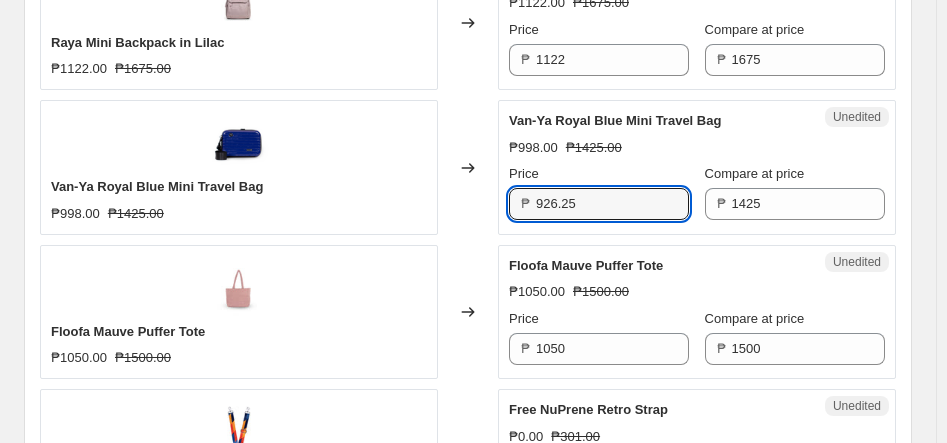 type on "926.25" 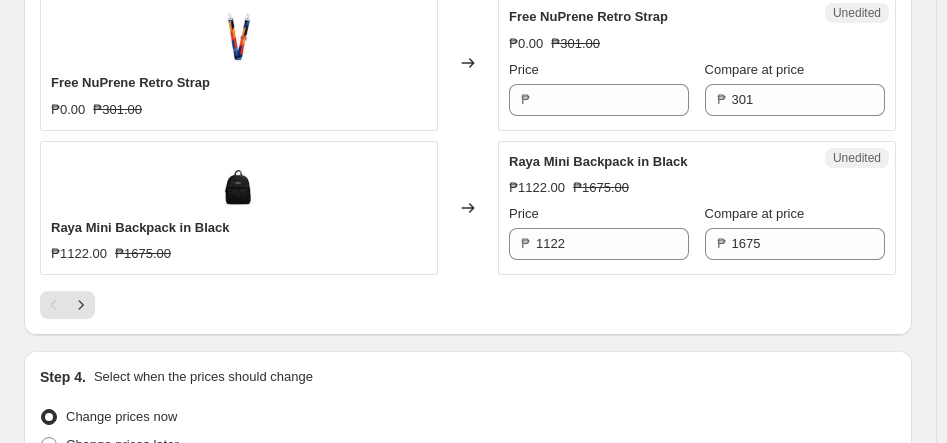 scroll, scrollTop: 3547, scrollLeft: 0, axis: vertical 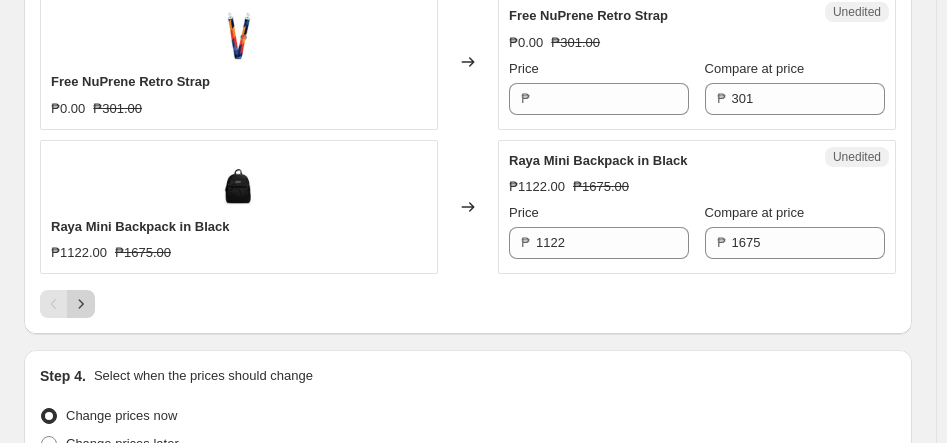 click 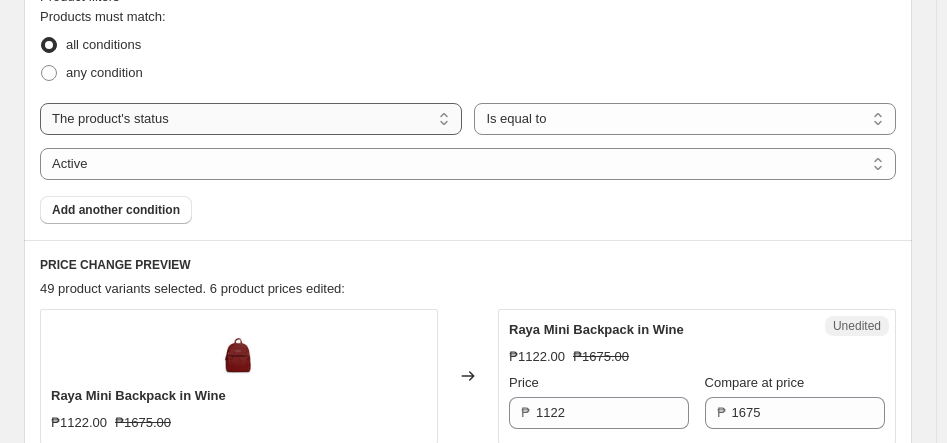 scroll, scrollTop: 631, scrollLeft: 0, axis: vertical 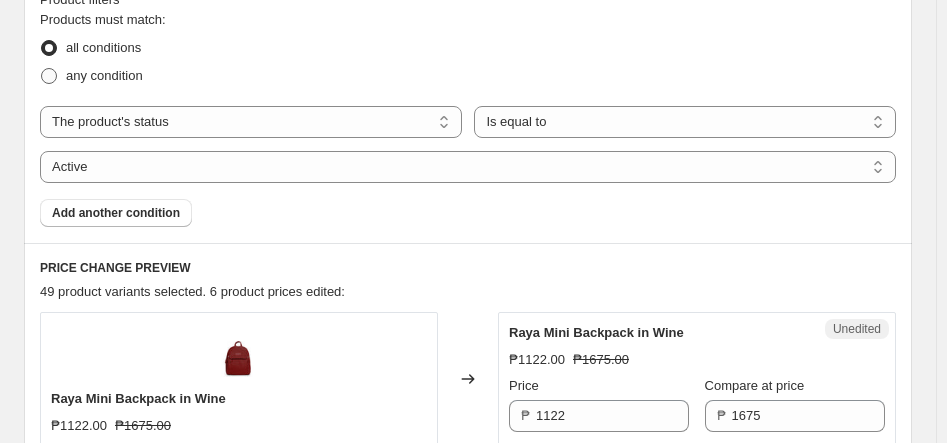 click at bounding box center [49, 76] 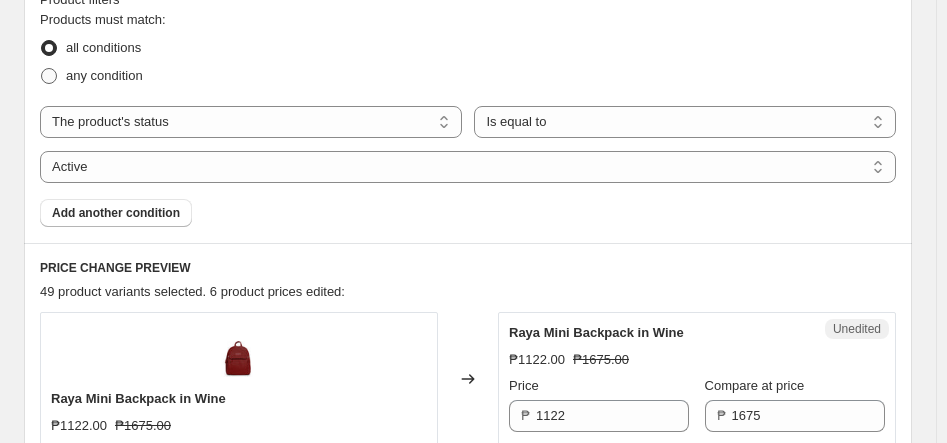 radio on "true" 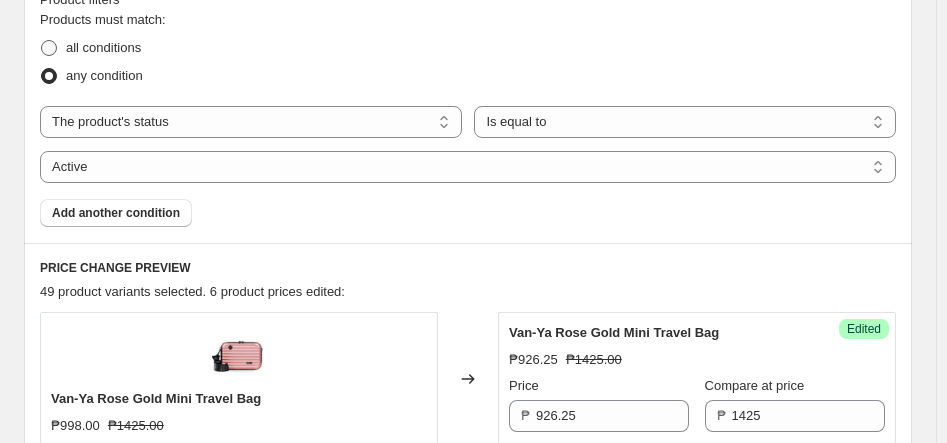 click on "all conditions" at bounding box center [90, 48] 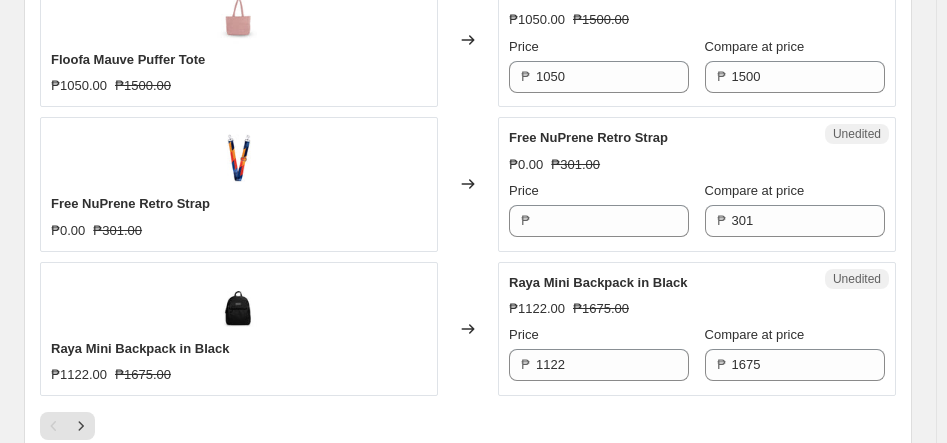 scroll, scrollTop: 3426, scrollLeft: 0, axis: vertical 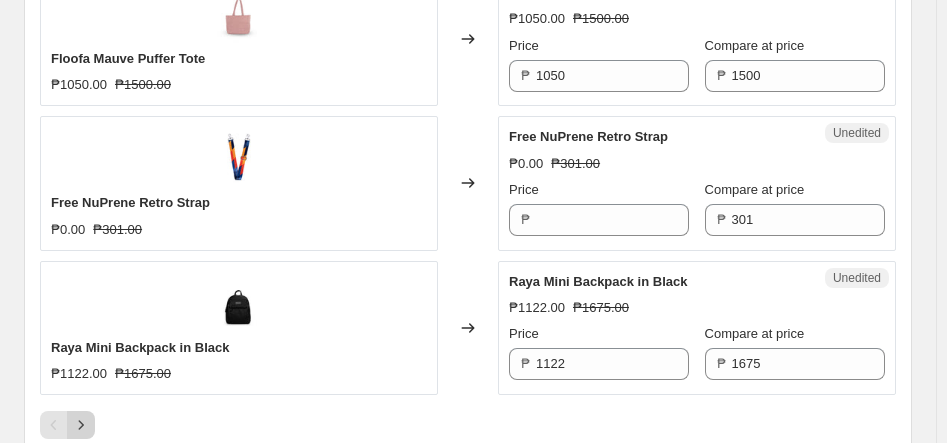 click 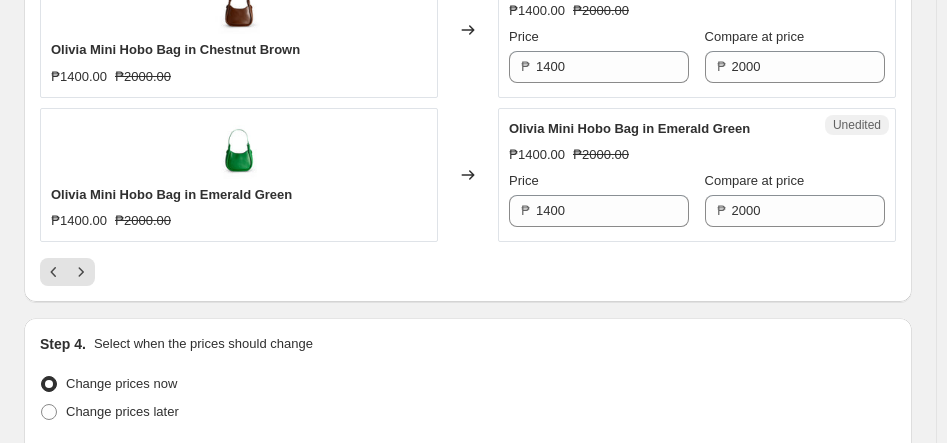 scroll, scrollTop: 3621, scrollLeft: 0, axis: vertical 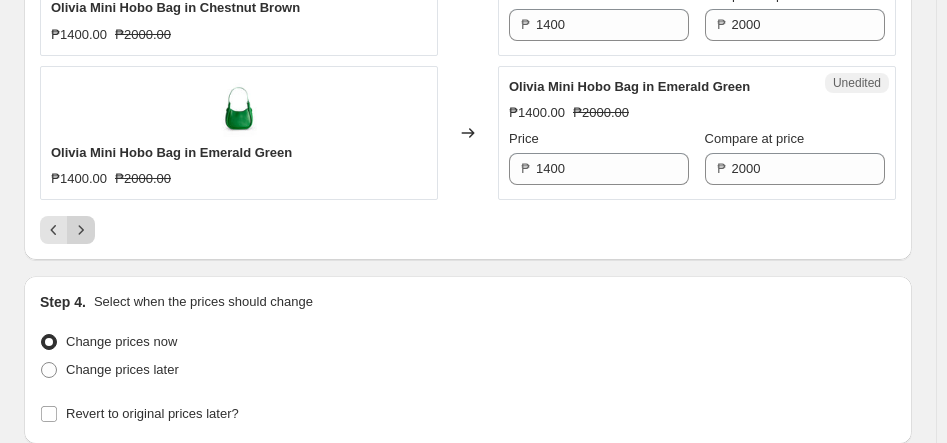 click 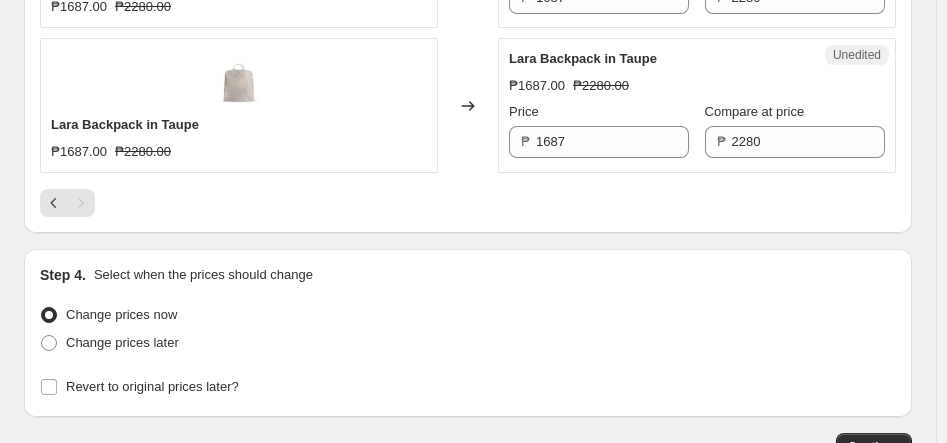scroll, scrollTop: 2068, scrollLeft: 0, axis: vertical 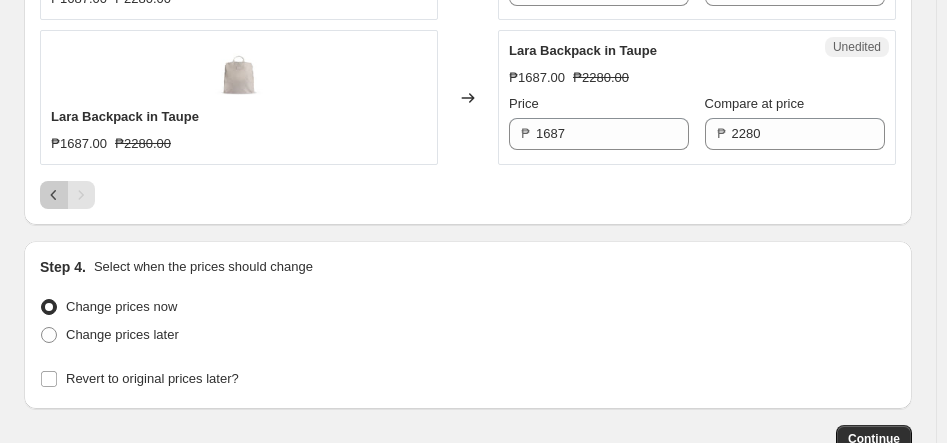 click 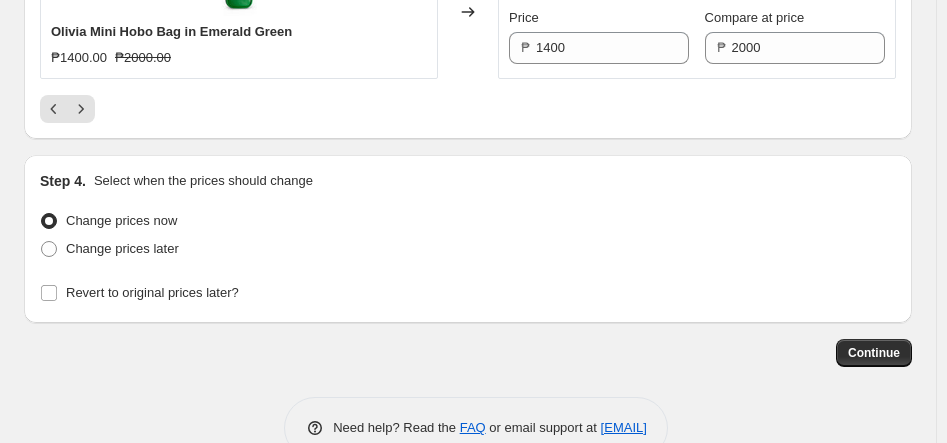 scroll, scrollTop: 3773, scrollLeft: 0, axis: vertical 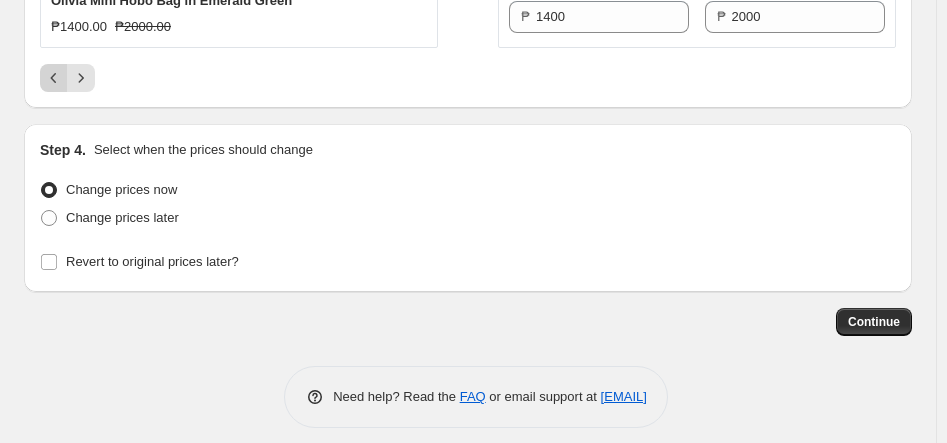 click 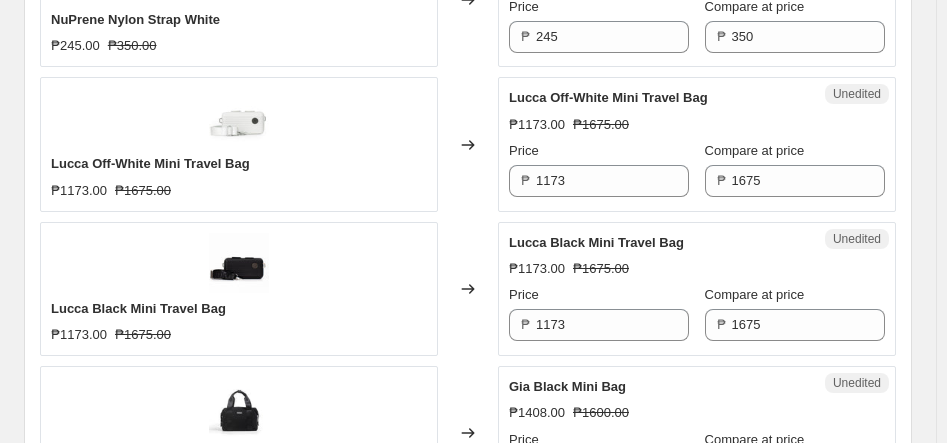 scroll, scrollTop: 2022, scrollLeft: 0, axis: vertical 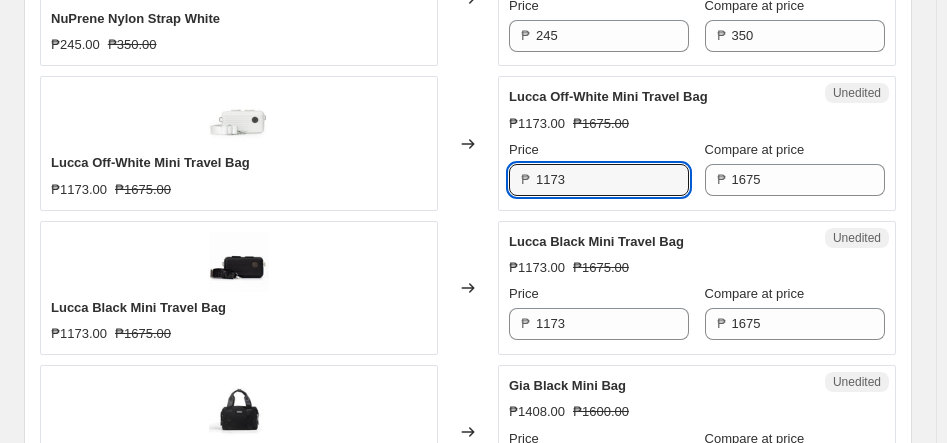 drag, startPoint x: 607, startPoint y: 173, endPoint x: 503, endPoint y: 180, distance: 104.23531 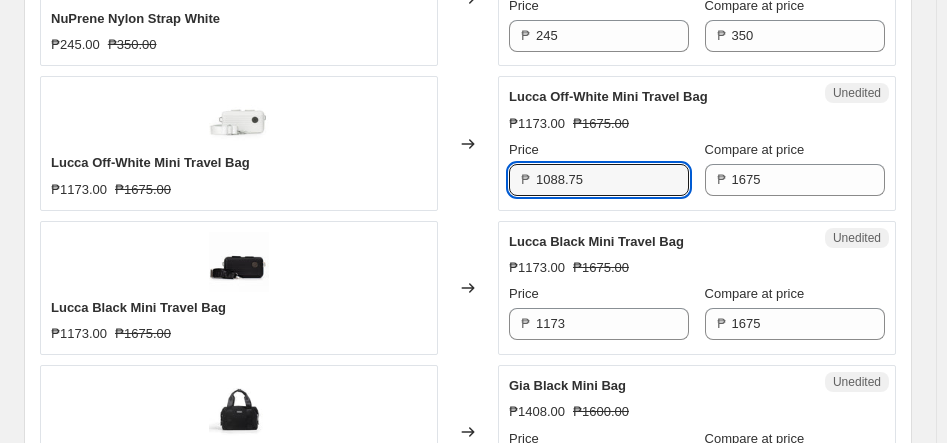 drag, startPoint x: 620, startPoint y: 175, endPoint x: 522, endPoint y: 169, distance: 98.1835 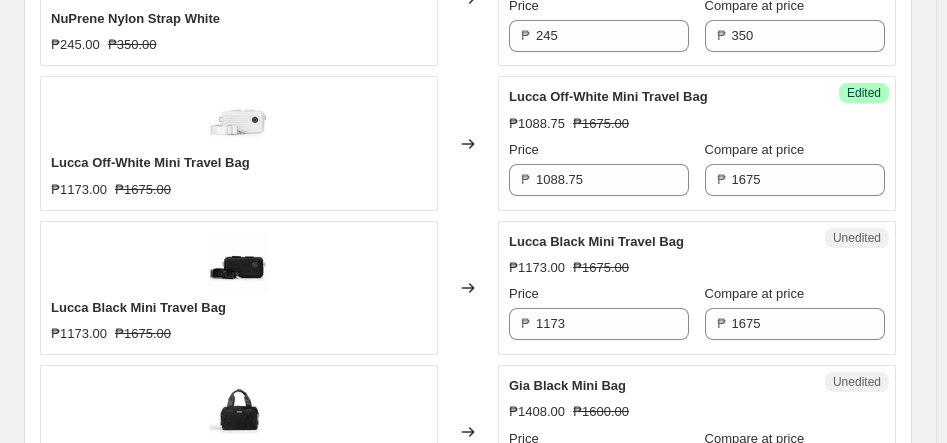 click on "Changed to" at bounding box center [468, 143] 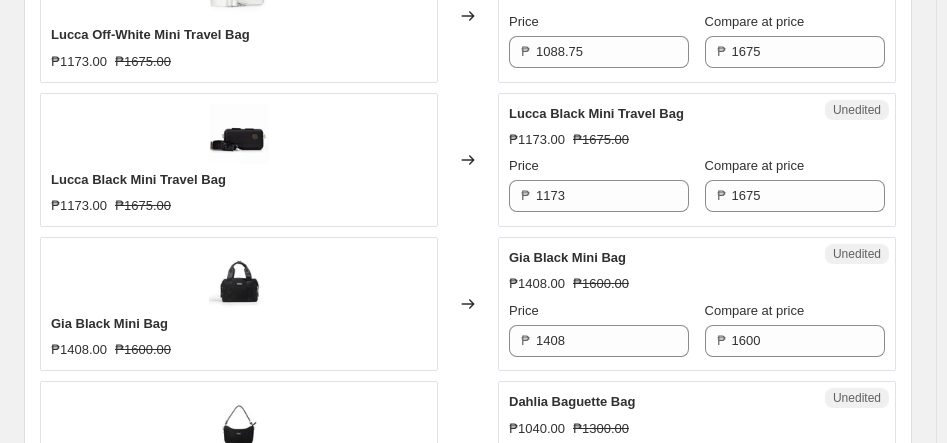 scroll, scrollTop: 2151, scrollLeft: 0, axis: vertical 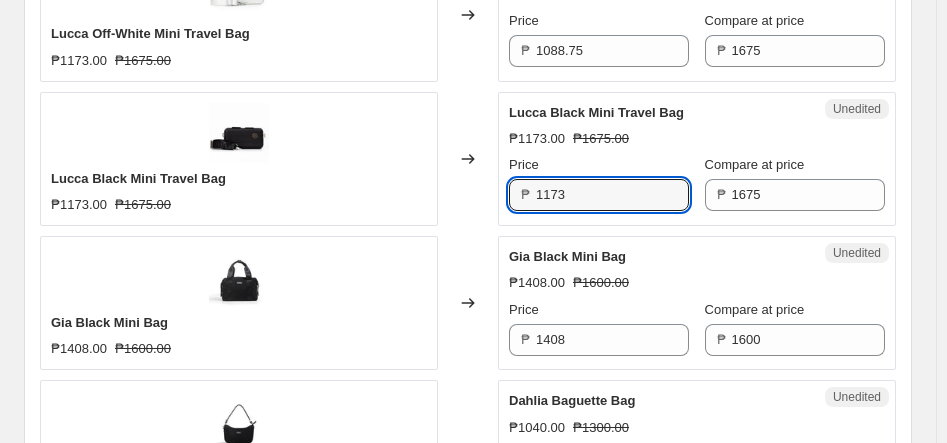 drag, startPoint x: 543, startPoint y: 193, endPoint x: 501, endPoint y: 193, distance: 42 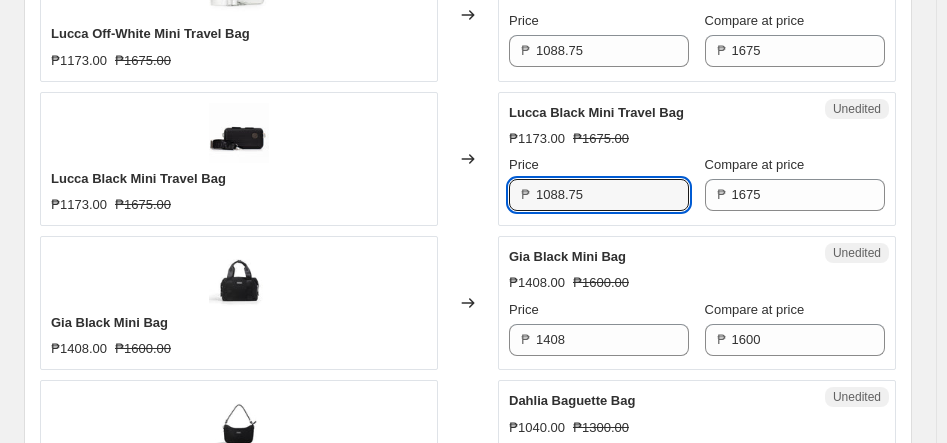 type on "1088.75" 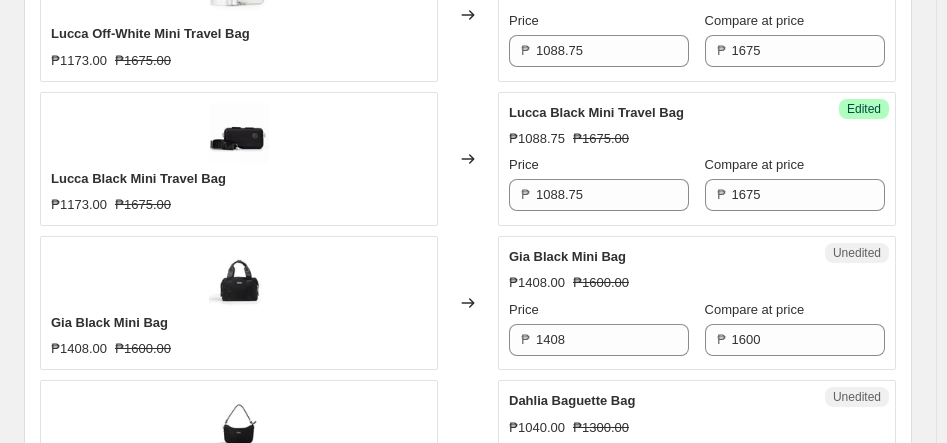 click on "Changed to" at bounding box center [468, 303] 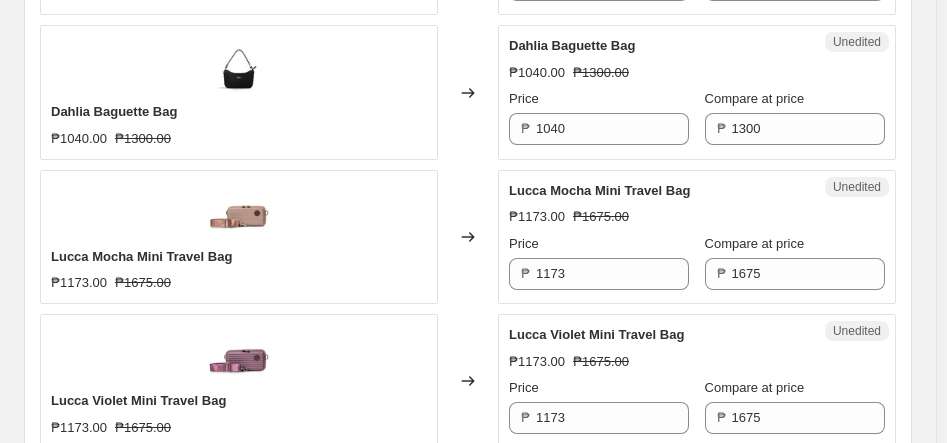 scroll, scrollTop: 2509, scrollLeft: 0, axis: vertical 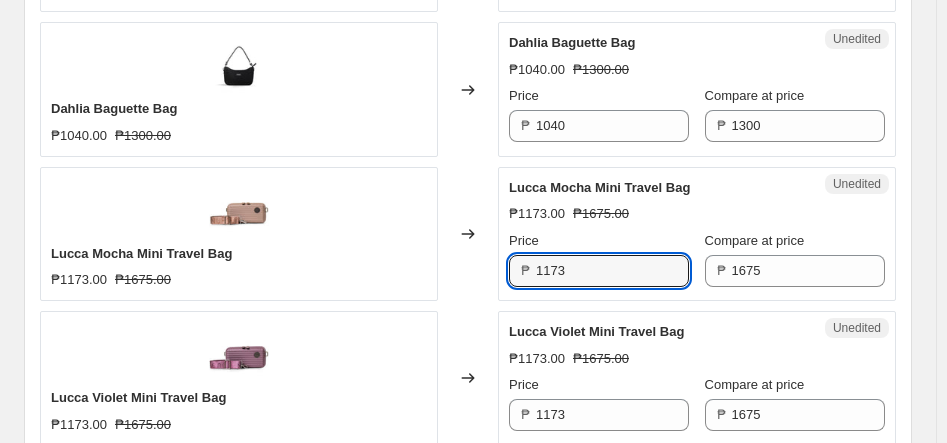 drag, startPoint x: 588, startPoint y: 253, endPoint x: 504, endPoint y: 259, distance: 84.21401 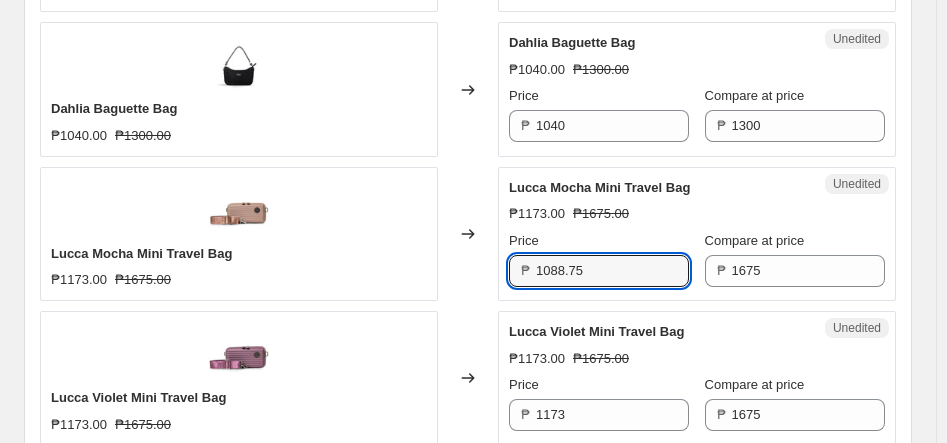 type on "1088.75" 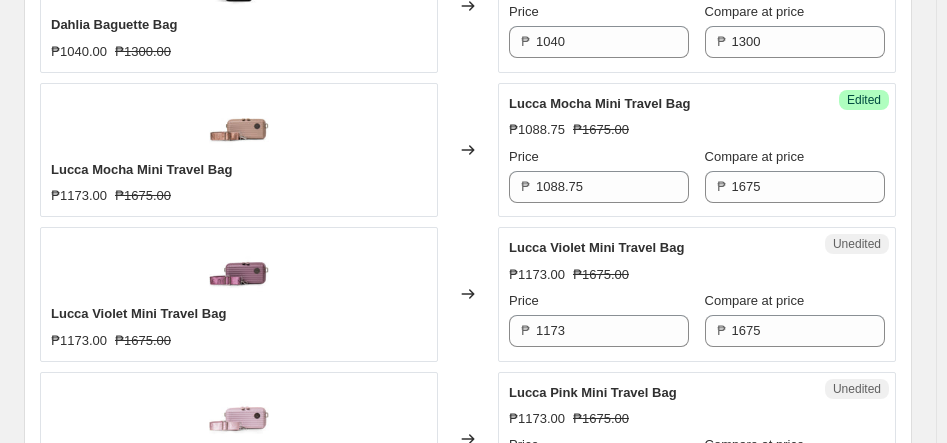 scroll, scrollTop: 2598, scrollLeft: 0, axis: vertical 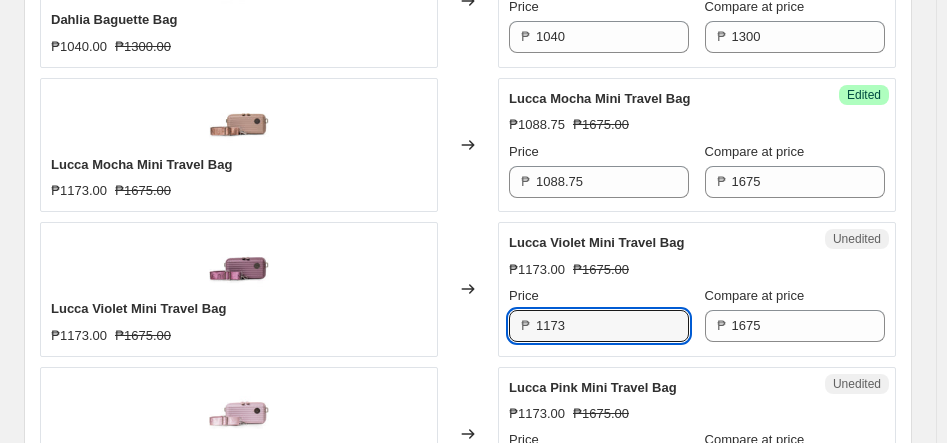 drag, startPoint x: 578, startPoint y: 313, endPoint x: 487, endPoint y: 319, distance: 91.197586 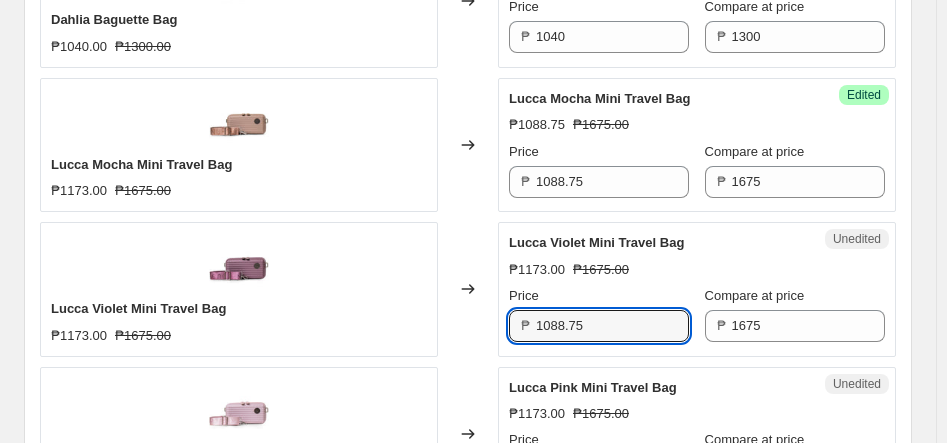 type on "1088.75" 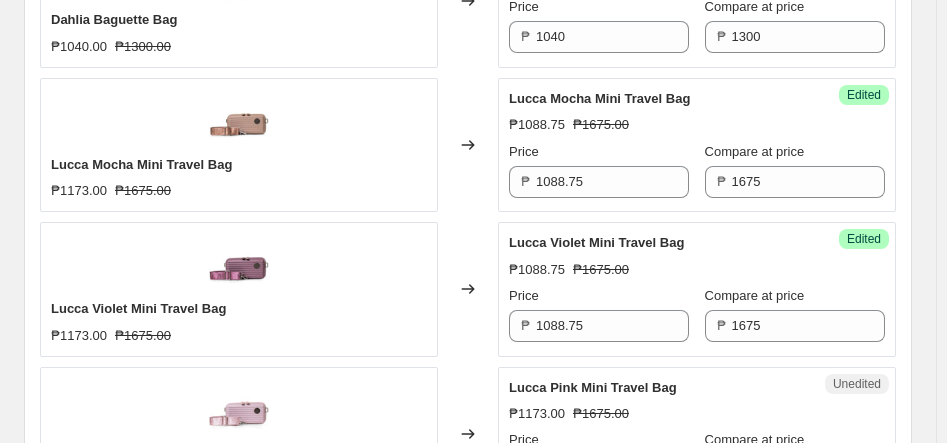 click on "Changed to" at bounding box center (468, 289) 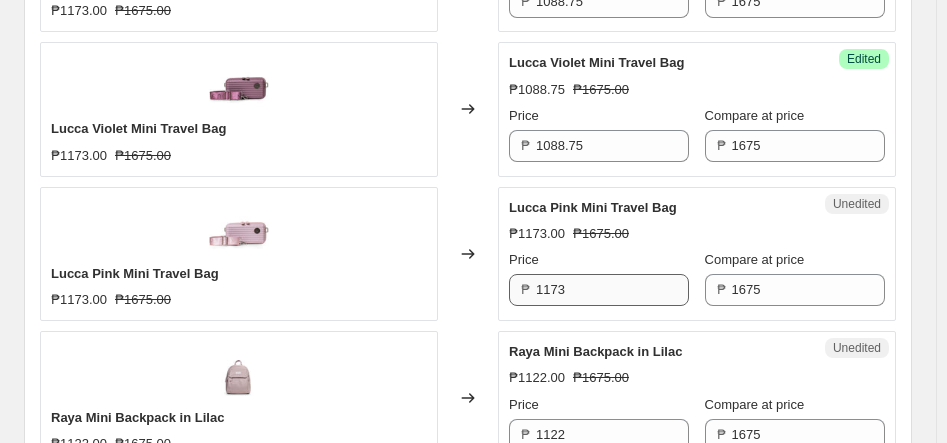 scroll, scrollTop: 2779, scrollLeft: 0, axis: vertical 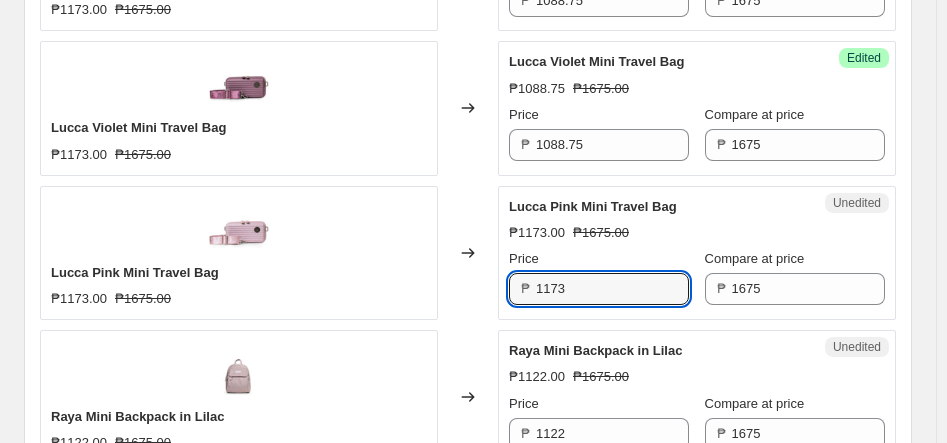 drag, startPoint x: 602, startPoint y: 281, endPoint x: 512, endPoint y: 284, distance: 90.04999 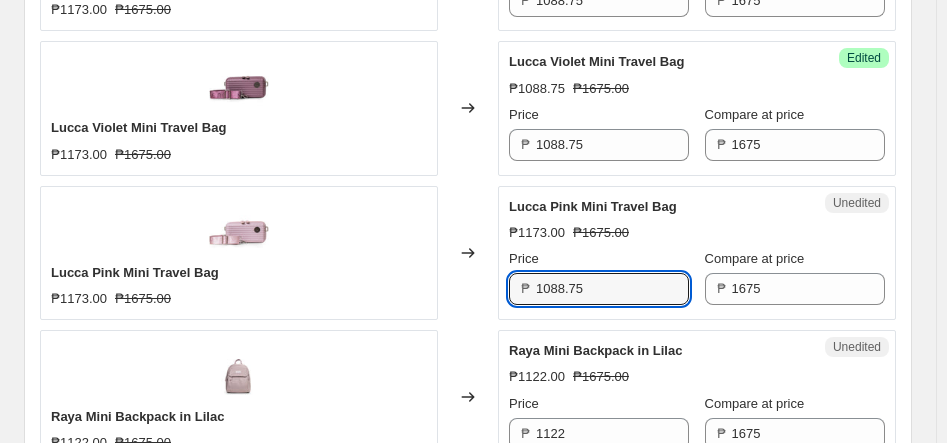 type on "1088.75" 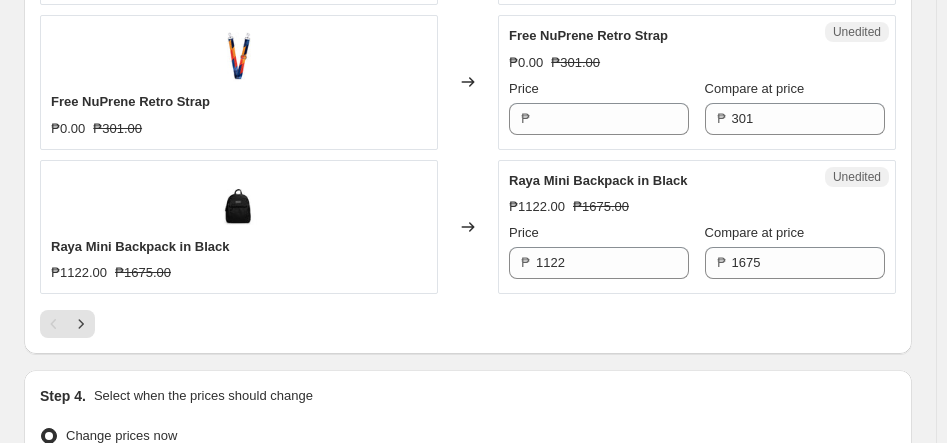 scroll, scrollTop: 3543, scrollLeft: 0, axis: vertical 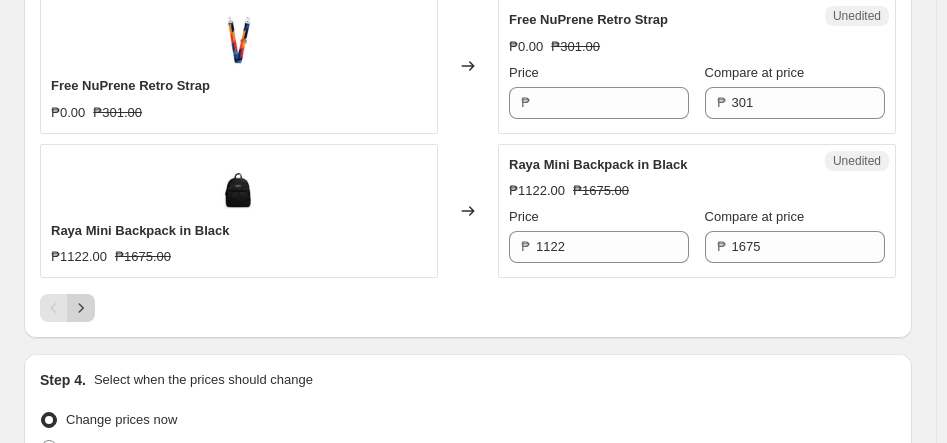 click 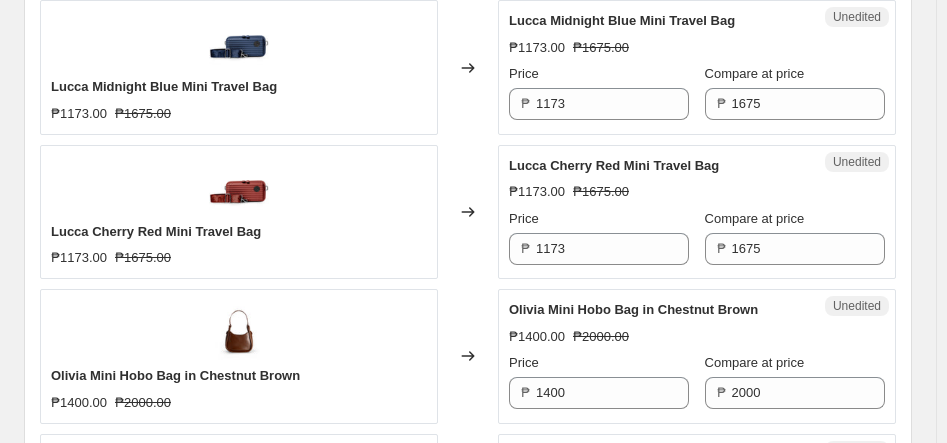 scroll, scrollTop: 3252, scrollLeft: 0, axis: vertical 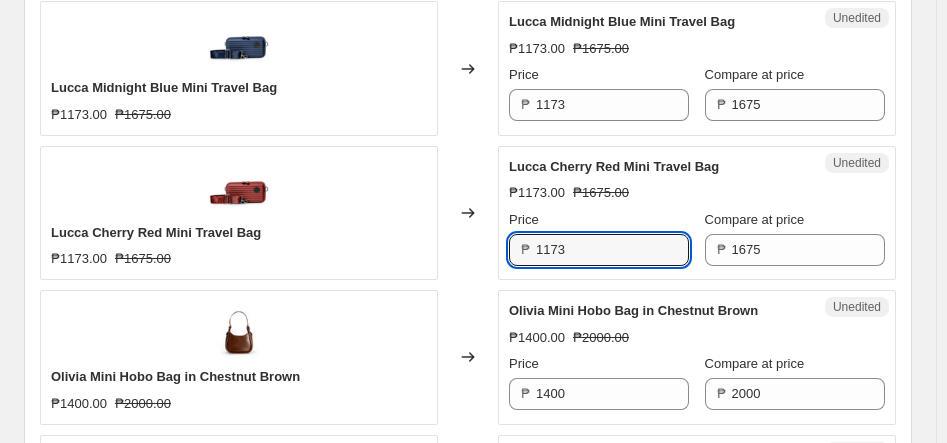 drag, startPoint x: 596, startPoint y: 246, endPoint x: 490, endPoint y: 239, distance: 106.23088 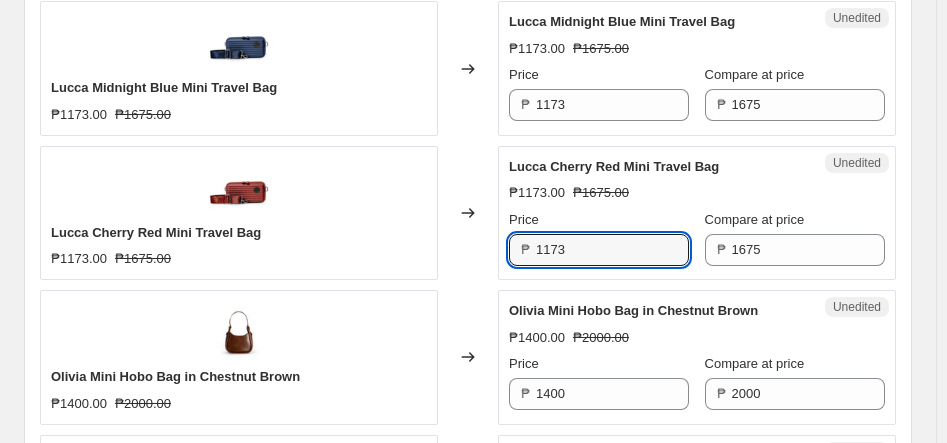 click on "Lucca Cherry Red Mini Travel Bag ₱1173.00 ₱1675.00 Changed to Unedited Lucca Cherry Red Mini Travel Bag ₱1173.00 ₱1675.00 Price ₱ 1173 Compare at price ₱ 1675" at bounding box center [468, 213] 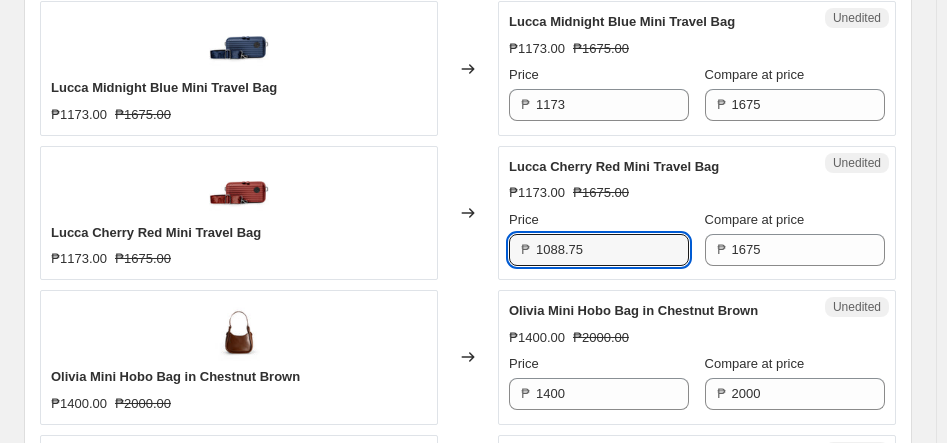 type on "1088.75" 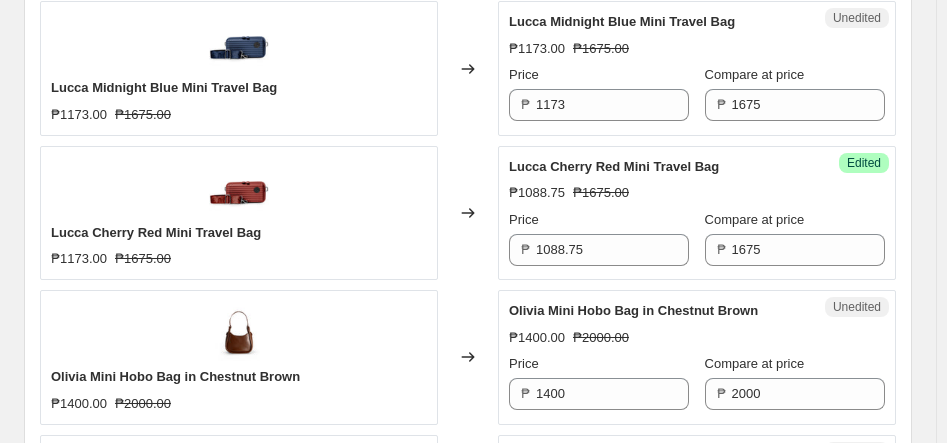 click on "Raya Mini Backpack in Wine ₱1122.00 ₱1675.00 Changed to Unedited Raya Mini Backpack in Wine ₱1122.00 ₱1675.00 Price ₱ 1122 Compare at price ₱ 1675 Raya Mini Backpack in Mocha ₱1122.00 ₱1675.00 Changed to Unedited Raya Mini Backpack in Mocha ₱1122.00 ₱1675.00 Price ₱ 1122 Compare at price ₱ 1675 Lucca Matcha Mini Travel Bag ₱1173.00 ₱1675.00 Changed to Unedited Lucca Matcha Mini Travel Bag ₱1173.00 ₱1675.00 Price ₱ 1173 Compare at price ₱ 1675 Lucca Ice Mini Travel Bag ₱1173.00 ₱1675.00 Changed to Unedited Lucca Ice Mini Travel Bag ₱1173.00 ₱1675.00 Price ₱ 1173 Compare at price ₱ 1675 Floofa Black Puffer Tote ₱1050.00 ₱1500.00 Changed to Unedited Floofa Black Puffer Tote ₱1050.00 ₱1500.00 Price ₱ 1050 Compare at price ₱ 1500 Floofa Cinnamon Puffer Tote ₱1050.00 ₱1500.00 Changed to Unedited Floofa Cinnamon Puffer Tote ₱1050.00 ₱1500.00 Price ₱ 1050 Compare at price ₱ 1500 Lana Tote Bag in Brie ₱1750.00 ₱2500.00 Changed to Unedited ₱" at bounding box center (468, -870) 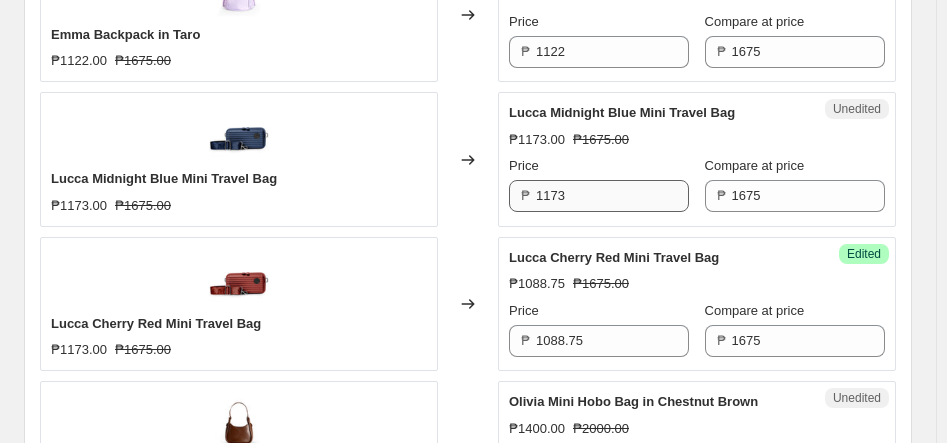 scroll, scrollTop: 3159, scrollLeft: 0, axis: vertical 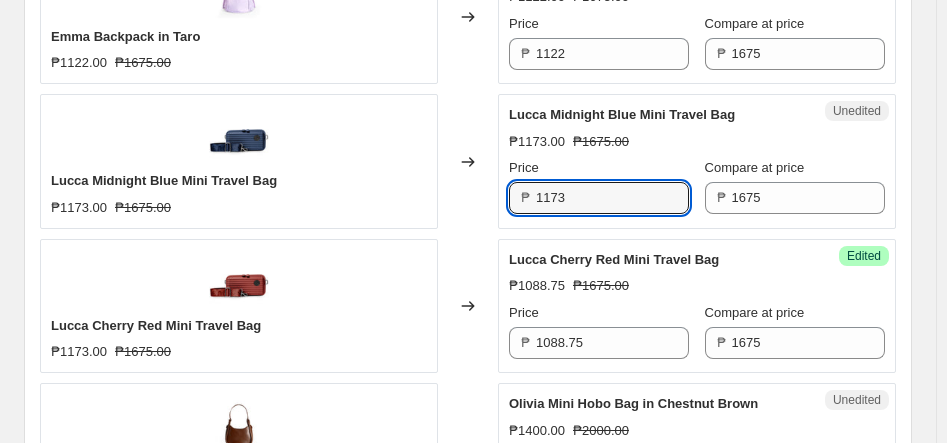 drag, startPoint x: 584, startPoint y: 180, endPoint x: 526, endPoint y: 180, distance: 58 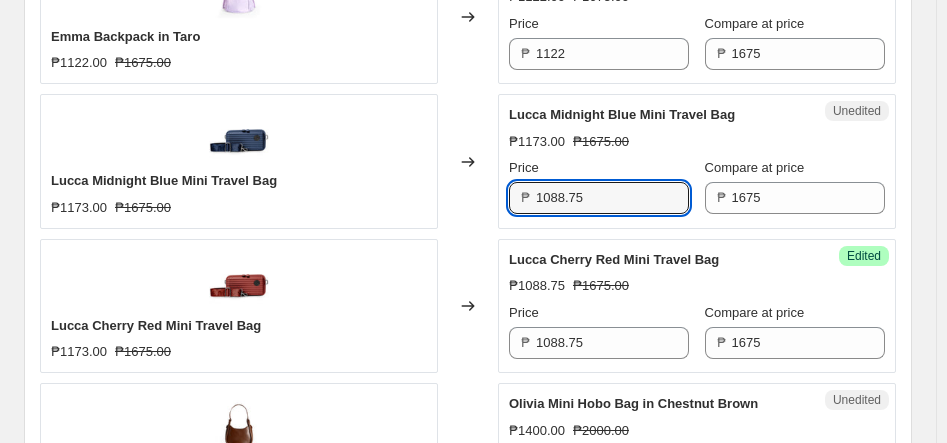 type on "1088.75" 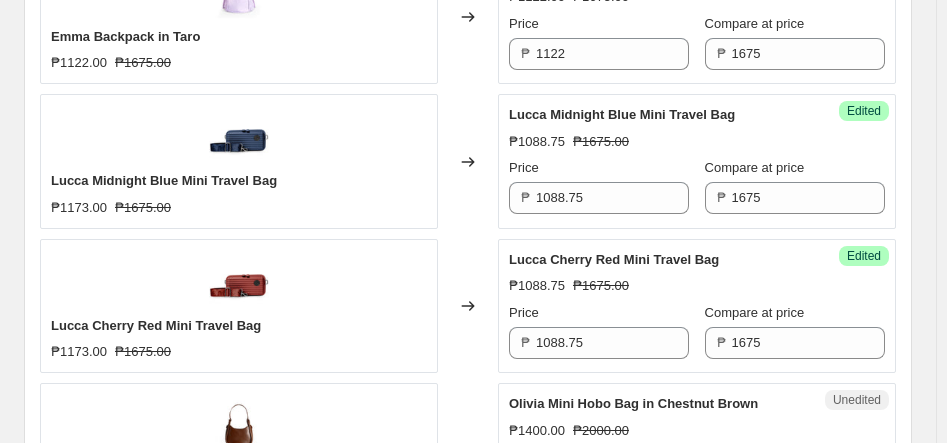 click on "Raya Mini Backpack in Wine ₱1122.00 ₱1675.00 Changed to Unedited Raya Mini Backpack in Wine ₱1122.00 ₱1675.00 Price ₱ 1122 Compare at price ₱ 1675 Raya Mini Backpack in Mocha ₱1122.00 ₱1675.00 Changed to Unedited Raya Mini Backpack in Mocha ₱1122.00 ₱1675.00 Price ₱ 1122 Compare at price ₱ 1675 Lucca Matcha Mini Travel Bag ₱1173.00 ₱1675.00 Changed to Unedited Lucca Matcha Mini Travel Bag ₱1173.00 ₱1675.00 Price ₱ 1173 Compare at price ₱ 1675 Lucca Ice Mini Travel Bag ₱1173.00 ₱1675.00 Changed to Unedited Lucca Ice Mini Travel Bag ₱1173.00 ₱1675.00 Price ₱ 1173 Compare at price ₱ 1675 Floofa Black Puffer Tote ₱1050.00 ₱1500.00 Changed to Unedited Floofa Black Puffer Tote ₱1050.00 ₱1500.00 Price ₱ 1050 Compare at price ₱ 1500 Floofa Cinnamon Puffer Tote ₱1050.00 ₱1500.00 Changed to Unedited Floofa Cinnamon Puffer Tote ₱1050.00 ₱1500.00 Price ₱ 1050 Compare at price ₱ 1500 Lana Tote Bag in Brie ₱1750.00 ₱2500.00 Changed to Unedited ₱" at bounding box center (468, -777) 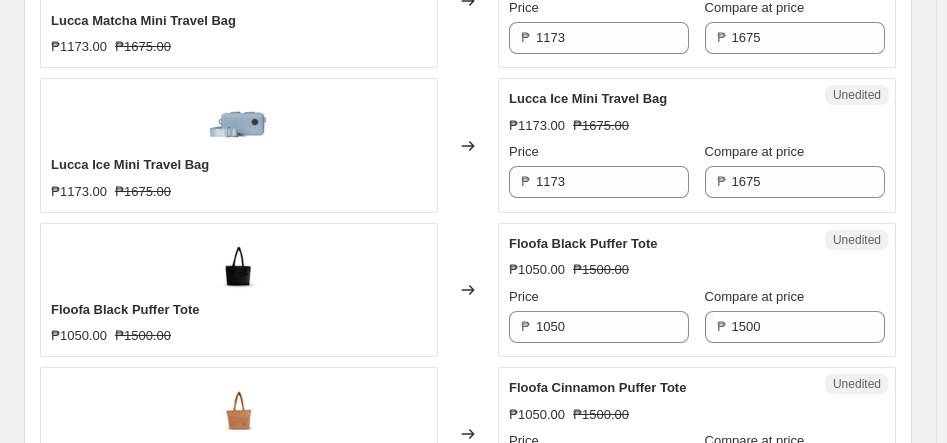 scroll, scrollTop: 1297, scrollLeft: 0, axis: vertical 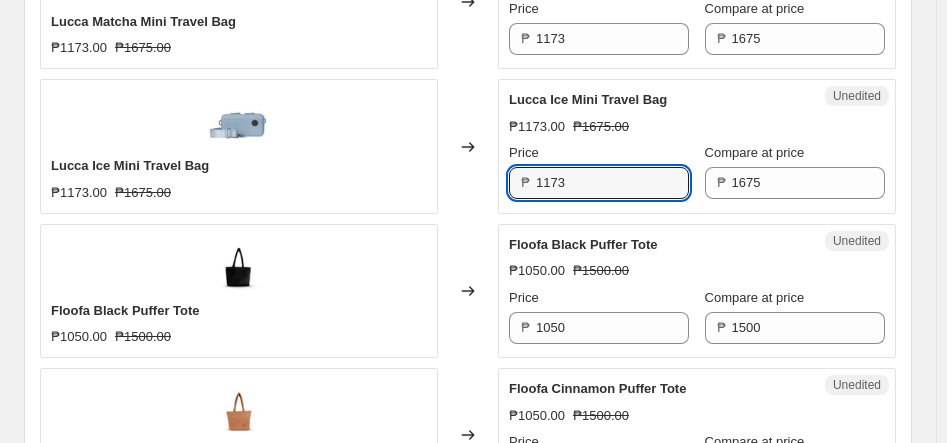 drag, startPoint x: 609, startPoint y: 190, endPoint x: 480, endPoint y: 190, distance: 129 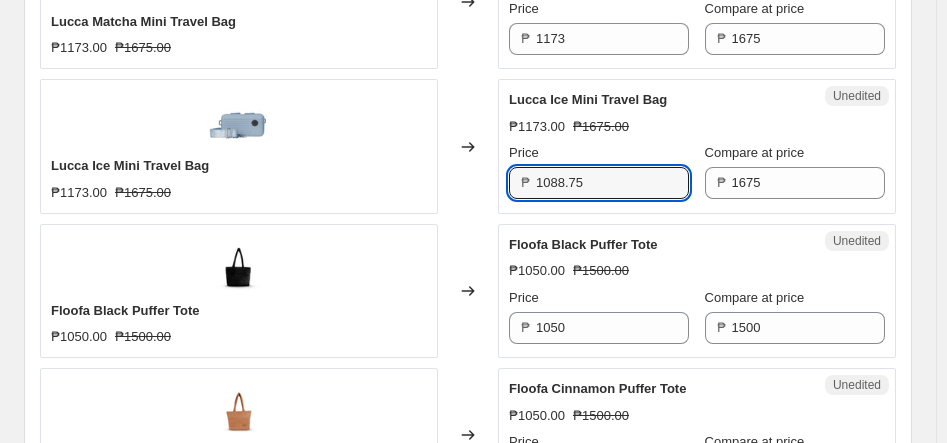 type on "1088.75" 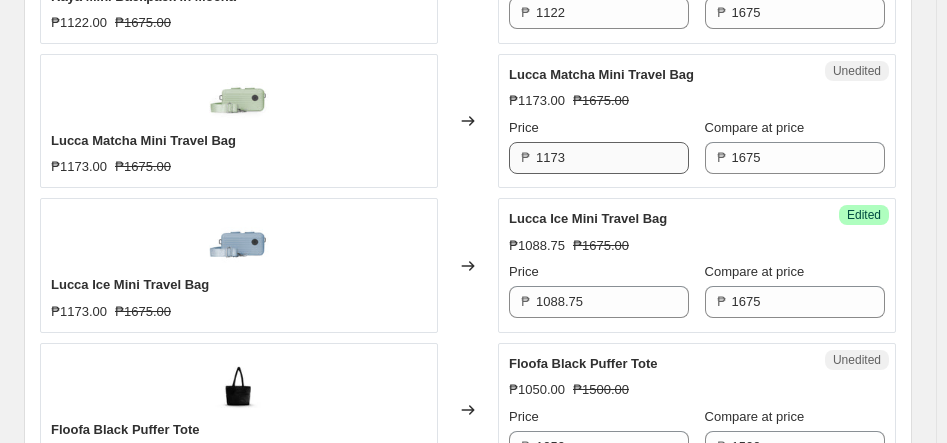 scroll, scrollTop: 1167, scrollLeft: 0, axis: vertical 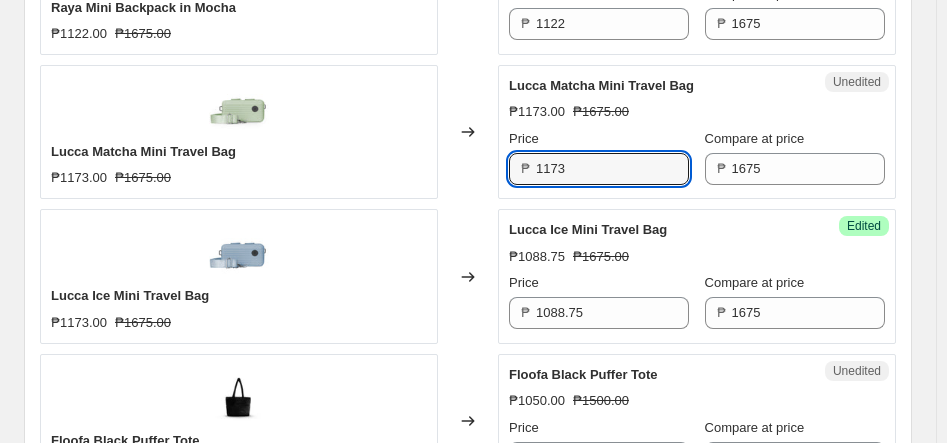 drag, startPoint x: 598, startPoint y: 169, endPoint x: 466, endPoint y: 183, distance: 132.74034 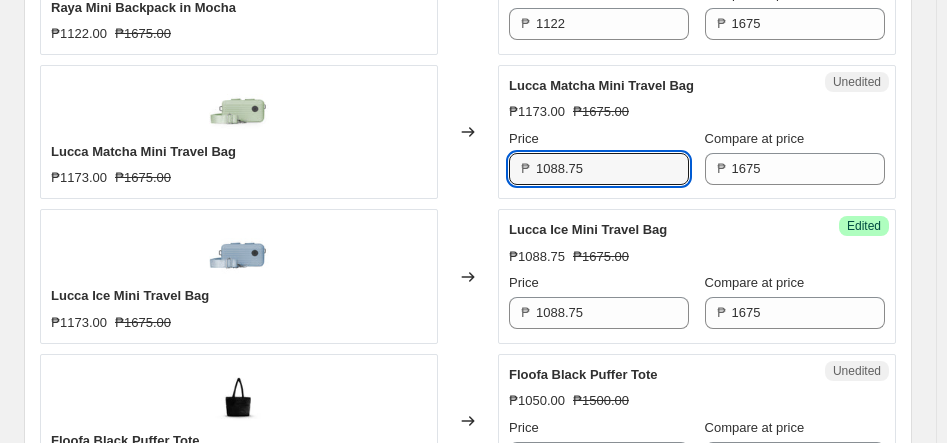 type on "1088.75" 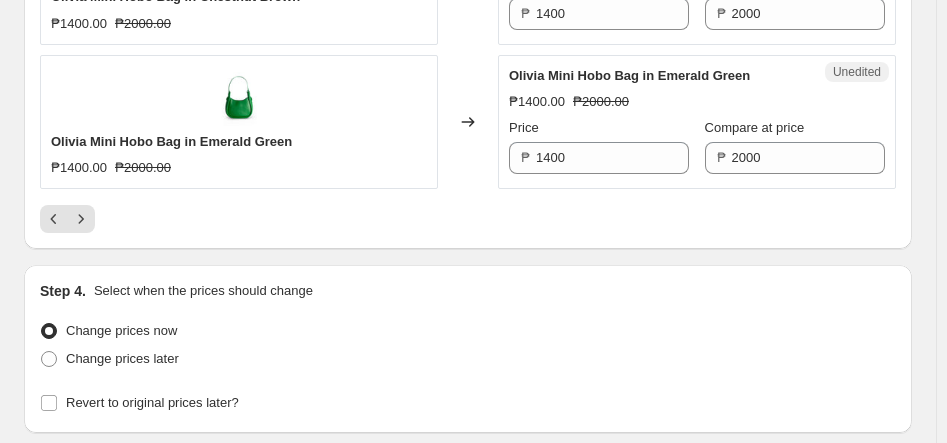 scroll, scrollTop: 3633, scrollLeft: 0, axis: vertical 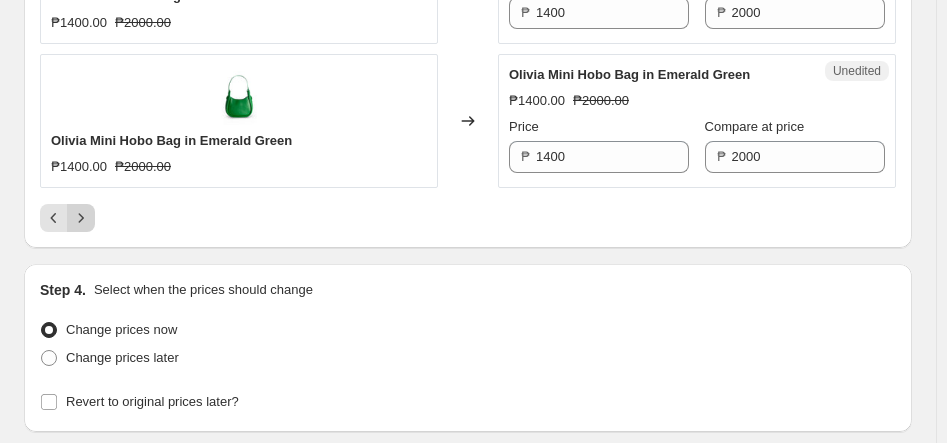 click at bounding box center (81, 218) 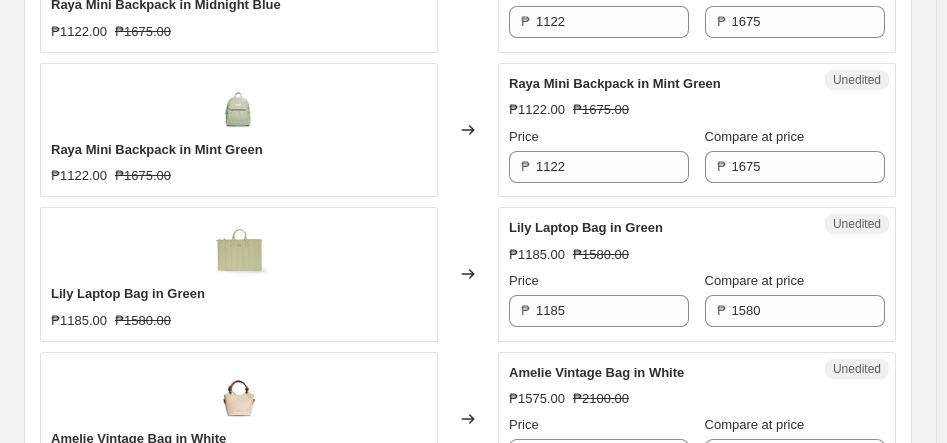 scroll, scrollTop: 1457, scrollLeft: 0, axis: vertical 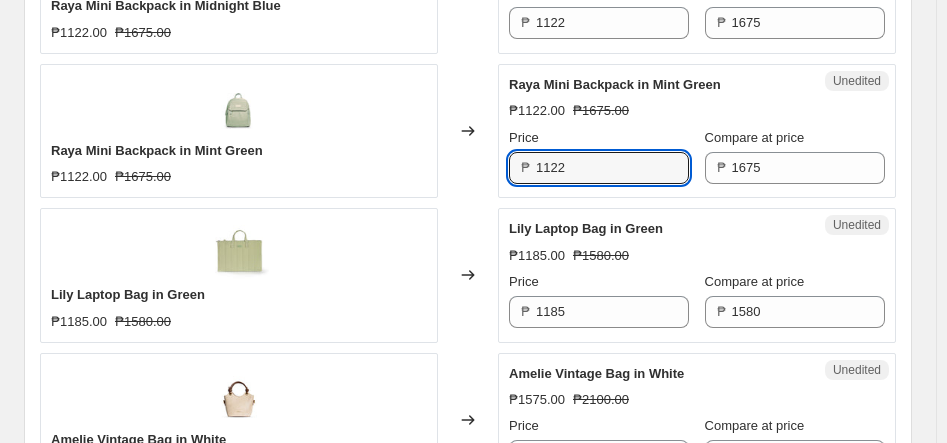 drag, startPoint x: 583, startPoint y: 164, endPoint x: 527, endPoint y: 167, distance: 56.0803 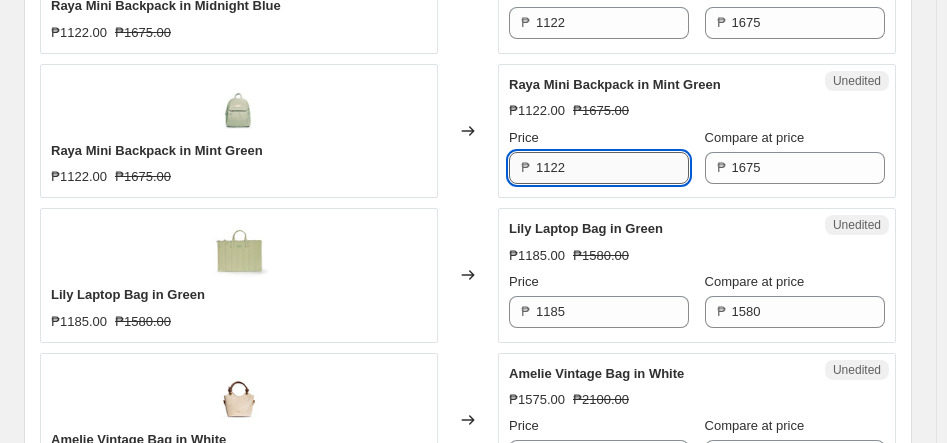 paste on "088.75" 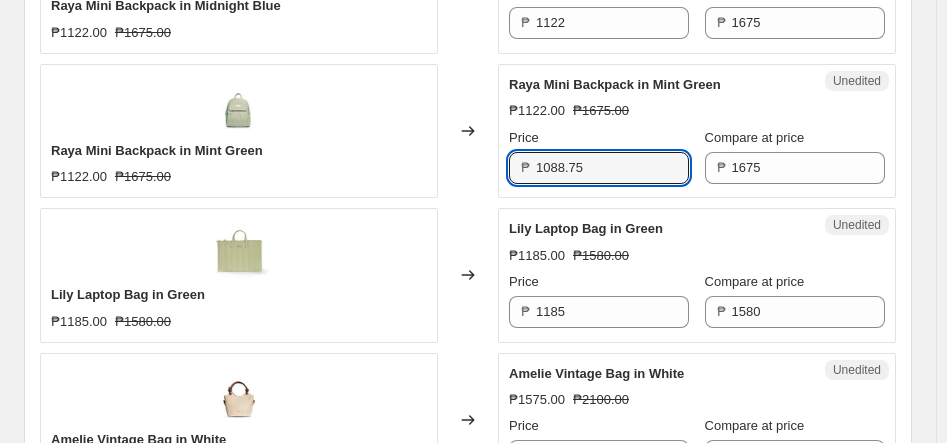 type on "1088.75" 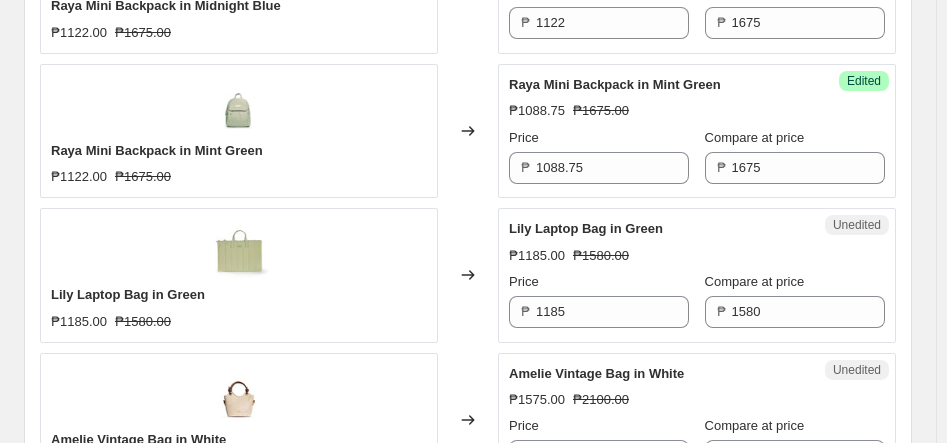 click on "Changed to" at bounding box center [468, 131] 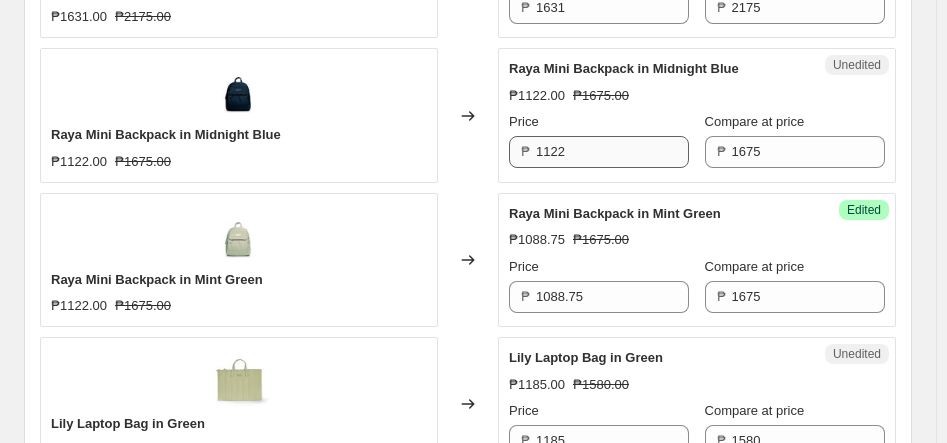scroll, scrollTop: 1321, scrollLeft: 0, axis: vertical 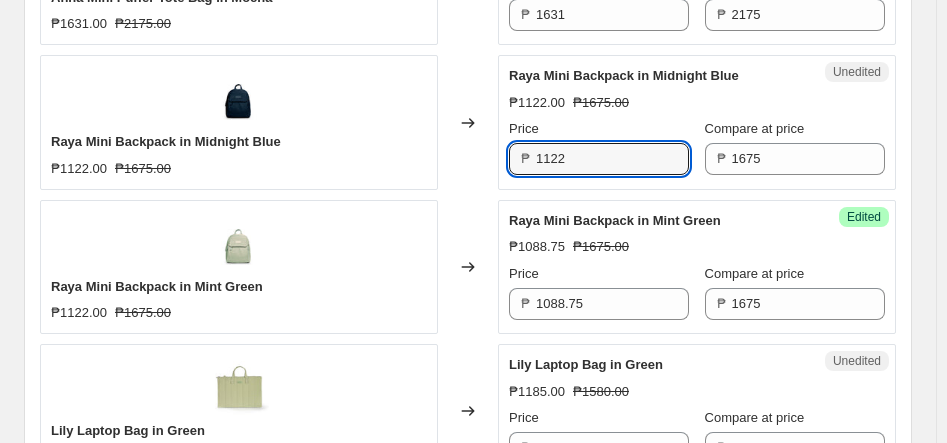 drag, startPoint x: 586, startPoint y: 167, endPoint x: 538, endPoint y: 161, distance: 48.373547 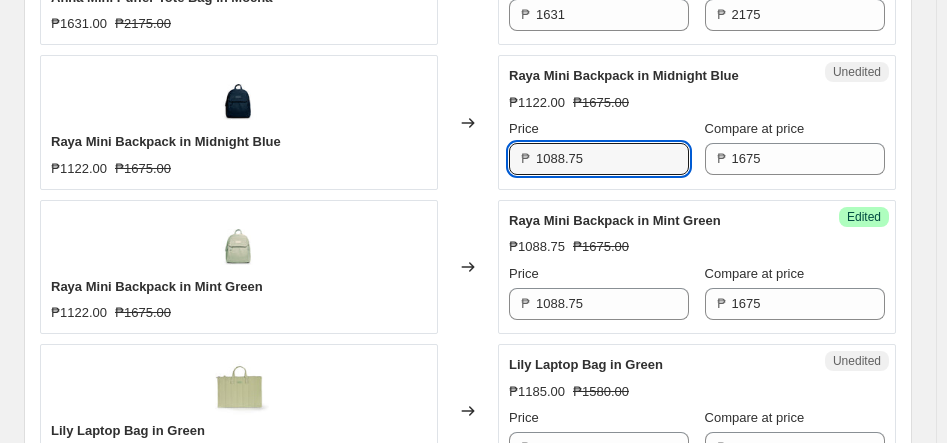 type on "1088.75" 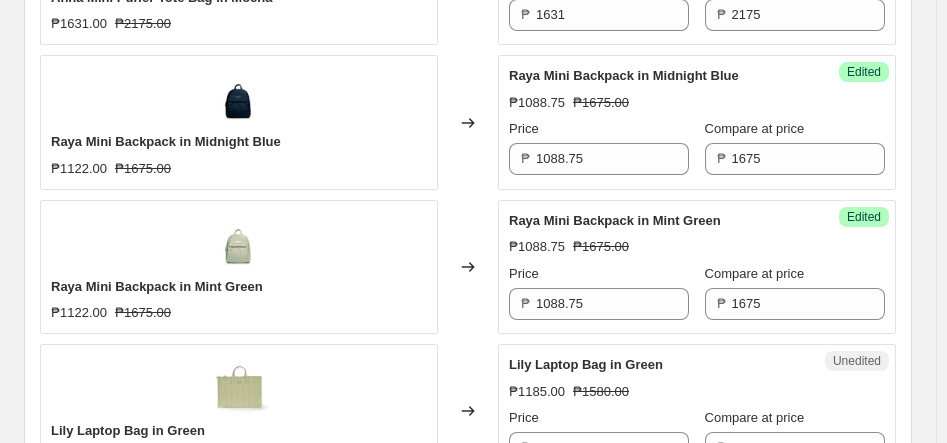 click on "Changed to" at bounding box center [468, 122] 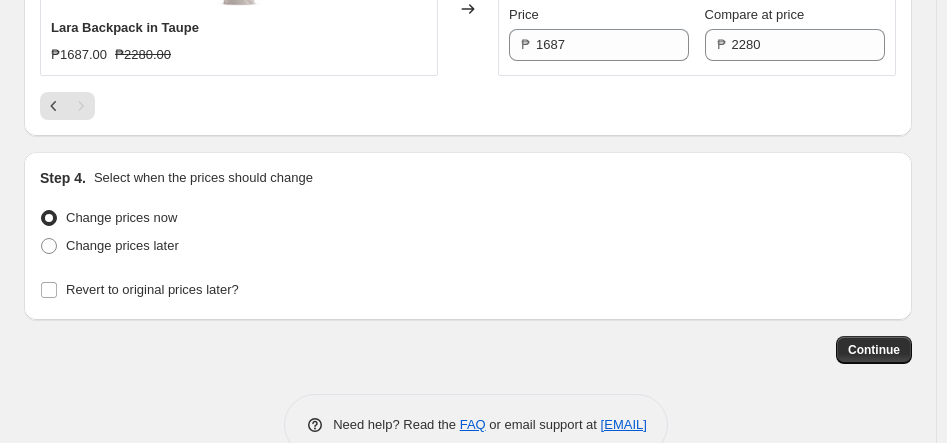scroll, scrollTop: 2192, scrollLeft: 0, axis: vertical 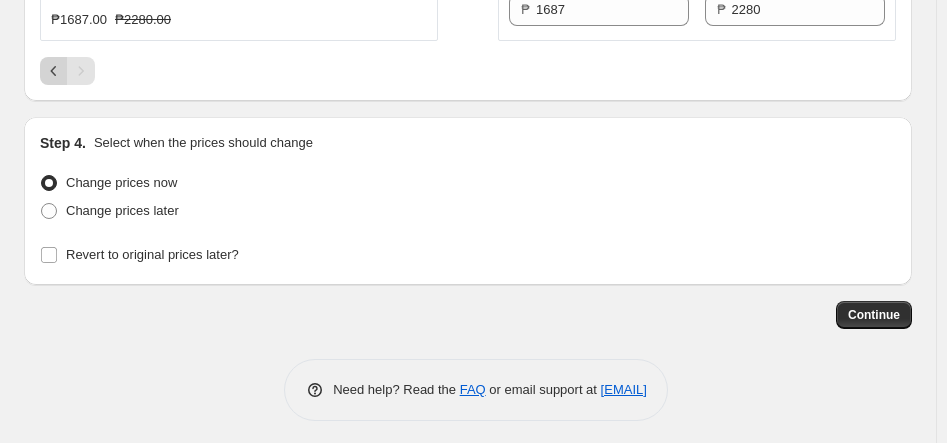 click 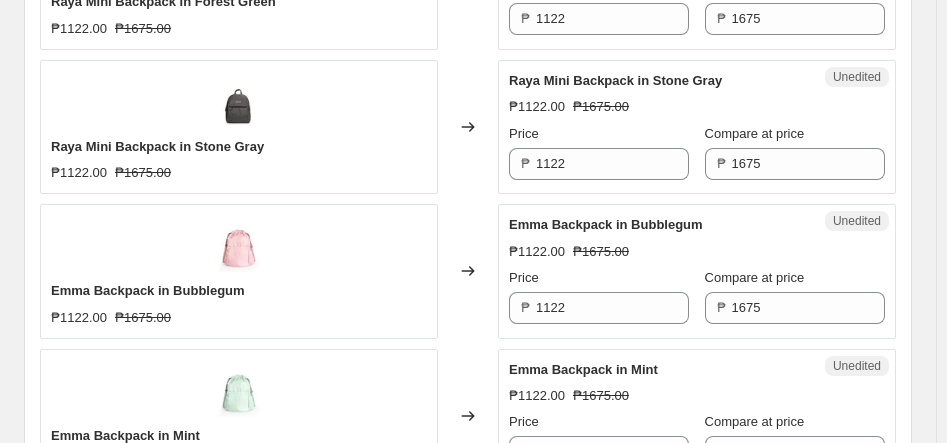 scroll, scrollTop: 2599, scrollLeft: 0, axis: vertical 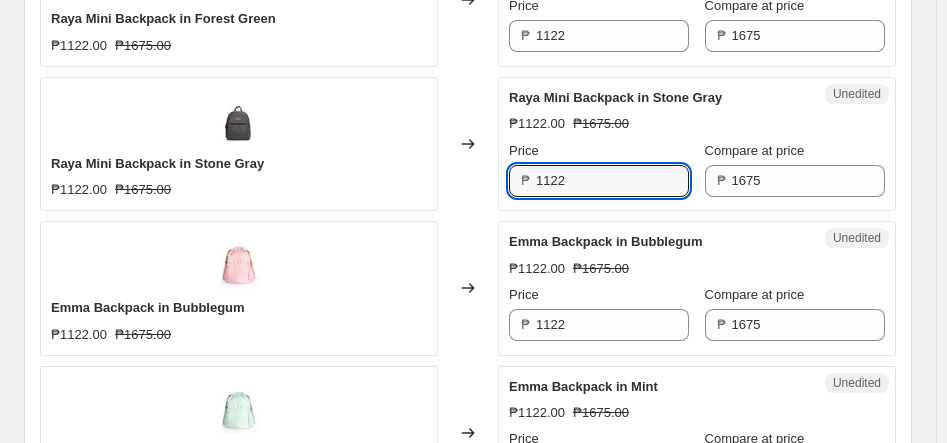 drag, startPoint x: 566, startPoint y: 171, endPoint x: 499, endPoint y: 167, distance: 67.11929 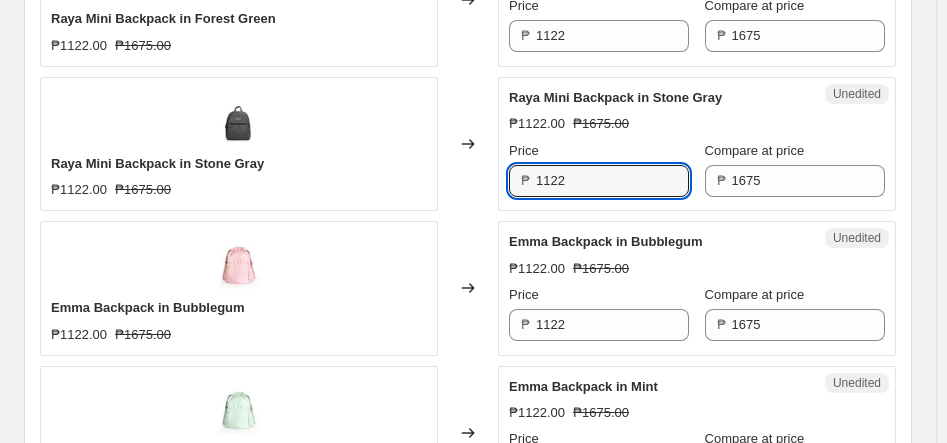 paste on "088.75" 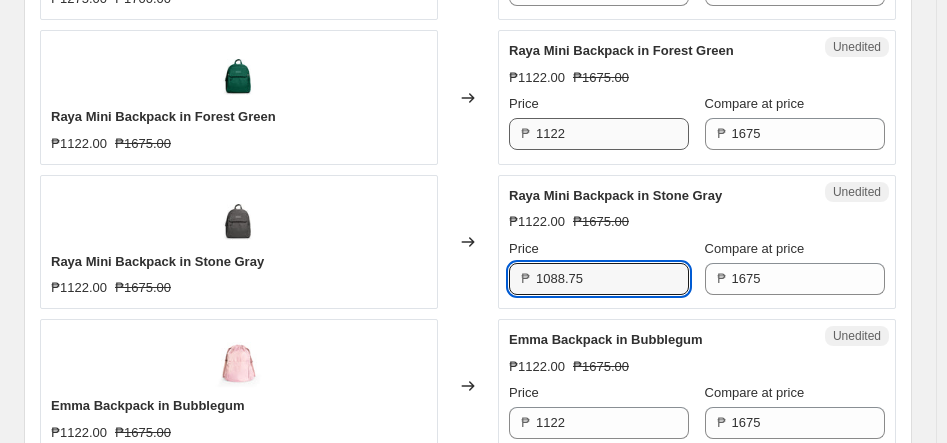 scroll, scrollTop: 2490, scrollLeft: 0, axis: vertical 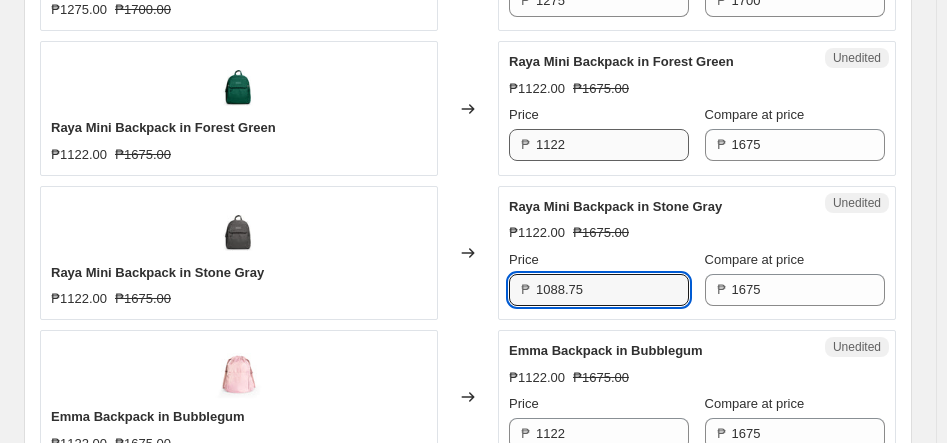 type on "1088.75" 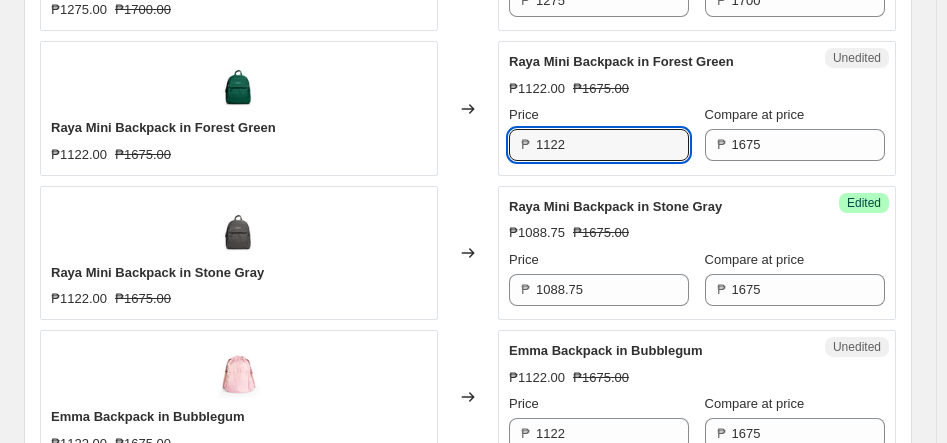 drag, startPoint x: 586, startPoint y: 129, endPoint x: 468, endPoint y: 132, distance: 118.03813 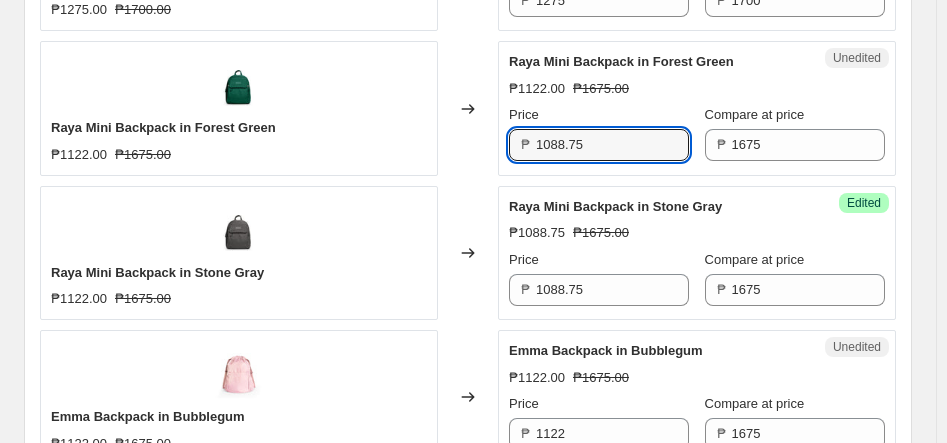 type on "1088.75" 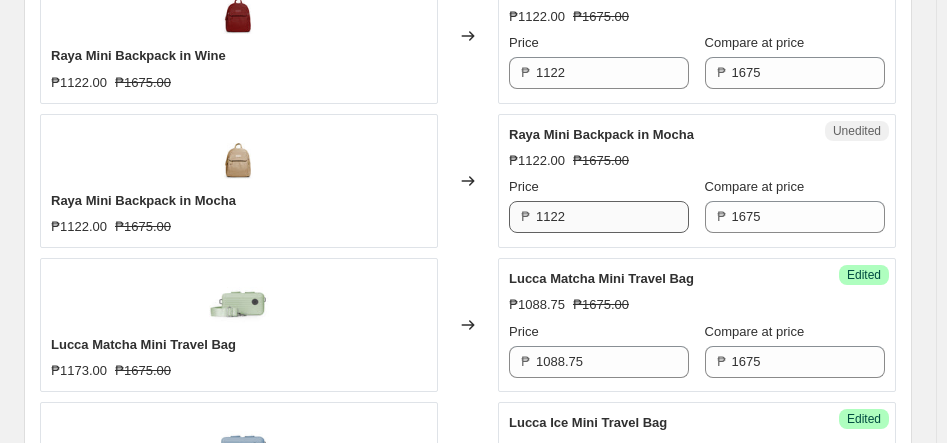 scroll, scrollTop: 973, scrollLeft: 0, axis: vertical 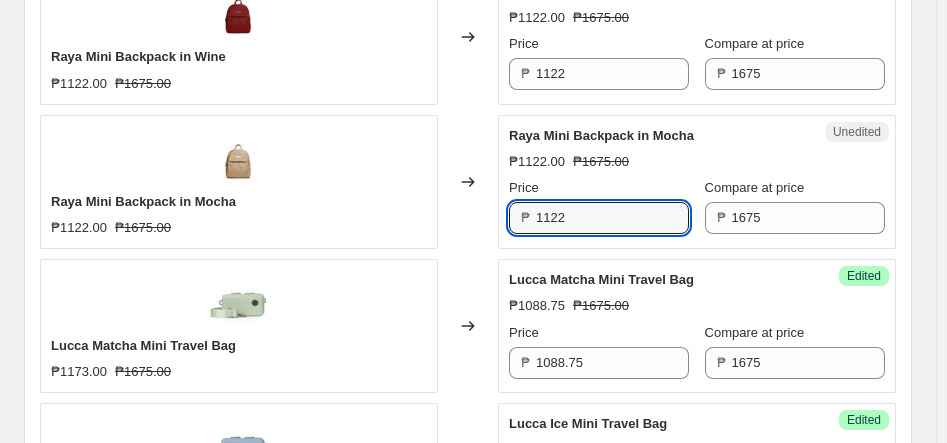 drag, startPoint x: 597, startPoint y: 213, endPoint x: 492, endPoint y: 213, distance: 105 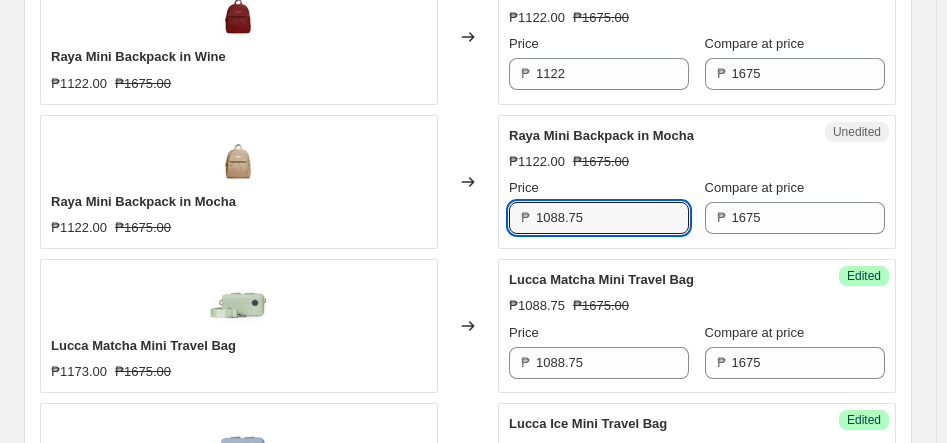 type on "1088.75" 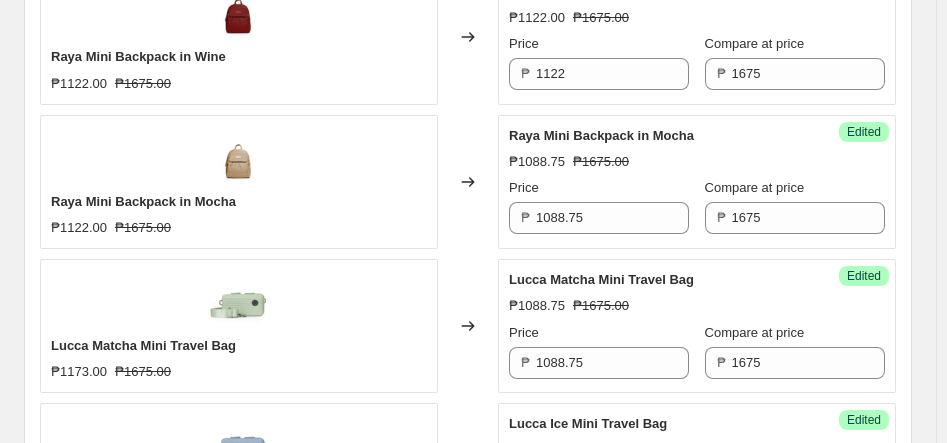 click on "Changed to" at bounding box center (468, 326) 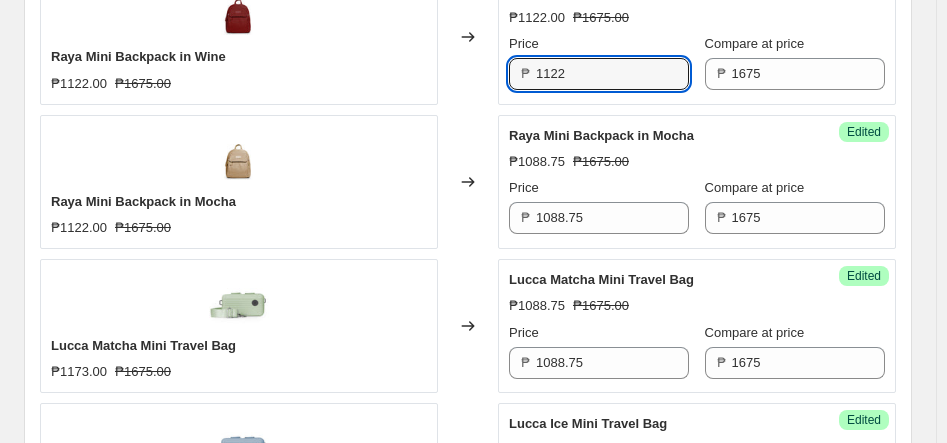 drag, startPoint x: 582, startPoint y: 76, endPoint x: 482, endPoint y: 77, distance: 100.005 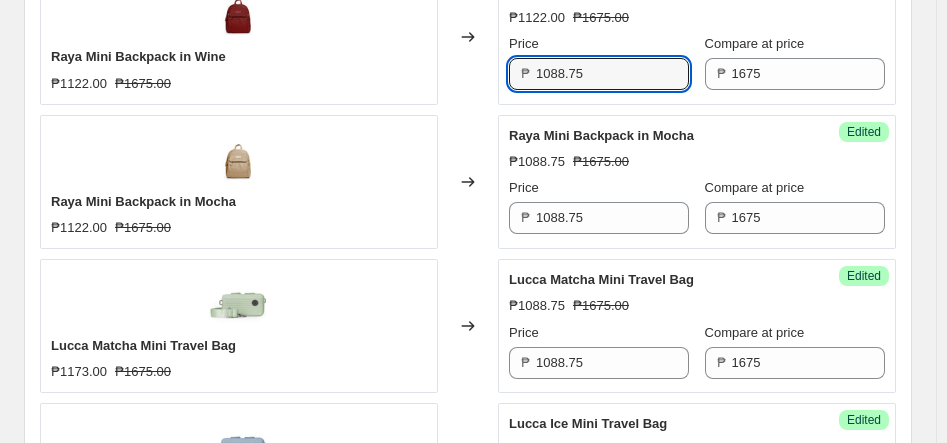 type on "1088.75" 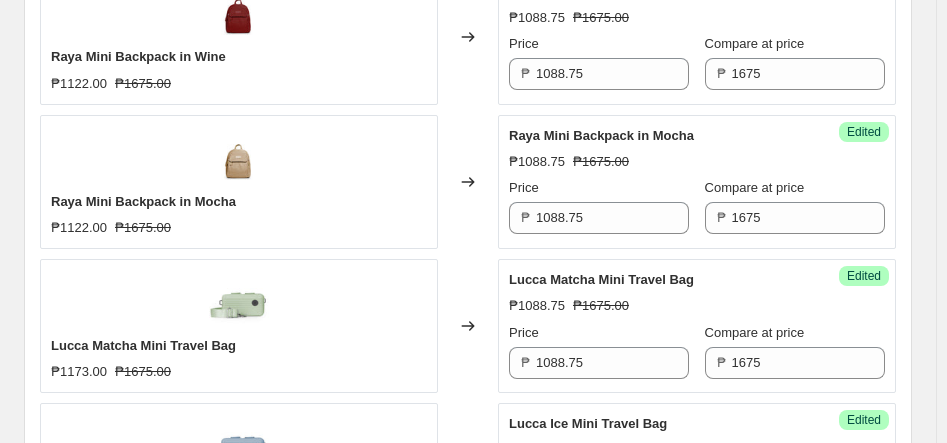 click on "Changed to" at bounding box center [468, 182] 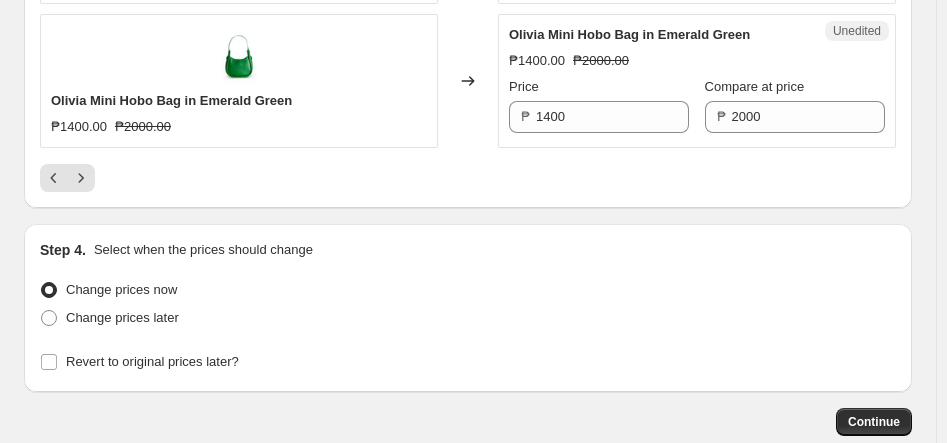 scroll, scrollTop: 3680, scrollLeft: 0, axis: vertical 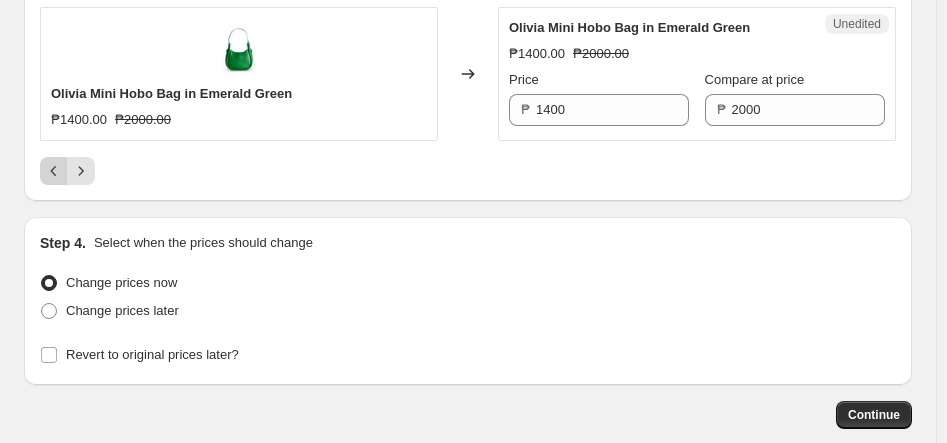 click 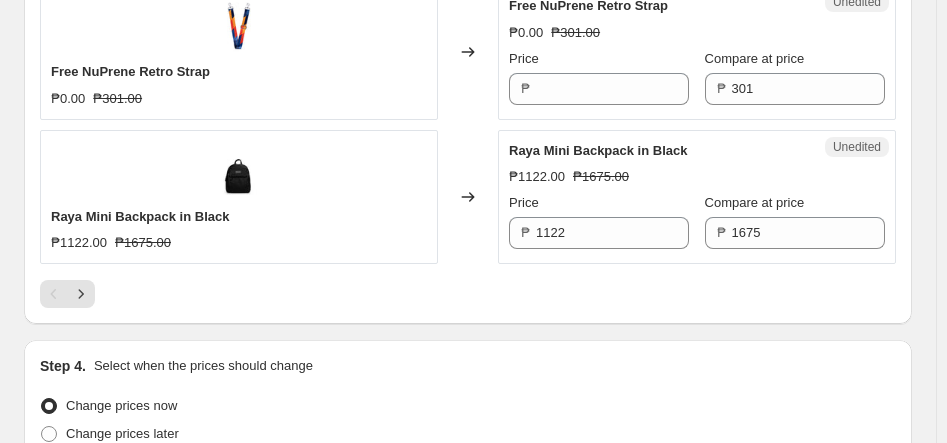scroll, scrollTop: 3548, scrollLeft: 0, axis: vertical 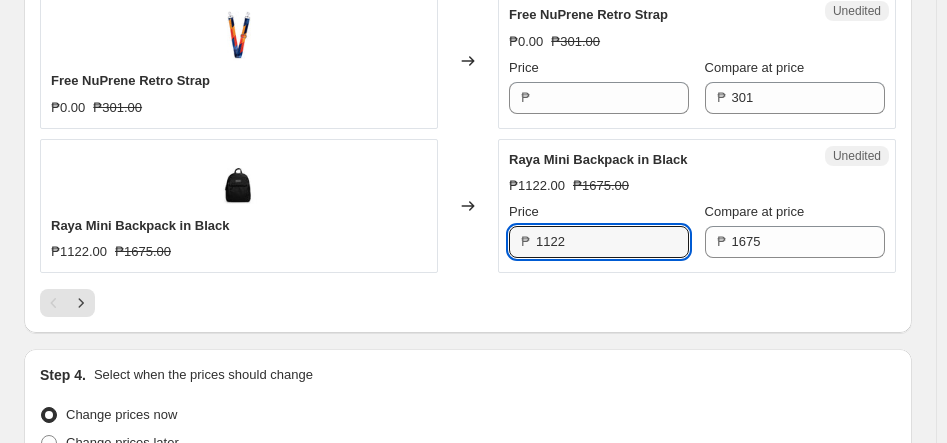 drag, startPoint x: 572, startPoint y: 230, endPoint x: 485, endPoint y: 223, distance: 87.28116 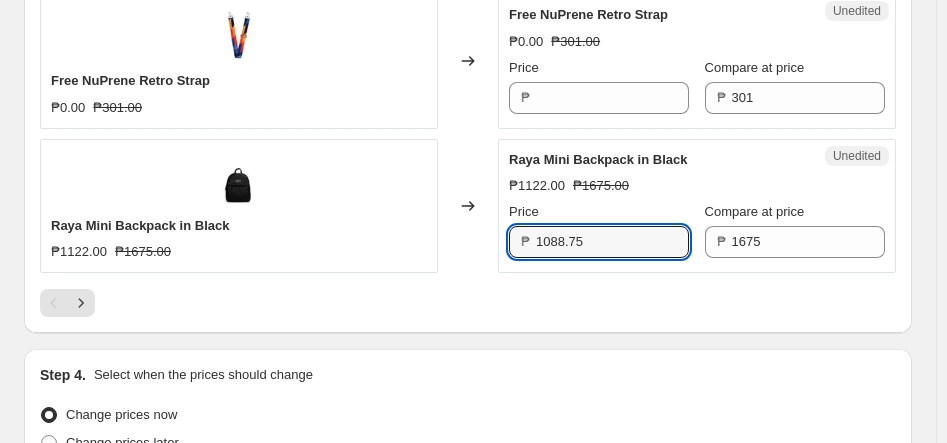 type on "1088.75" 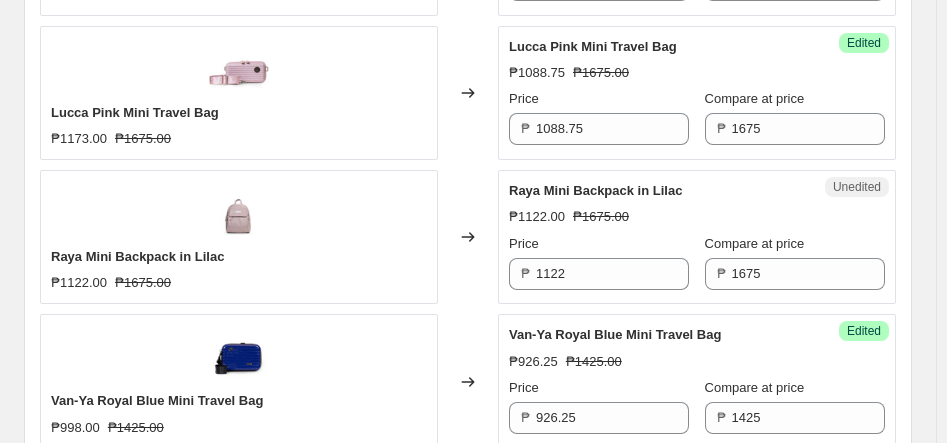 scroll, scrollTop: 2938, scrollLeft: 0, axis: vertical 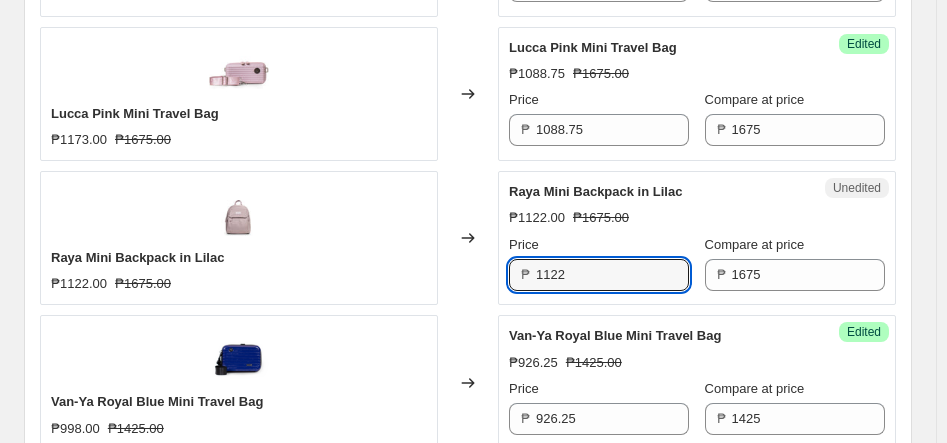 drag, startPoint x: 586, startPoint y: 258, endPoint x: 478, endPoint y: 272, distance: 108.903625 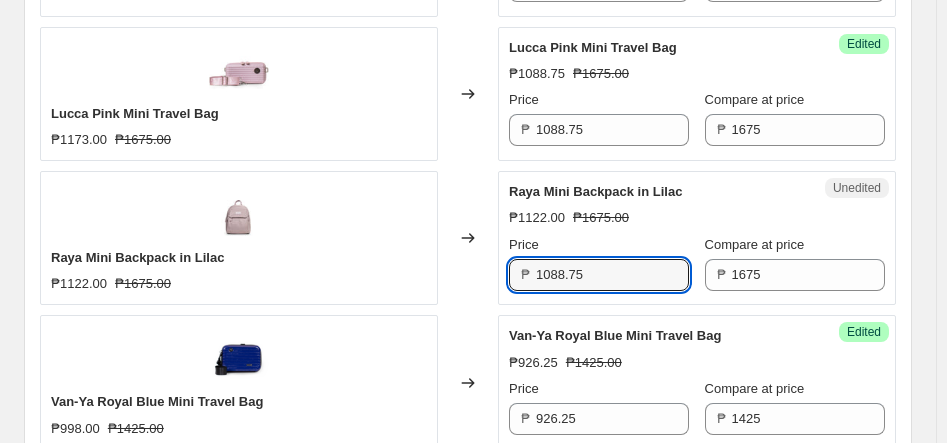 type on "1088.75" 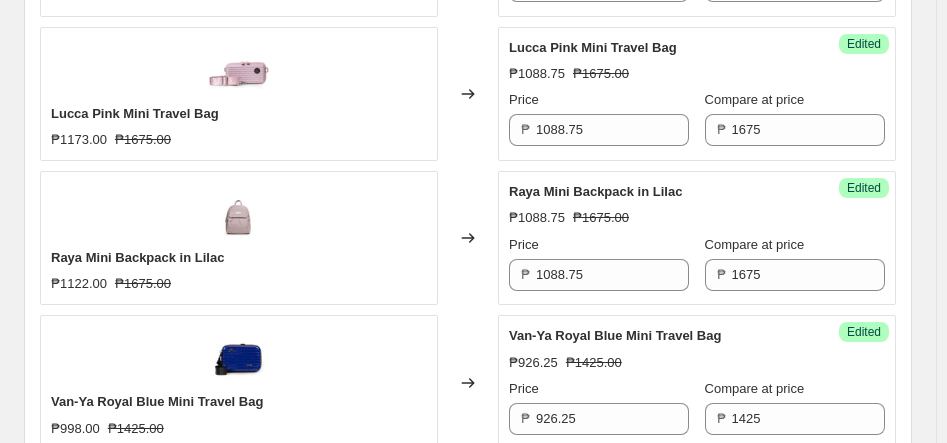 click on "Changed to" at bounding box center (468, 238) 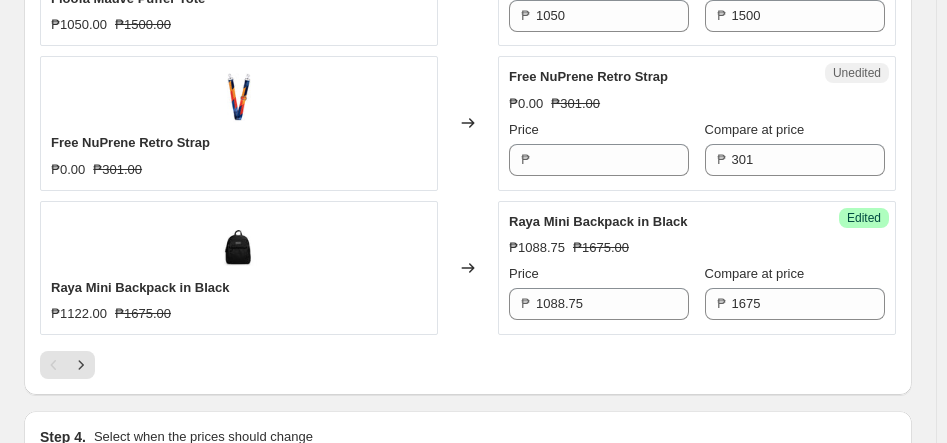 scroll, scrollTop: 3487, scrollLeft: 0, axis: vertical 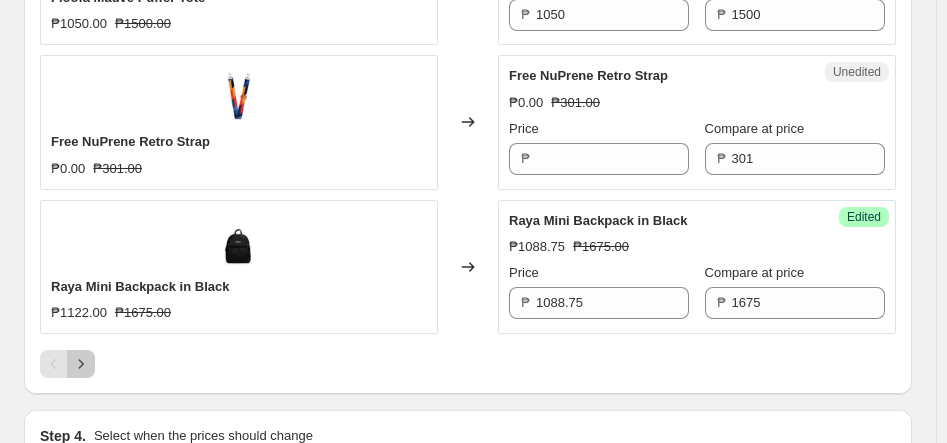 click 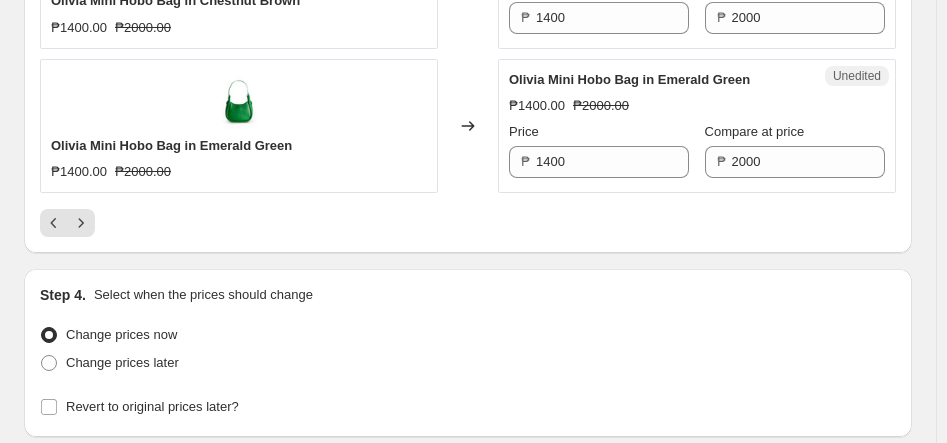 scroll, scrollTop: 3627, scrollLeft: 0, axis: vertical 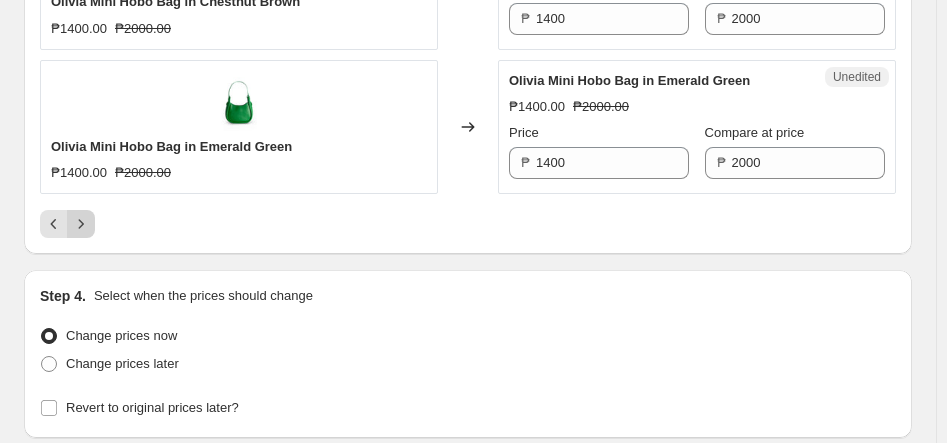 click 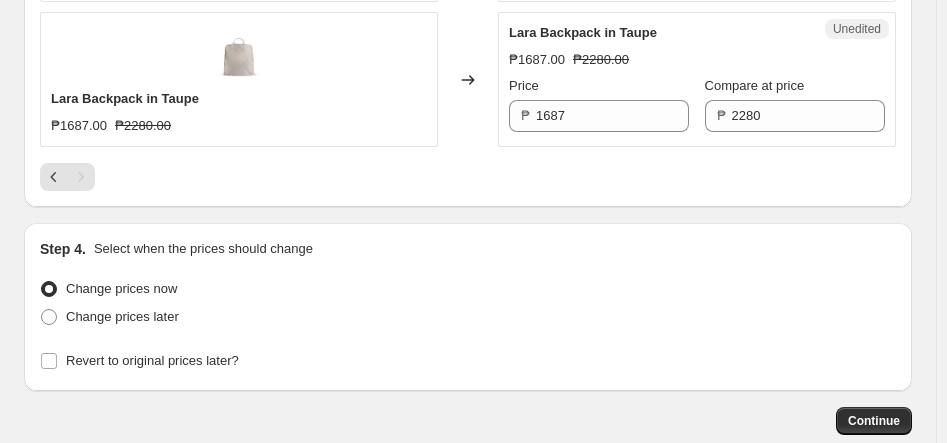 scroll, scrollTop: 2087, scrollLeft: 0, axis: vertical 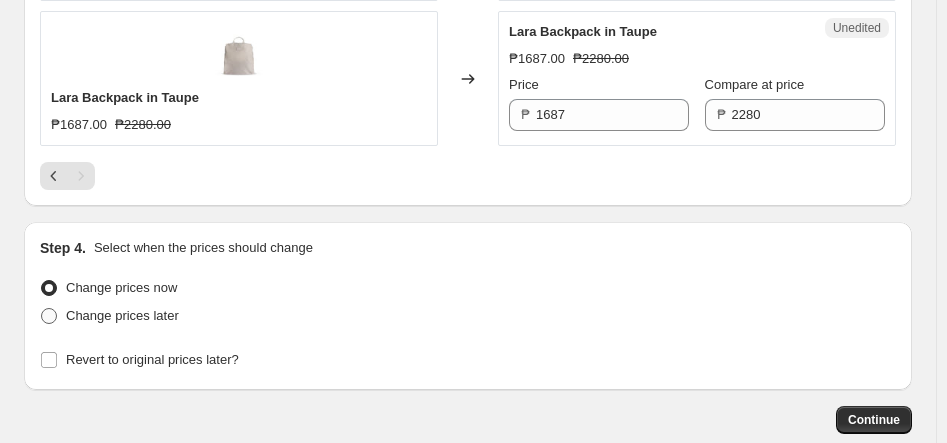 click at bounding box center (49, 316) 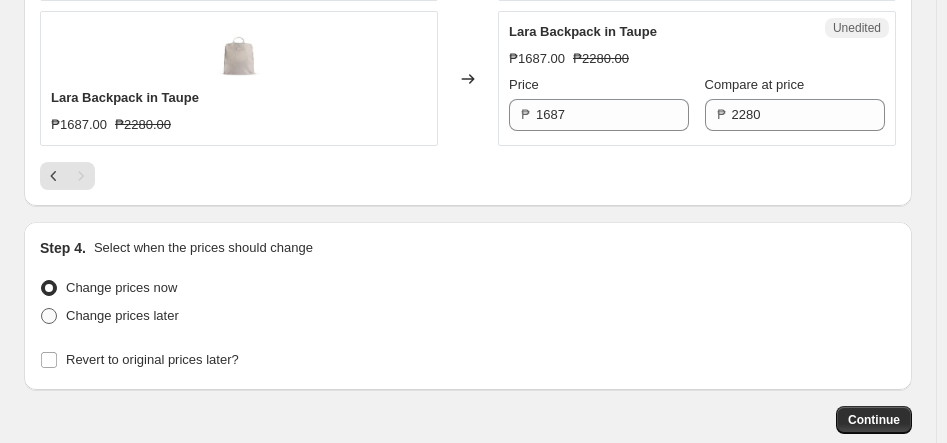 radio on "true" 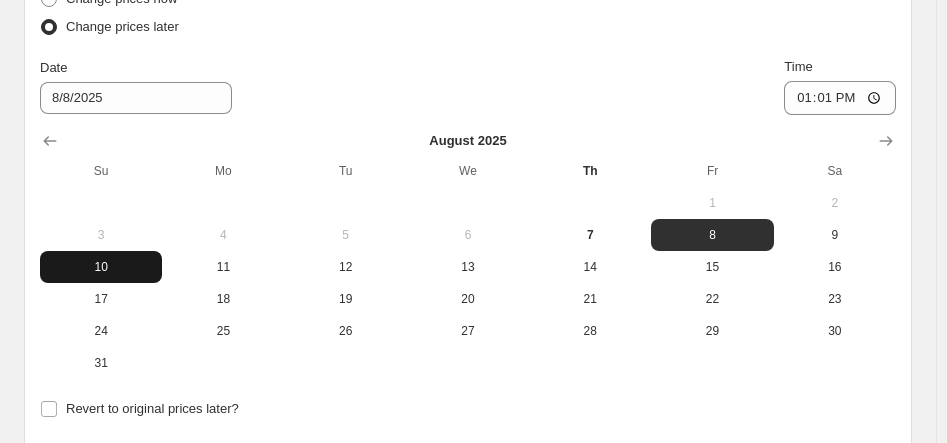 scroll, scrollTop: 2379, scrollLeft: 0, axis: vertical 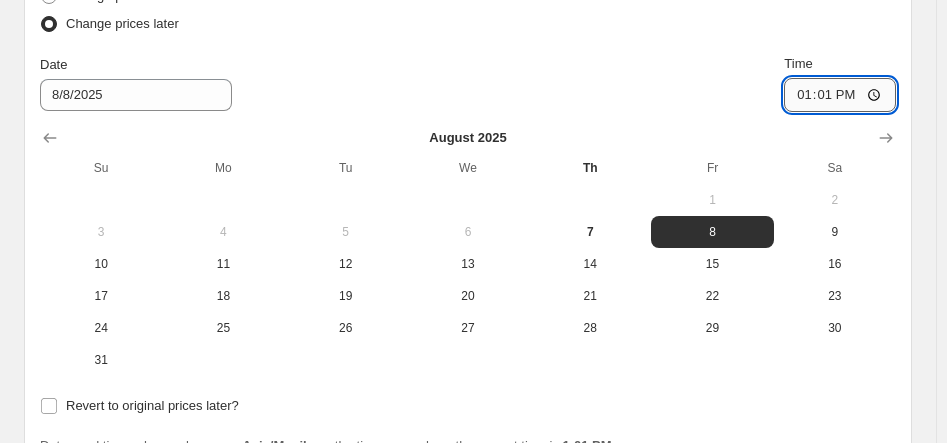 click on "13:01" at bounding box center [840, 95] 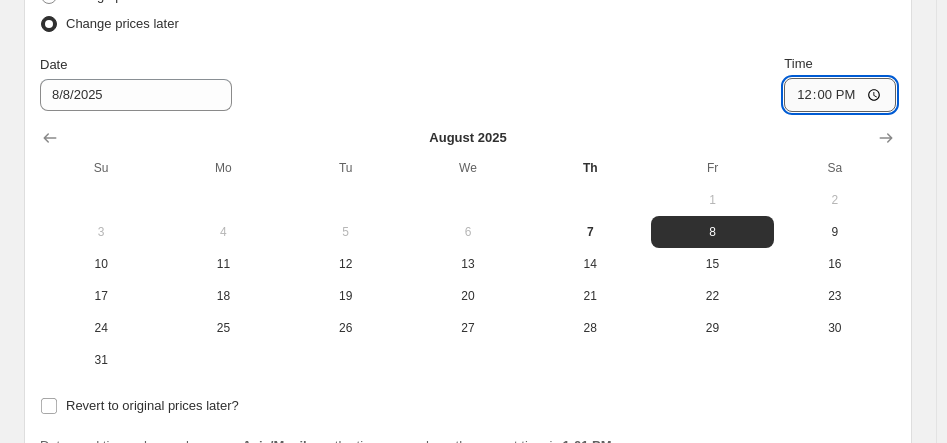 type on "00:00" 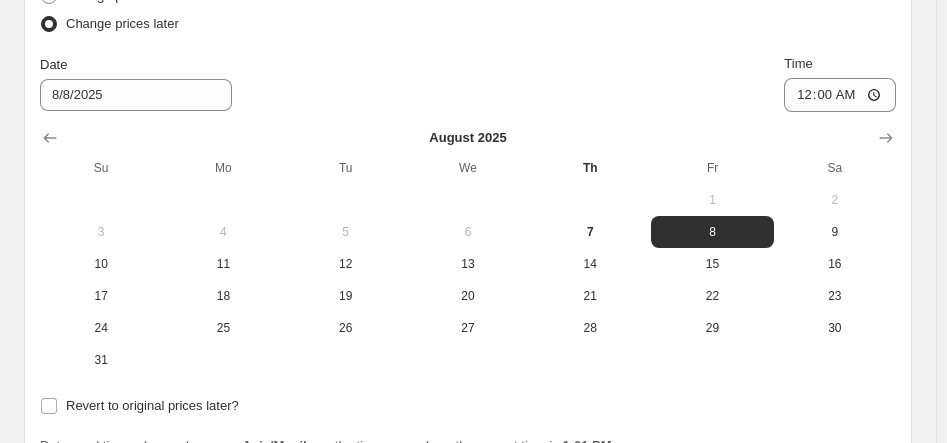 click on "Date [DATE] Time [TIME]" at bounding box center (468, 83) 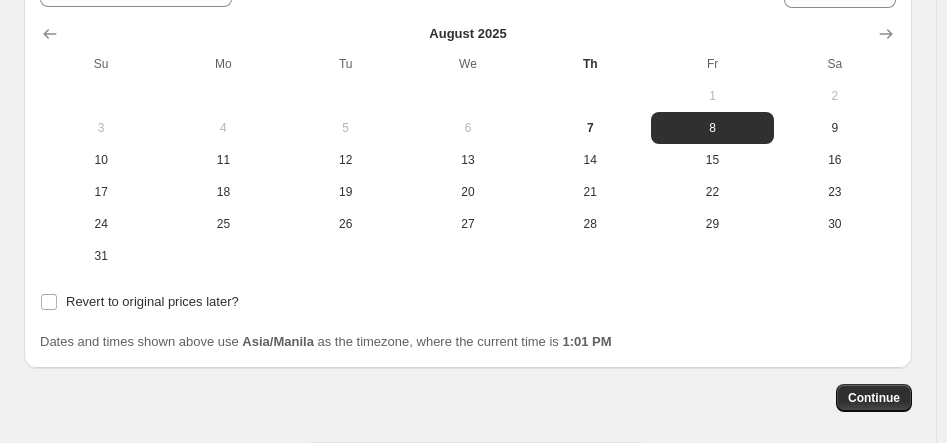 scroll, scrollTop: 2487, scrollLeft: 0, axis: vertical 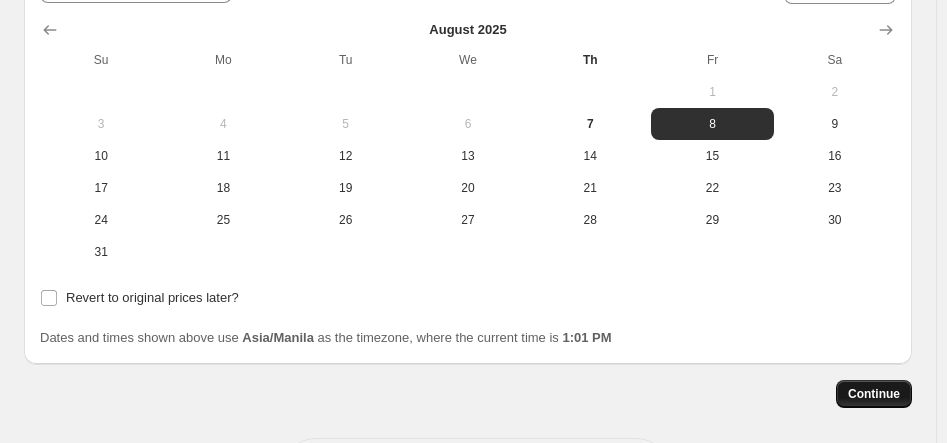 click on "Continue" at bounding box center [874, 394] 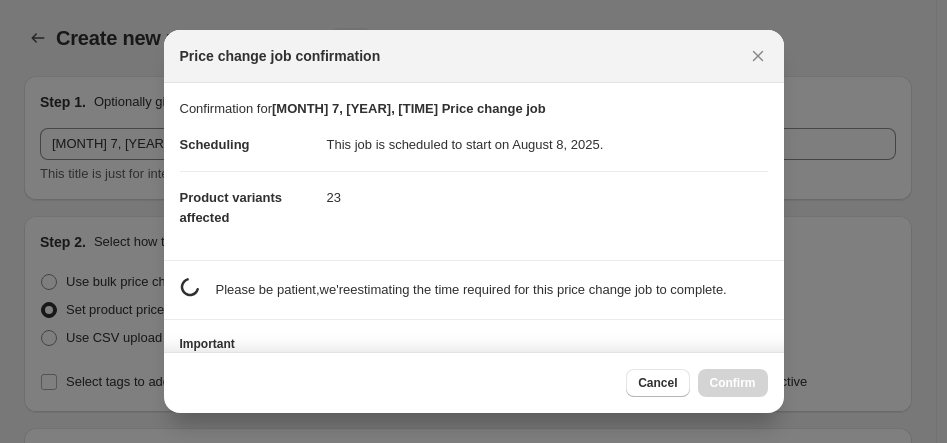 scroll, scrollTop: 2487, scrollLeft: 0, axis: vertical 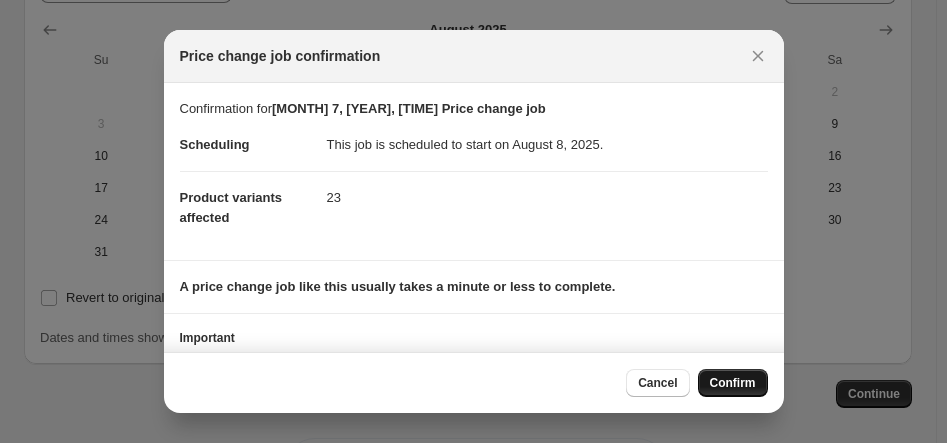 click on "Confirm" at bounding box center [733, 383] 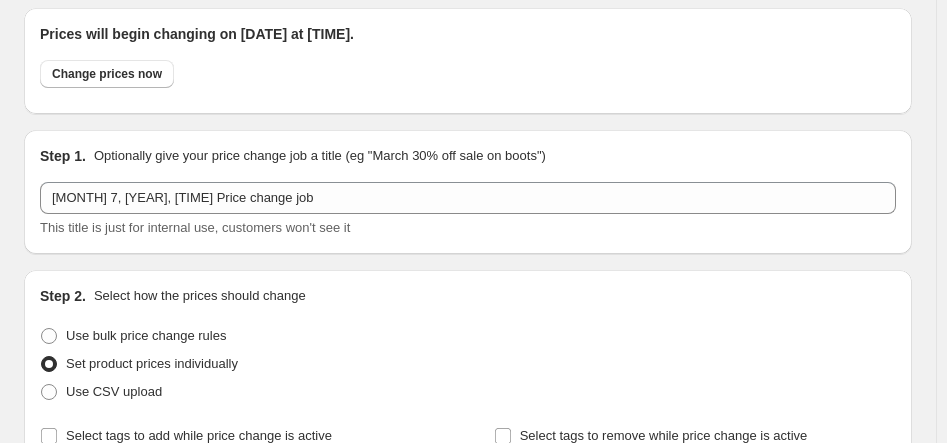 scroll, scrollTop: 0, scrollLeft: 0, axis: both 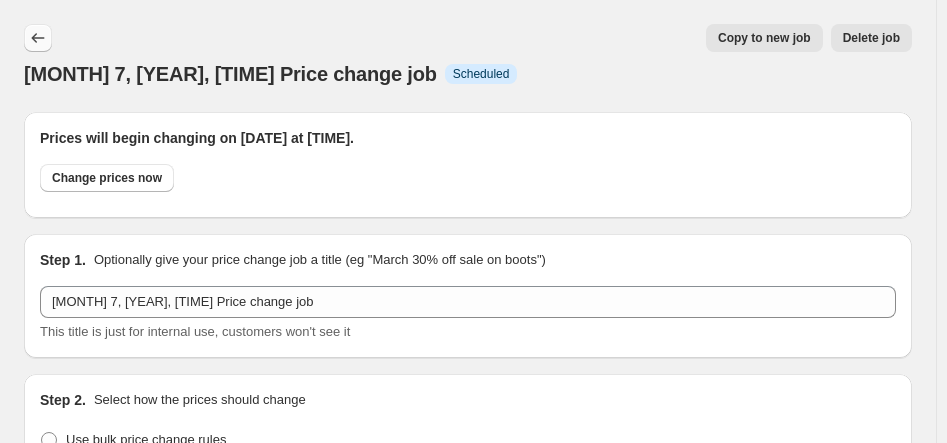click 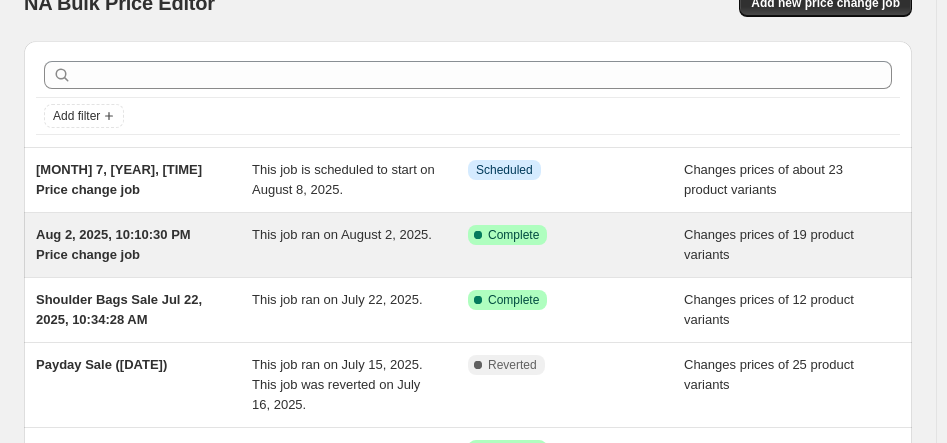 scroll, scrollTop: 36, scrollLeft: 0, axis: vertical 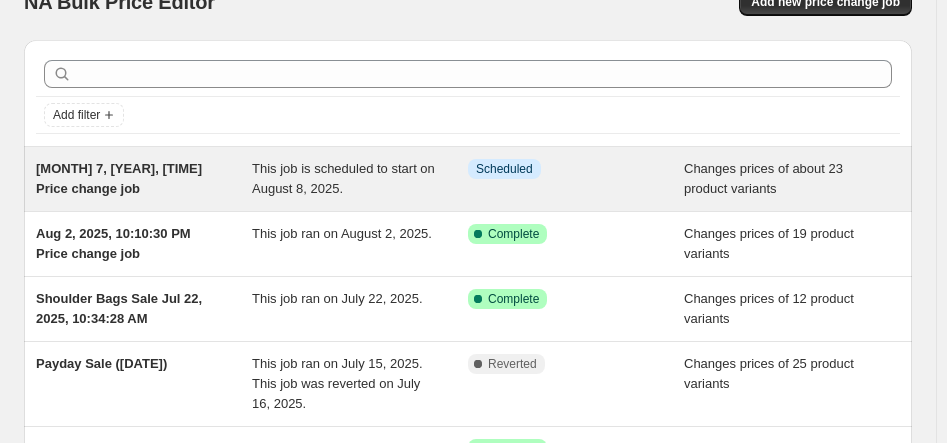 click on "Changes prices of about 23 product variants" at bounding box center (763, 178) 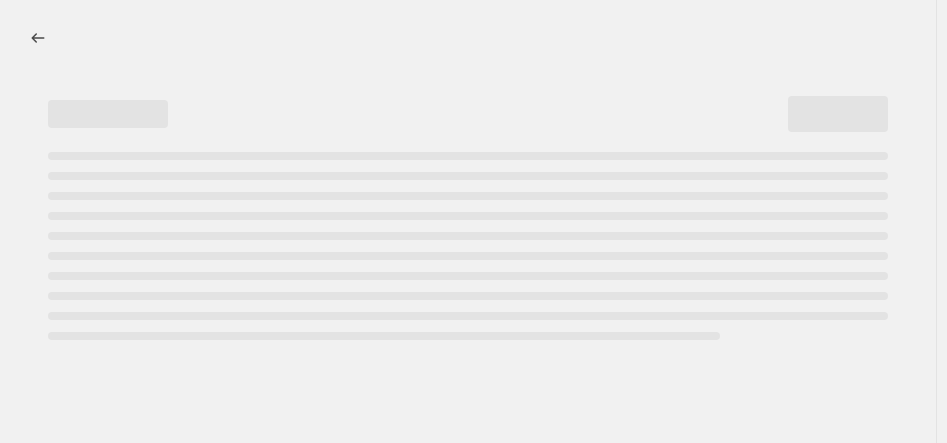 select on "product_status" 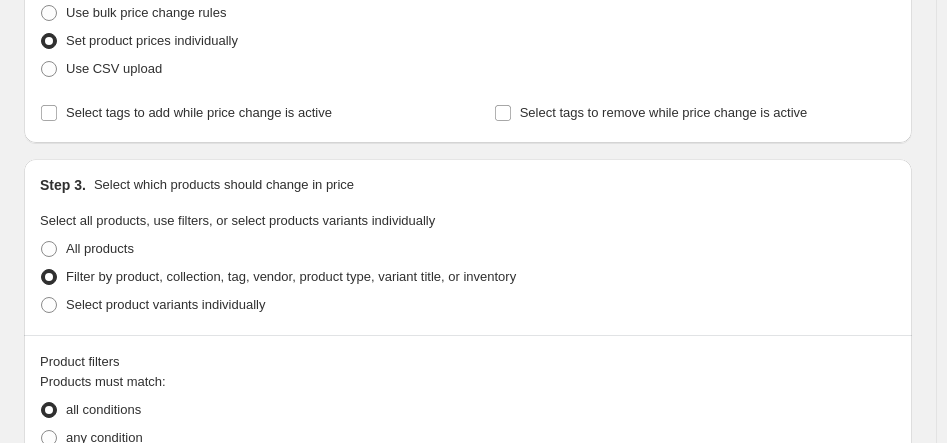 scroll, scrollTop: 0, scrollLeft: 0, axis: both 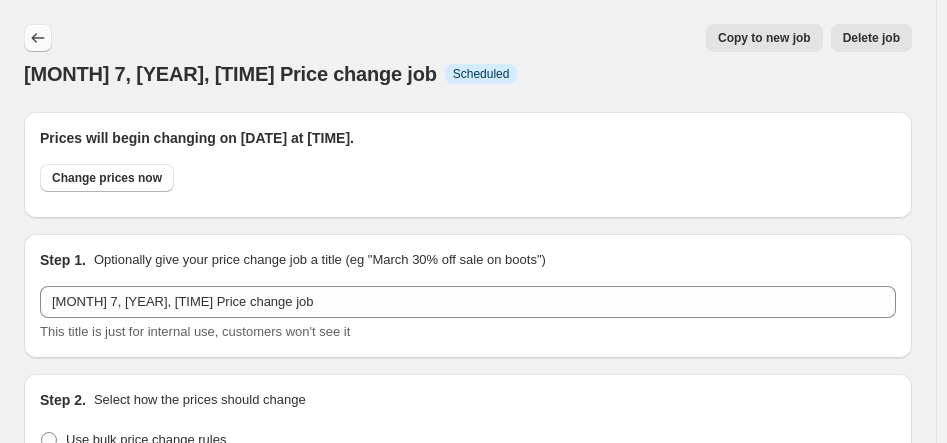 click at bounding box center (38, 38) 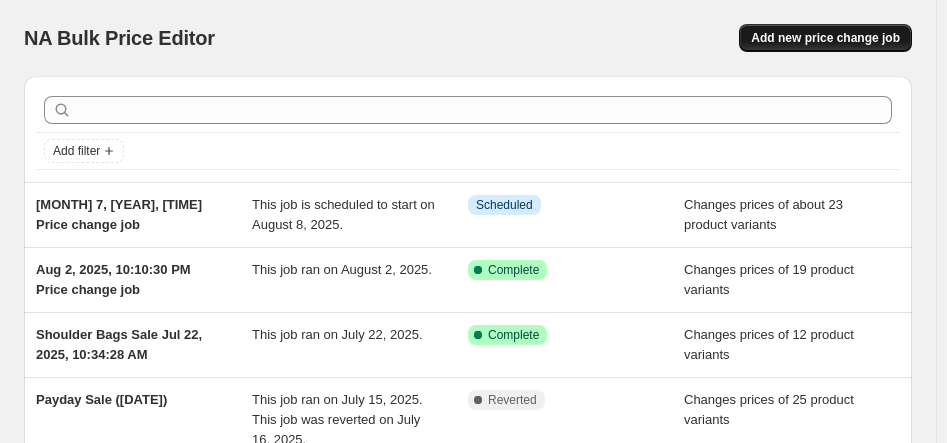 click on "Add new price change job" at bounding box center (825, 38) 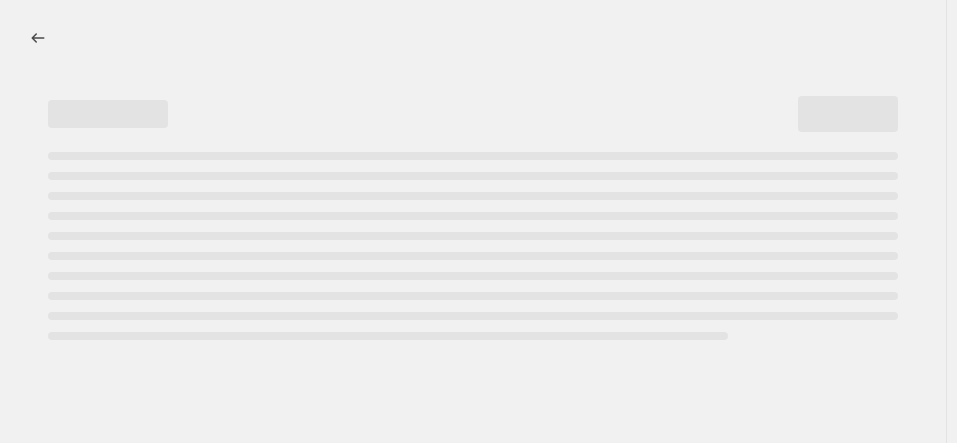 select on "percentage" 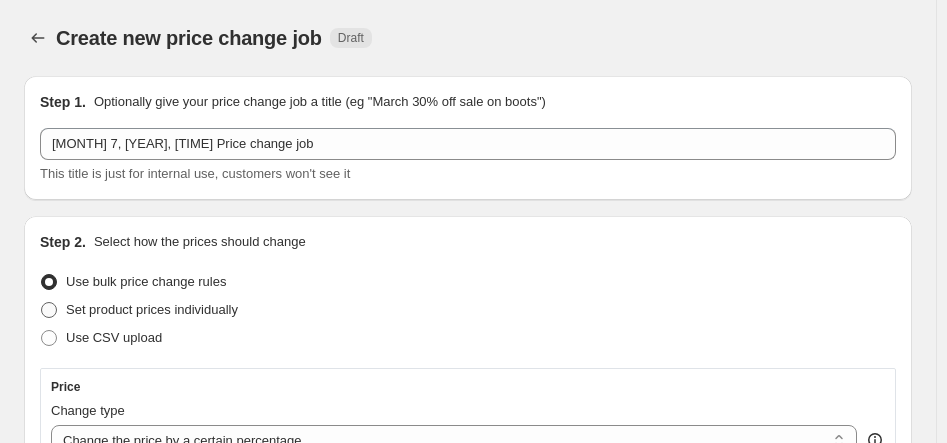 click at bounding box center [49, 310] 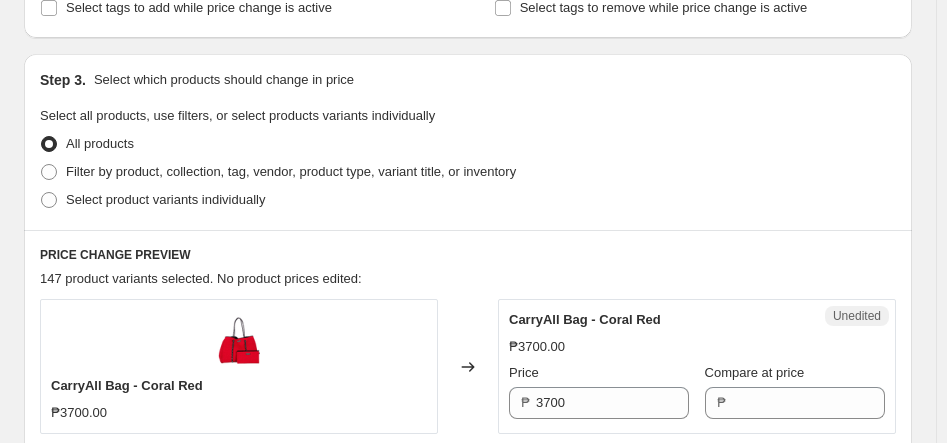 scroll, scrollTop: 377, scrollLeft: 0, axis: vertical 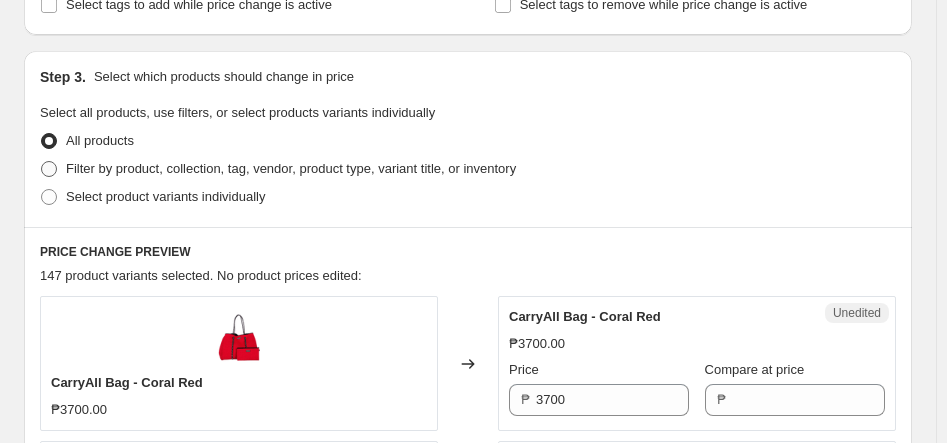 click at bounding box center [49, 169] 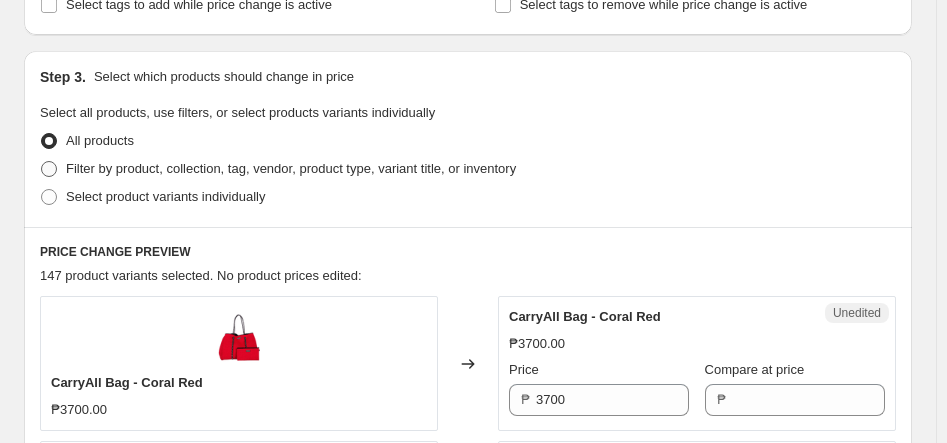 radio on "true" 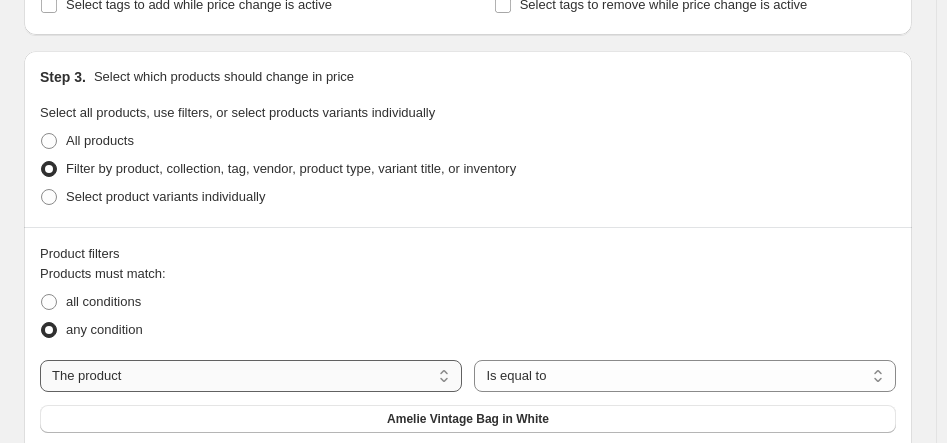 click on "The product The product's collection The product's tag The product's vendor The product's type The product's status The variant's title Inventory quantity" at bounding box center (251, 376) 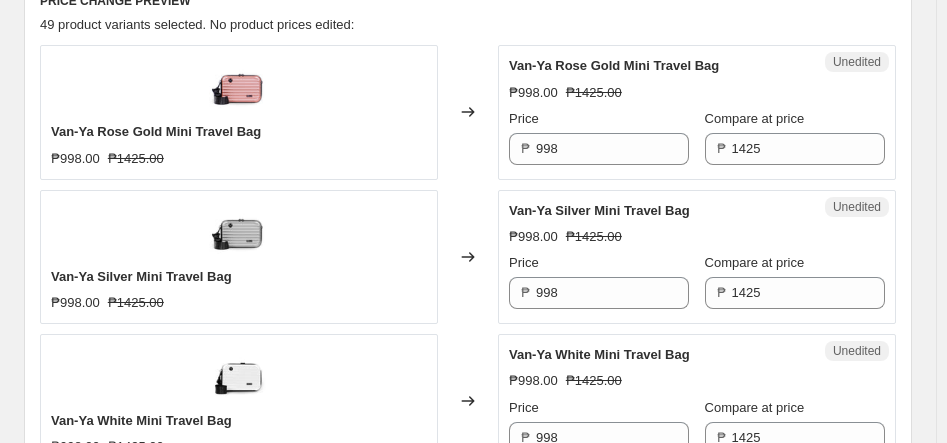 scroll, scrollTop: 897, scrollLeft: 0, axis: vertical 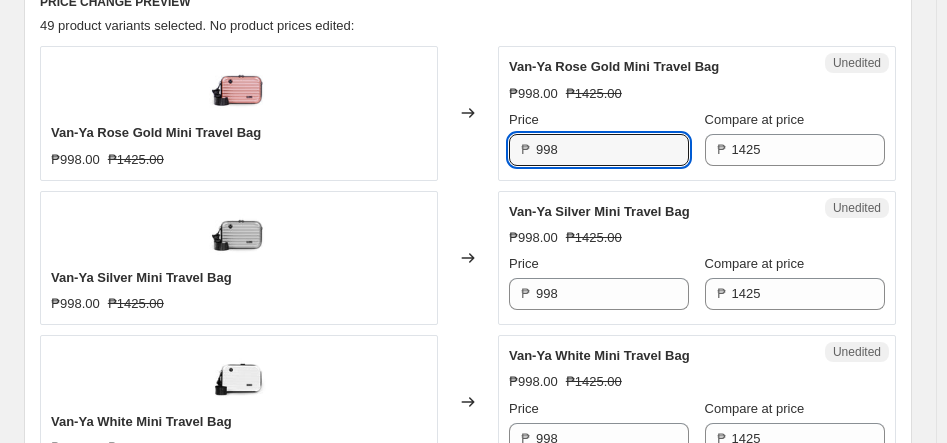 drag, startPoint x: 564, startPoint y: 147, endPoint x: 512, endPoint y: 150, distance: 52.086468 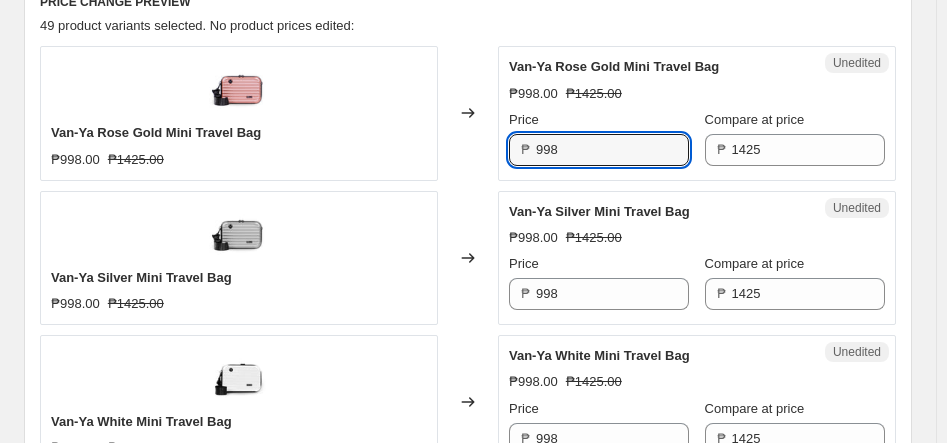 type on "8" 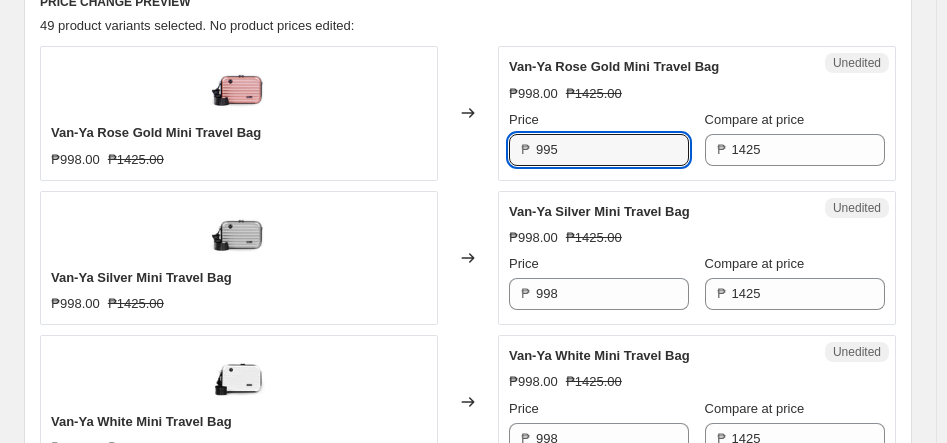 drag, startPoint x: 595, startPoint y: 136, endPoint x: 526, endPoint y: 150, distance: 70.40597 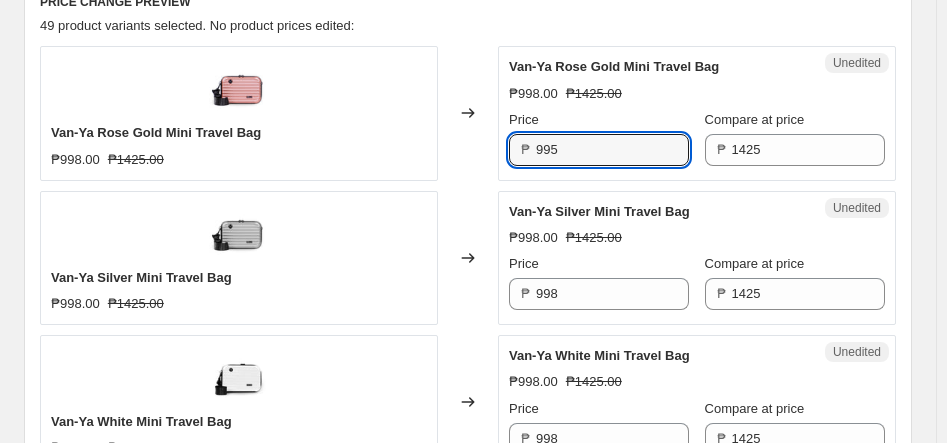 type on "995" 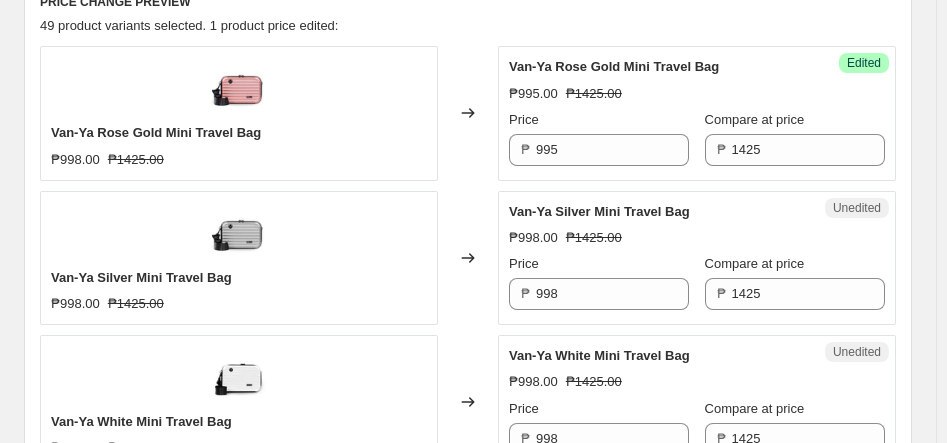 click on "Changed to" at bounding box center (468, 258) 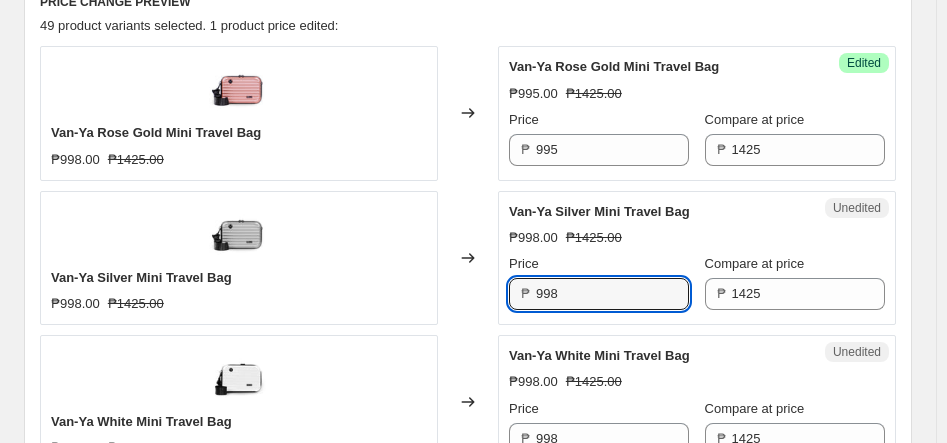 drag, startPoint x: 560, startPoint y: 301, endPoint x: 529, endPoint y: 308, distance: 31.780497 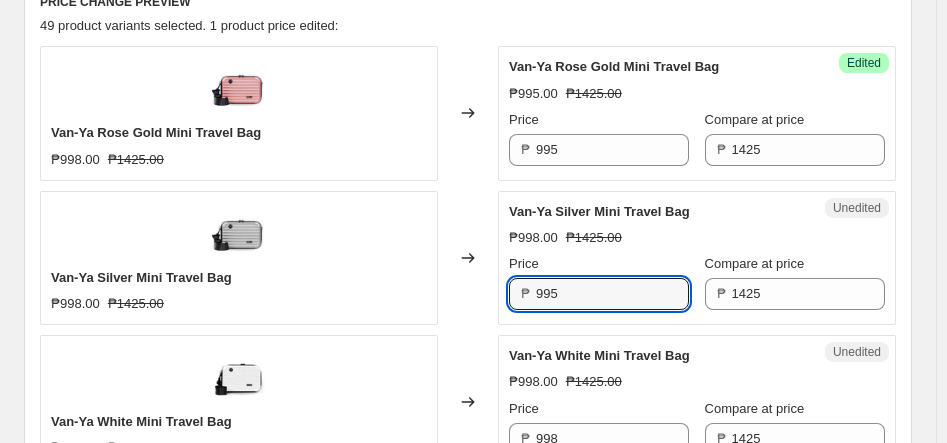 type on "995" 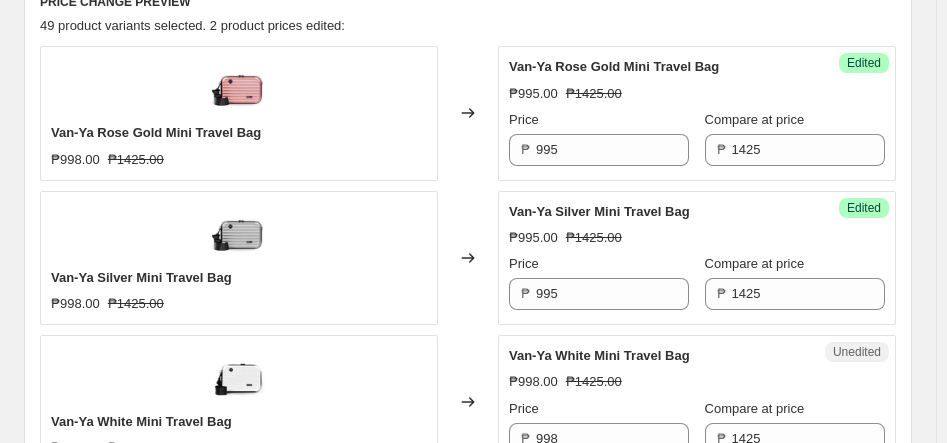 click on "Changed to" at bounding box center [468, 258] 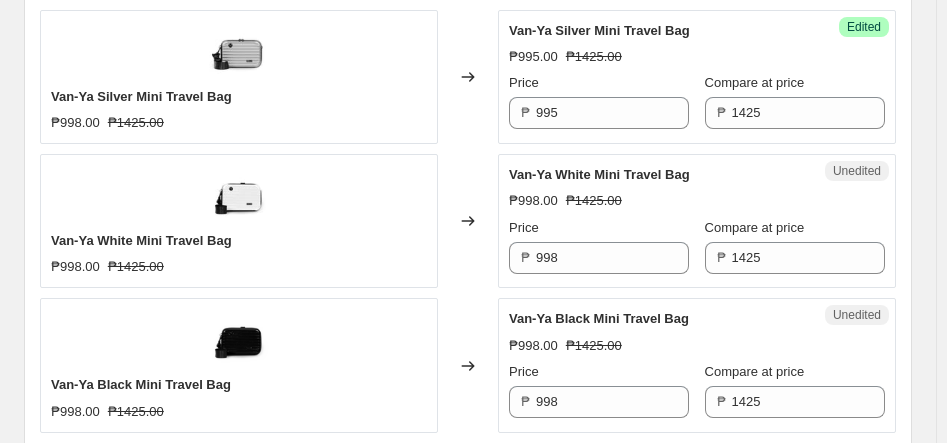 scroll, scrollTop: 1079, scrollLeft: 0, axis: vertical 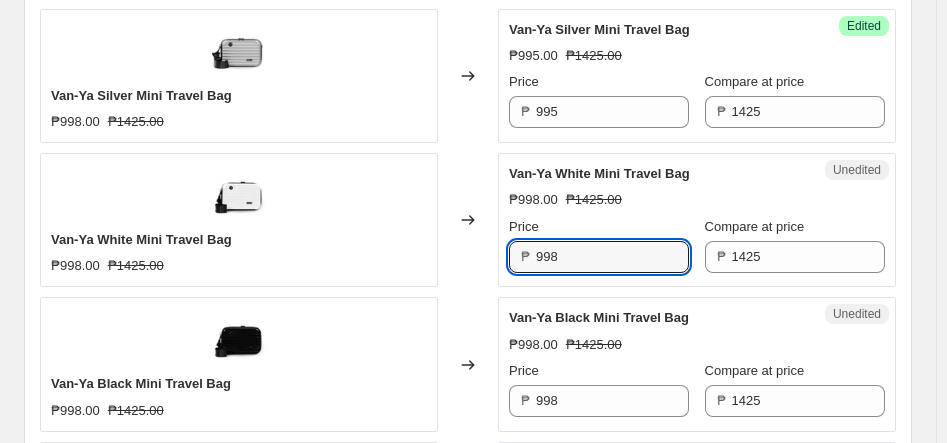 drag, startPoint x: 584, startPoint y: 253, endPoint x: 507, endPoint y: 271, distance: 79.07591 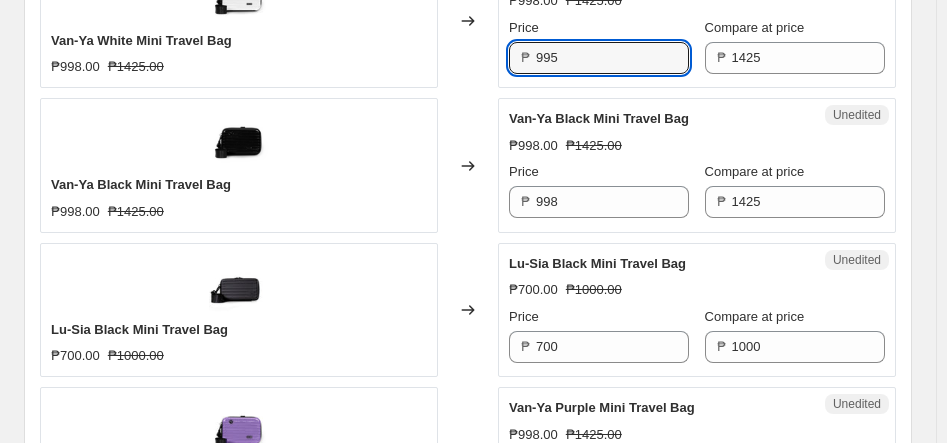scroll, scrollTop: 1279, scrollLeft: 0, axis: vertical 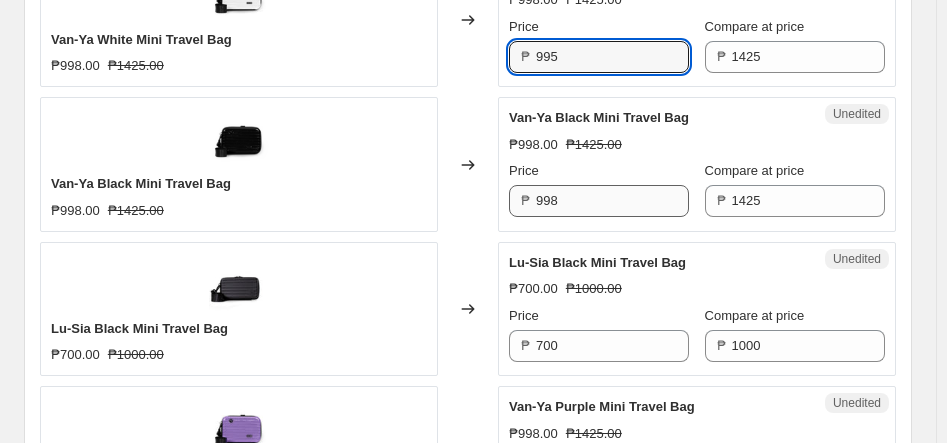 type on "995" 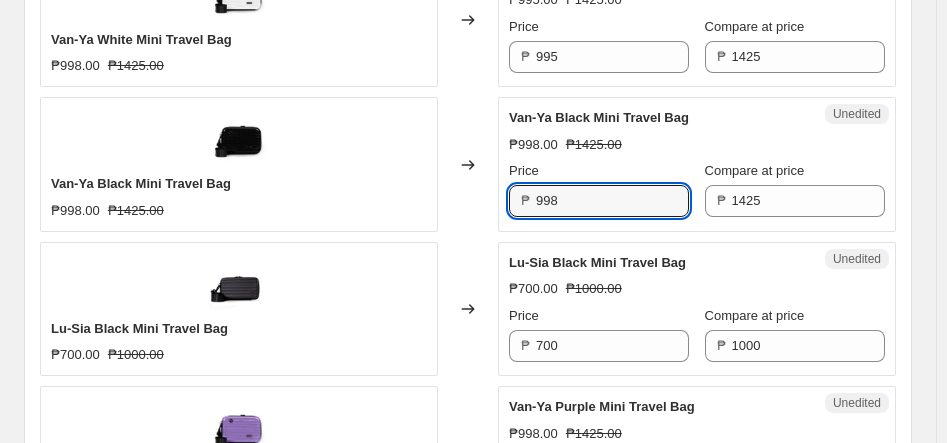 drag, startPoint x: 580, startPoint y: 197, endPoint x: 503, endPoint y: 201, distance: 77.10383 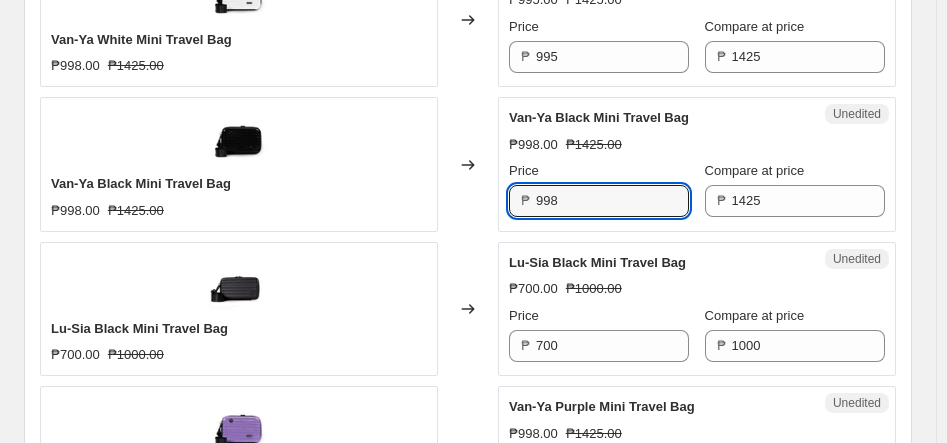 click on "Unedited Van-Ya Black Mini Travel Bag ₱998.00 ₱1425.00 Price ₱ 998 Compare at price ₱ 1425" at bounding box center [697, 164] 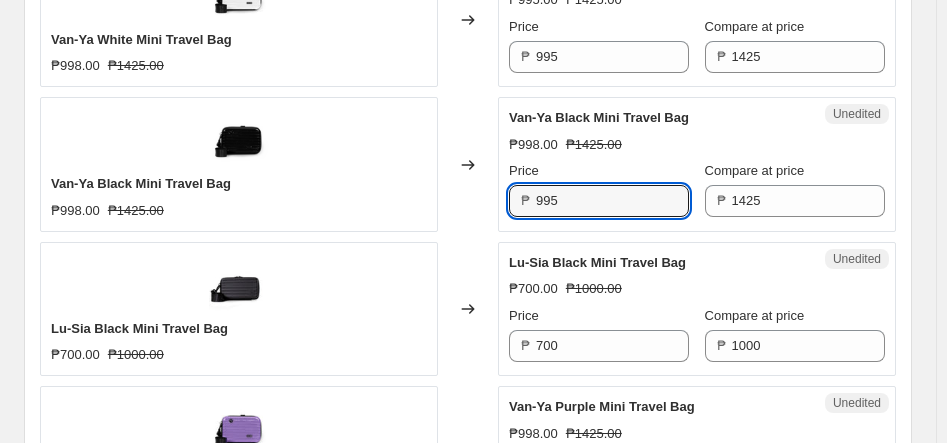 type on "995" 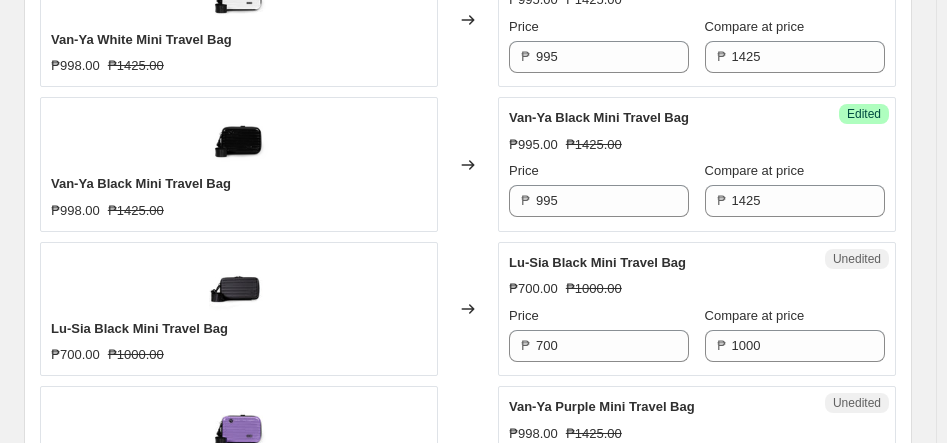 click on "Changed to" at bounding box center (468, 309) 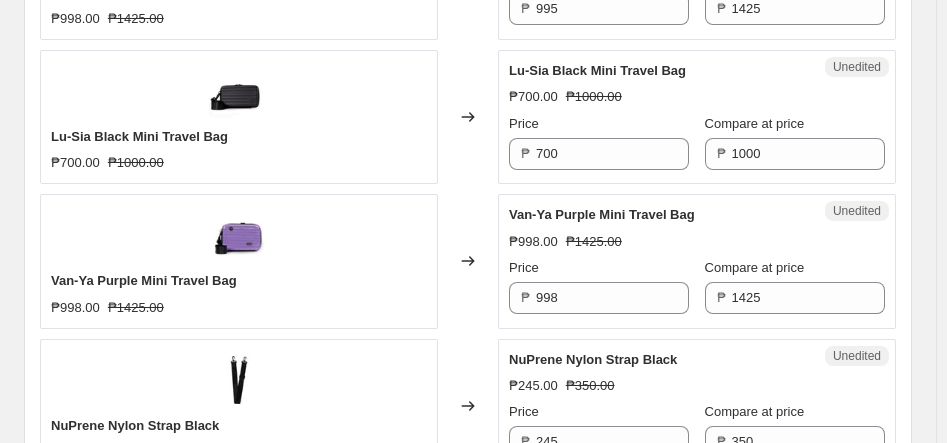 scroll, scrollTop: 1491, scrollLeft: 0, axis: vertical 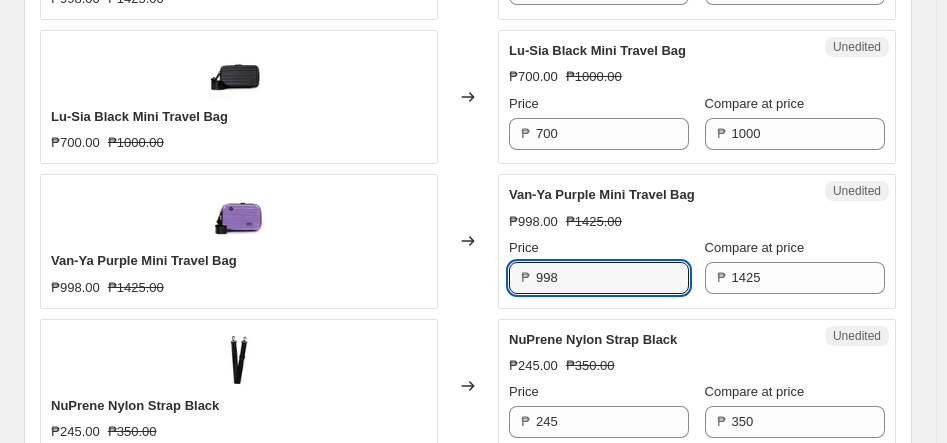 drag, startPoint x: 593, startPoint y: 286, endPoint x: 512, endPoint y: 283, distance: 81.055534 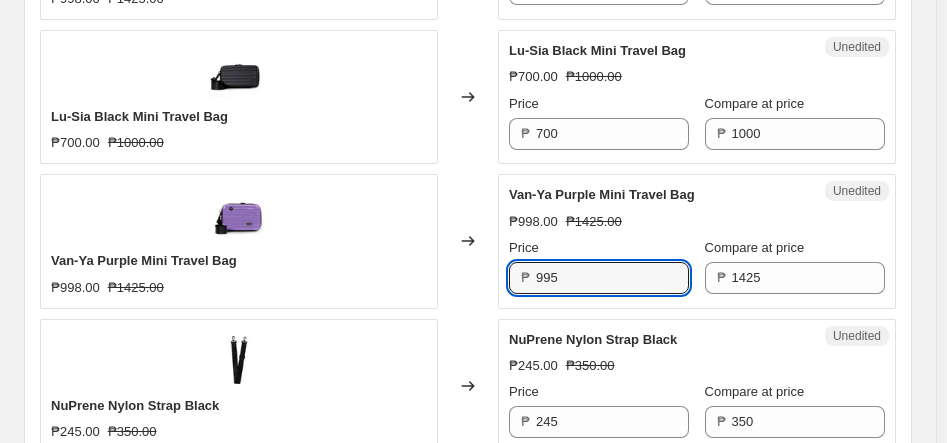 type on "995" 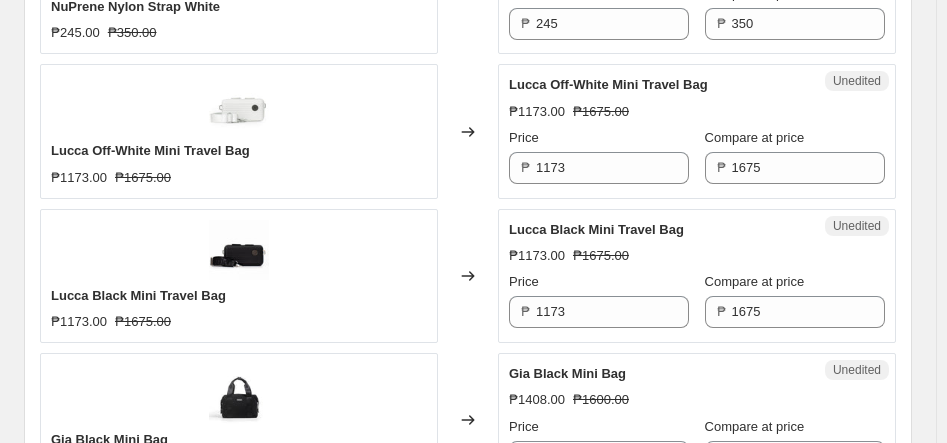 scroll, scrollTop: 2035, scrollLeft: 0, axis: vertical 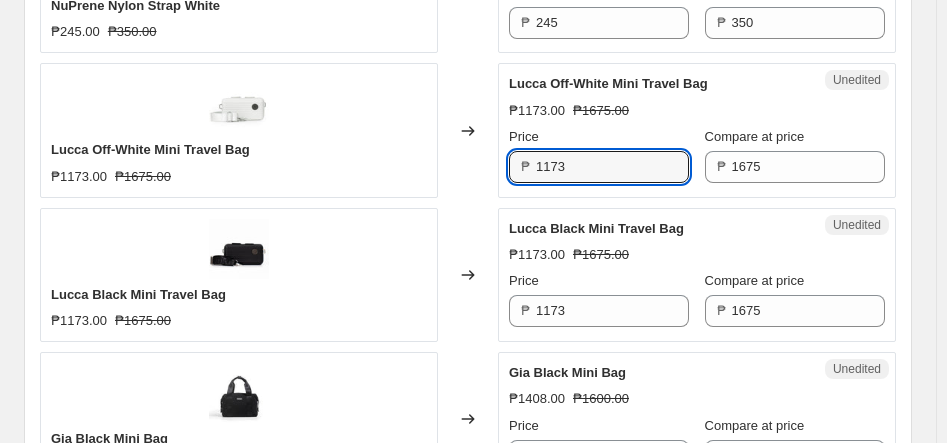drag, startPoint x: 592, startPoint y: 161, endPoint x: 473, endPoint y: 161, distance: 119 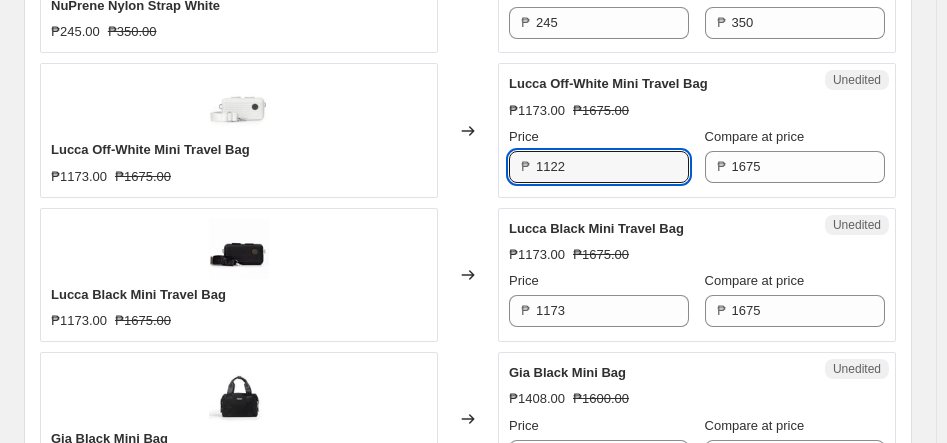 drag, startPoint x: 571, startPoint y: 161, endPoint x: 515, endPoint y: 164, distance: 56.0803 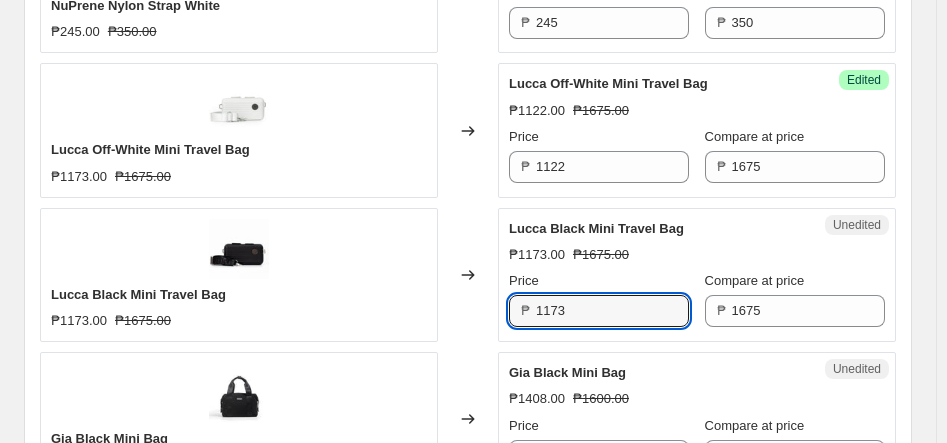 drag, startPoint x: 585, startPoint y: 305, endPoint x: 473, endPoint y: 305, distance: 112 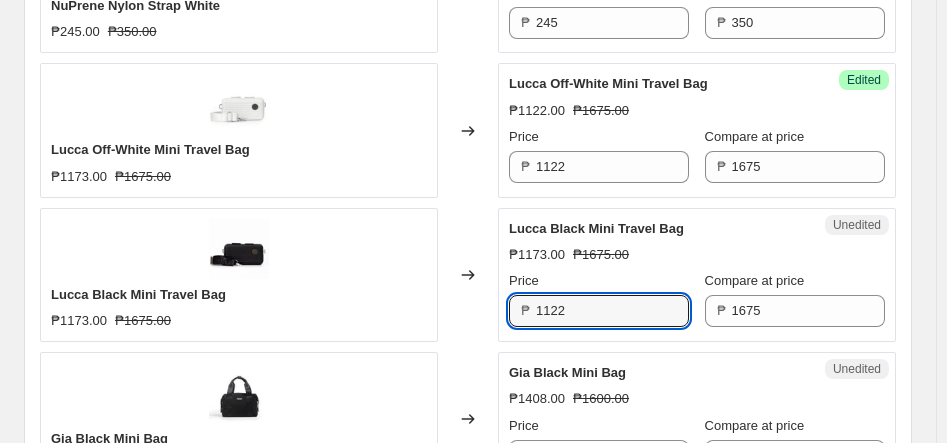 type on "1122" 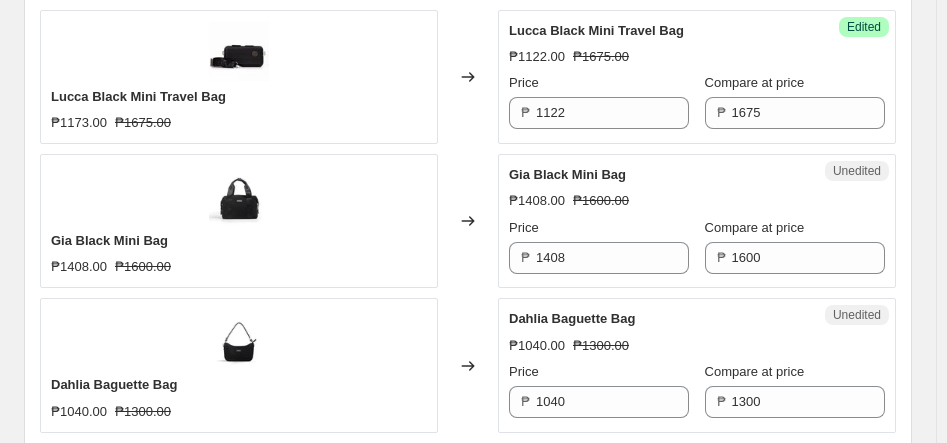 scroll, scrollTop: 2234, scrollLeft: 0, axis: vertical 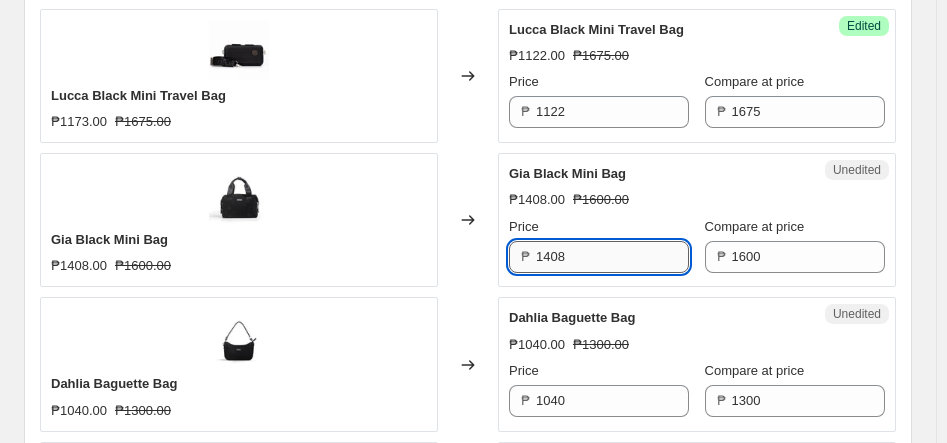 click on "1408" at bounding box center [612, 257] 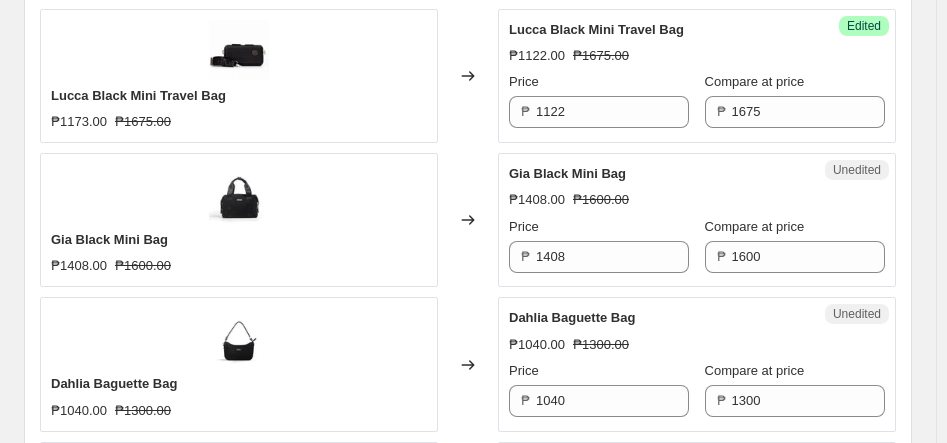 click on "Van-Ya Rose Gold Mini Travel Bag ₱998.00 ₱1425.00 Changed to Success Edited Van-Ya Rose Gold Mini Travel Bag ₱995.00 ₱1425.00 Price ₱ 995 Compare at price ₱ 1425 Van-Ya Silver Mini Travel Bag ₱998.00 ₱1425.00 Changed to Success Edited Van-Ya Silver Mini Travel Bag ₱995.00 ₱1425.00 Price ₱ 995 Compare at price ₱ 1425 Van-Ya White Mini Travel Bag ₱998.00 ₱1425.00 Changed to Success Edited Van-Ya White Mini Travel Bag ₱995.00 ₱1425.00 Price ₱ 995 Compare at price ₱ 1425 Van-Ya Black Mini Travel Bag ₱998.00 ₱1425.00 Changed to Success Edited Van-Ya Black Mini Travel Bag ₱995.00 ₱1425.00 Price ₱ 995 Compare at price ₱ 1425 Lu-Sia Black Mini Travel Bag ₱700.00 ₱1000.00 Changed to Unedited Lu-Sia Black Mini Travel Bag ₱700.00 ₱1000.00 Price ₱ 700 Compare at price ₱ 1000 Van-Ya Purple Mini Travel Bag ₱998.00 ₱1425.00 Changed to Success Edited Van-Ya Purple Mini Travel Bag ₱995.00 ₱1425.00 Price ₱ 995 Compare at price ₱ 1425 ₱245.00 ₱350.00" at bounding box center (468, 148) 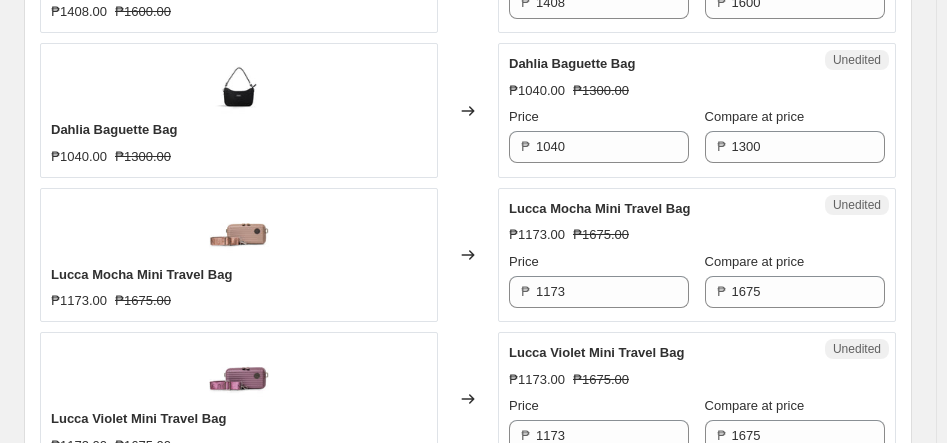scroll, scrollTop: 2494, scrollLeft: 0, axis: vertical 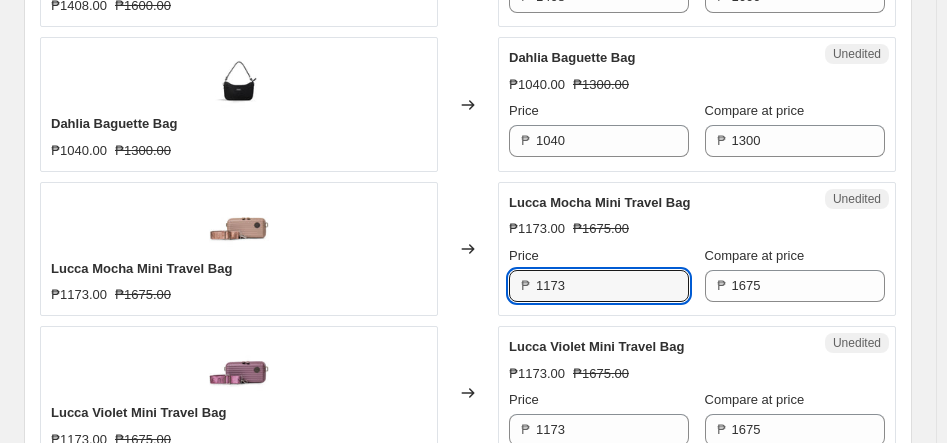 drag, startPoint x: 544, startPoint y: 293, endPoint x: 513, endPoint y: 293, distance: 31 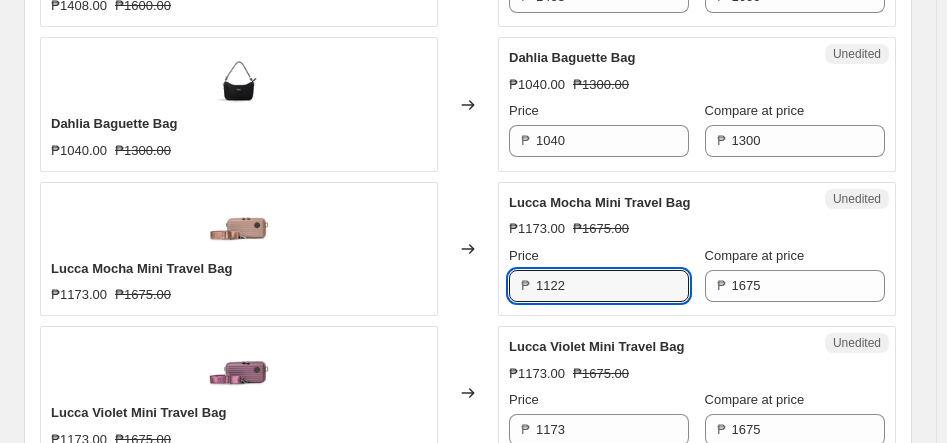 type on "1122" 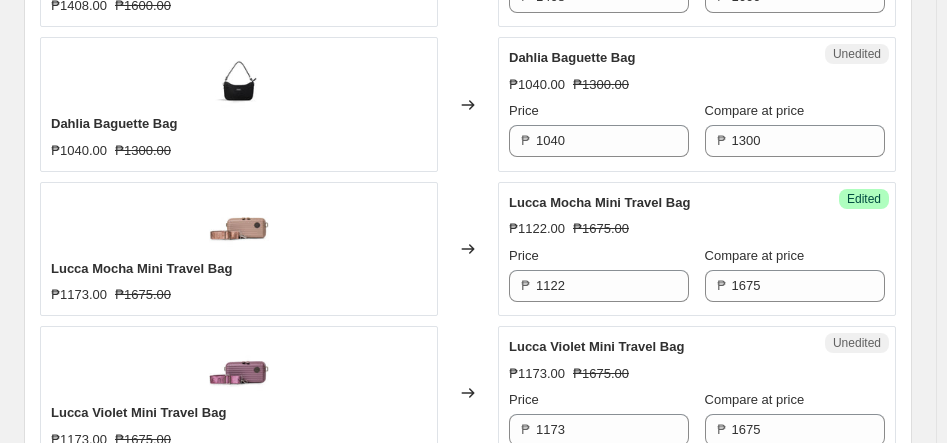 click on "Van-Ya Rose Gold Mini Travel Bag ₱998.00 ₱1425.00 Changed to Success Edited Van-Ya Rose Gold Mini Travel Bag ₱995.00 ₱1425.00 Price ₱ 995 Compare at price ₱ 1425 Van-Ya Silver Mini Travel Bag ₱998.00 ₱1425.00 Changed to Success Edited Van-Ya Silver Mini Travel Bag ₱995.00 ₱1425.00 Price ₱ 995 Compare at price ₱ 1425 Van-Ya White Mini Travel Bag ₱998.00 ₱1425.00 Changed to Success Edited Van-Ya White Mini Travel Bag ₱995.00 ₱1425.00 Price ₱ 995 Compare at price ₱ 1425 Van-Ya Black Mini Travel Bag ₱998.00 ₱1425.00 Changed to Success Edited Van-Ya Black Mini Travel Bag ₱995.00 ₱1425.00 Price ₱ 995 Compare at price ₱ 1425 Lu-Sia Black Mini Travel Bag ₱700.00 ₱1000.00 Changed to Unedited Lu-Sia Black Mini Travel Bag ₱700.00 ₱1000.00 Price ₱ 700 Compare at price ₱ 1000 Van-Ya Purple Mini Travel Bag ₱998.00 ₱1425.00 Changed to Success Edited Van-Ya Purple Mini Travel Bag ₱995.00 ₱1425.00 Price ₱ 995 Compare at price ₱ 1425 ₱245.00 ₱350.00" at bounding box center (468, -112) 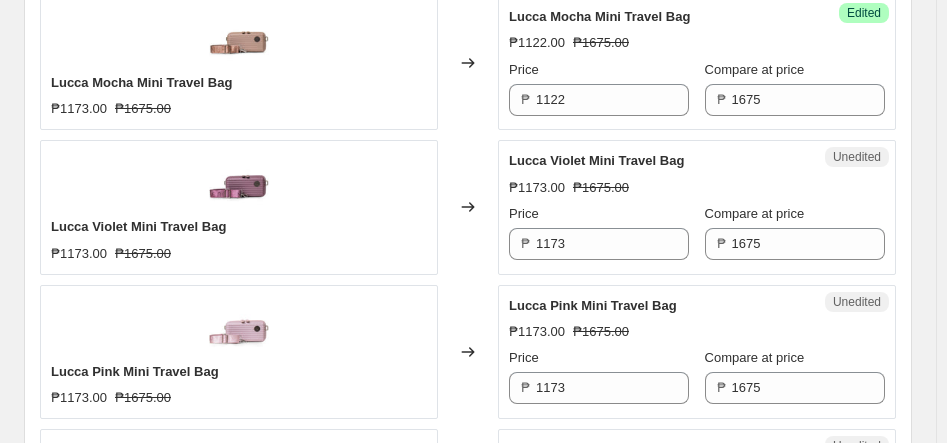 scroll, scrollTop: 2692, scrollLeft: 0, axis: vertical 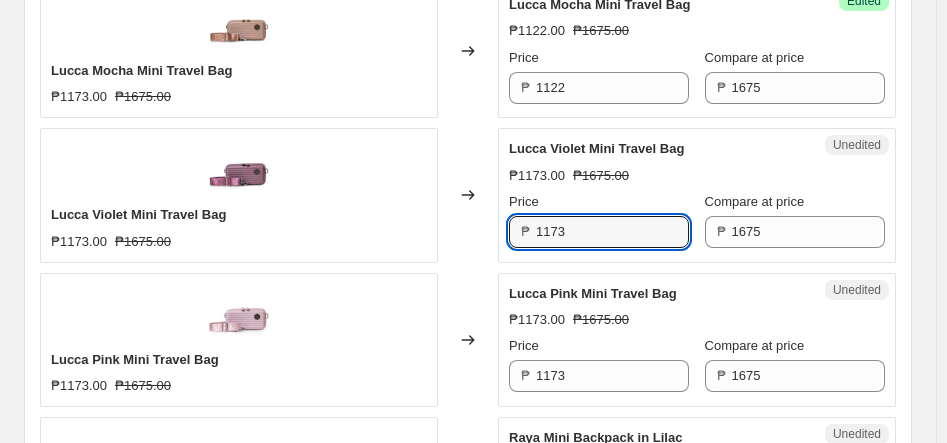 drag, startPoint x: 607, startPoint y: 223, endPoint x: 496, endPoint y: 223, distance: 111 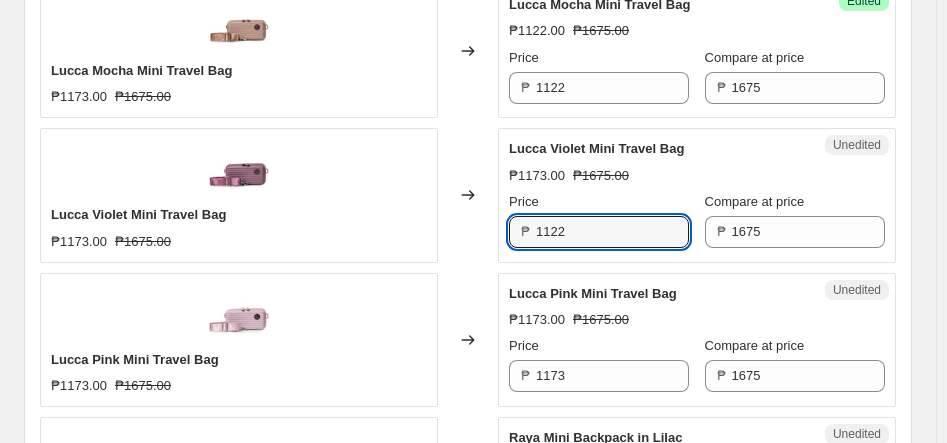 type on "1122" 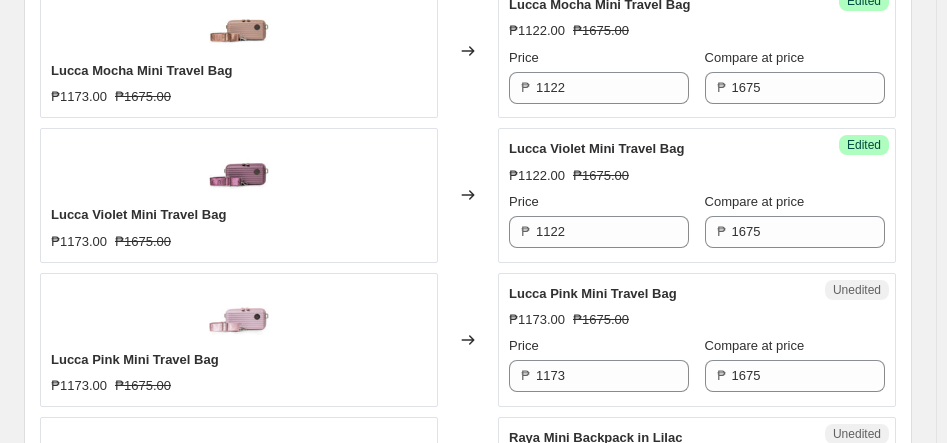 click on "Changed to" at bounding box center [468, 340] 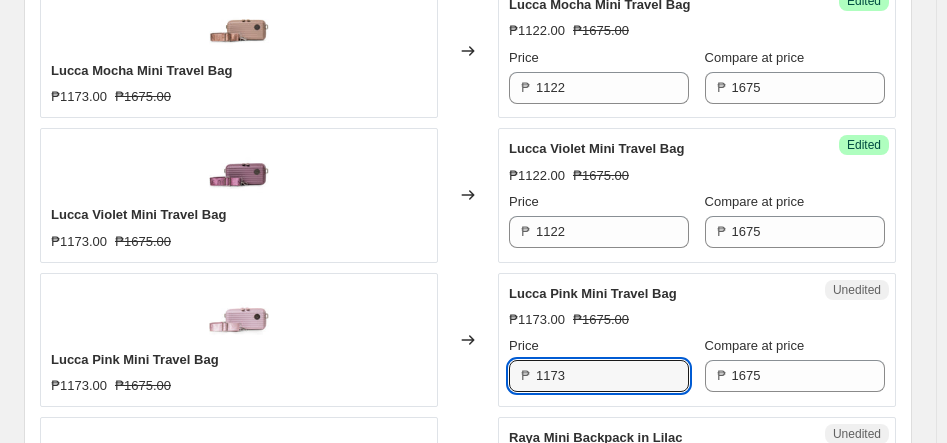 drag, startPoint x: 600, startPoint y: 367, endPoint x: 502, endPoint y: 367, distance: 98 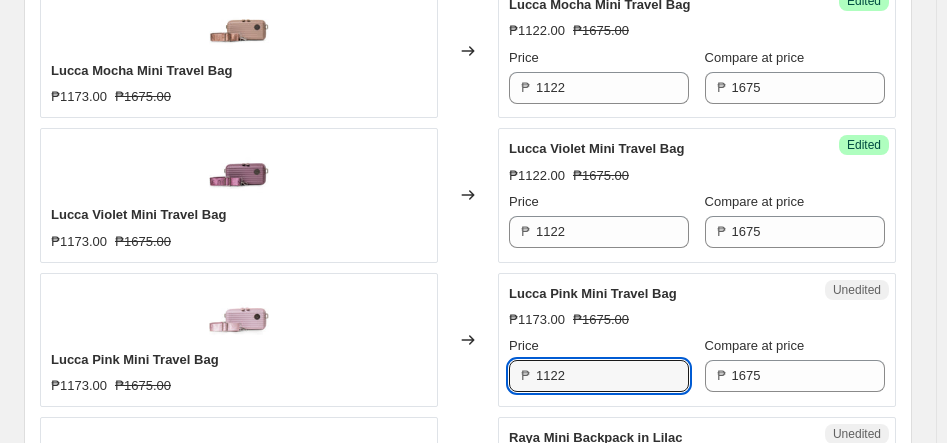 type on "1122" 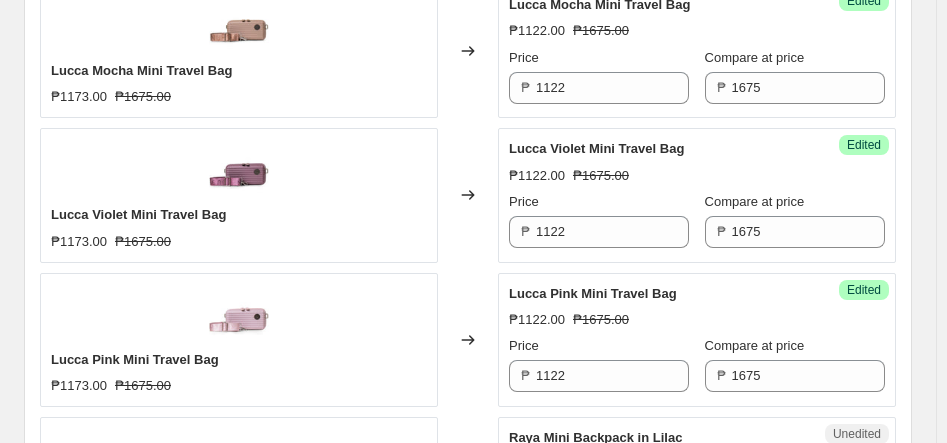 click on "Changed to" at bounding box center [468, 340] 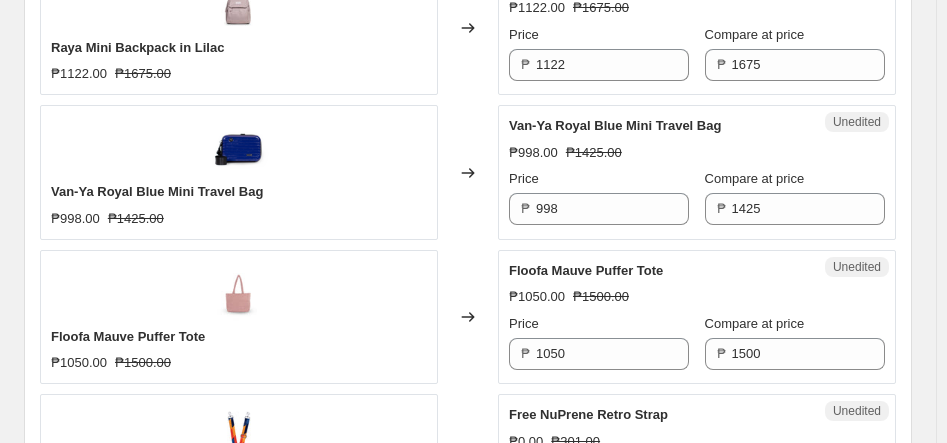 scroll, scrollTop: 3149, scrollLeft: 0, axis: vertical 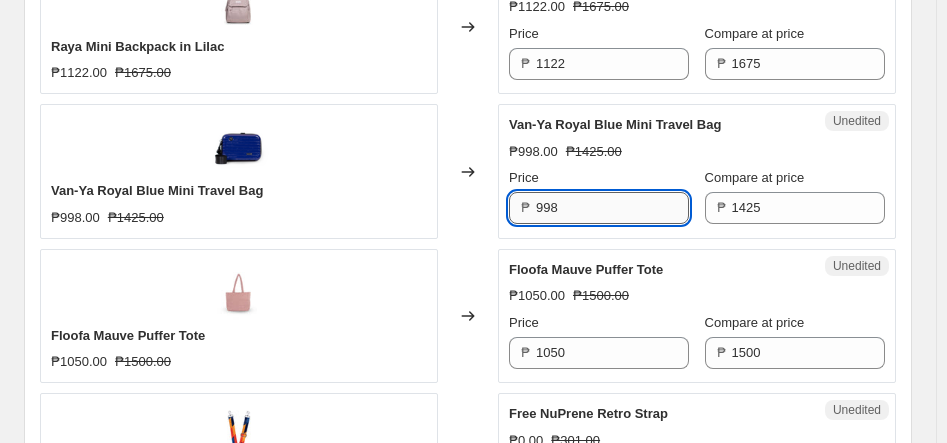 click on "998" at bounding box center (612, 208) 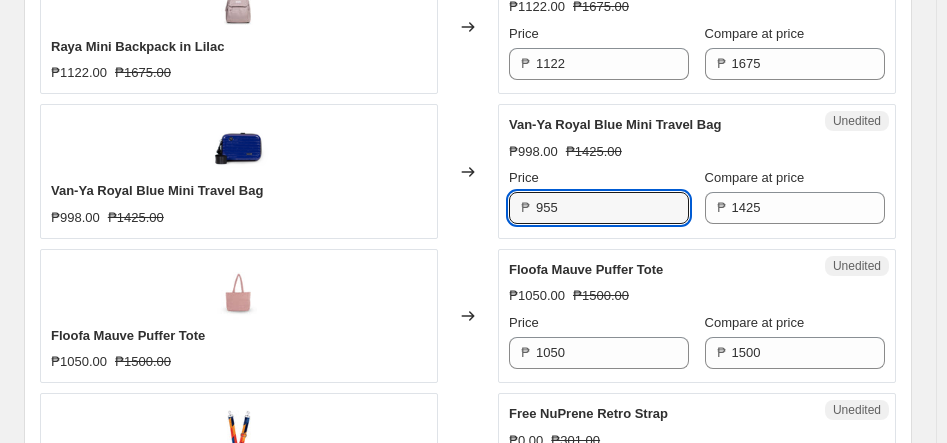 type on "955" 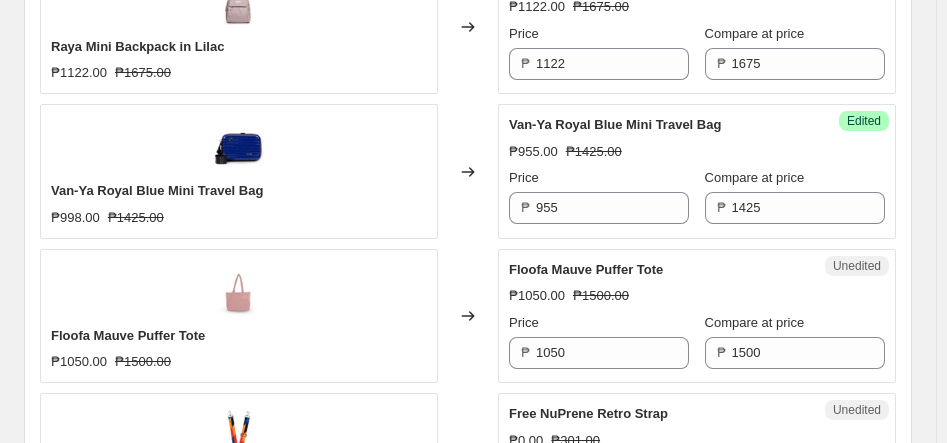 click on "Van-Ya Rose Gold Mini Travel Bag ₱998.00 ₱1425.00 Changed to Success Edited Van-Ya Rose Gold Mini Travel Bag ₱995.00 ₱1425.00 Price ₱ 995 Compare at price ₱ 1425 Van-Ya Silver Mini Travel Bag ₱998.00 ₱1425.00 Changed to Success Edited Van-Ya Silver Mini Travel Bag ₱995.00 ₱1425.00 Price ₱ 995 Compare at price ₱ 1425 Van-Ya White Mini Travel Bag ₱998.00 ₱1425.00 Changed to Success Edited Van-Ya White Mini Travel Bag ₱995.00 ₱1425.00 Price ₱ 995 Compare at price ₱ 1425 Van-Ya Black Mini Travel Bag ₱998.00 ₱1425.00 Changed to Success Edited Van-Ya Black Mini Travel Bag ₱995.00 ₱1425.00 Price ₱ 995 Compare at price ₱ 1425 Lu-Sia Black Mini Travel Bag ₱700.00 ₱1000.00 Changed to Unedited Lu-Sia Black Mini Travel Bag ₱700.00 ₱1000.00 Price ₱ 700 Compare at price ₱ 1000 Van-Ya Purple Mini Travel Bag ₱998.00 ₱1425.00 Changed to Success Edited Van-Ya Purple Mini Travel Bag ₱995.00 ₱1425.00 Price ₱ 995 Compare at price ₱ 1425 ₱245.00 ₱350.00" at bounding box center [468, -767] 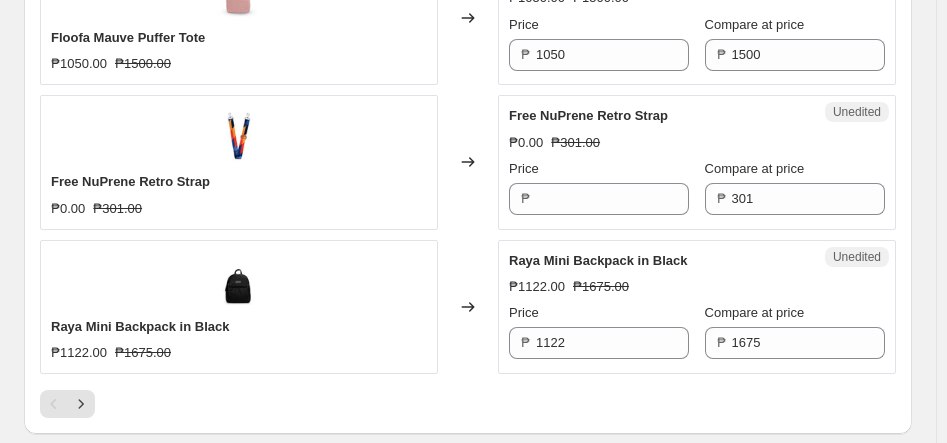 scroll, scrollTop: 3452, scrollLeft: 0, axis: vertical 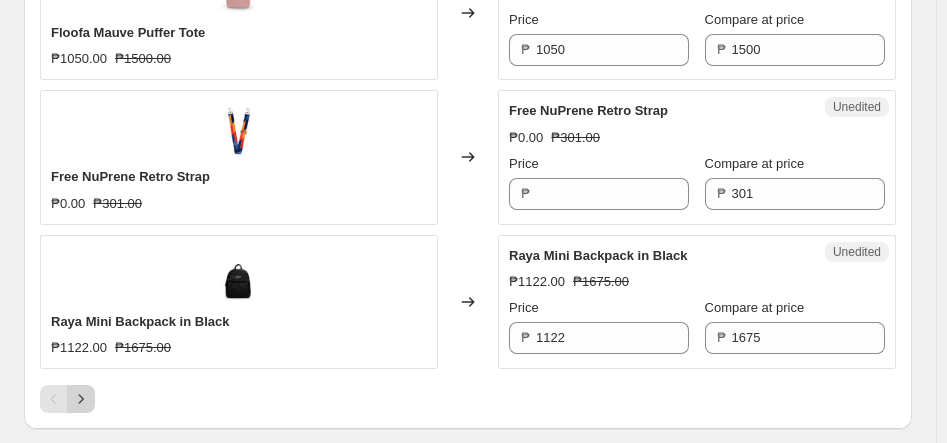 click 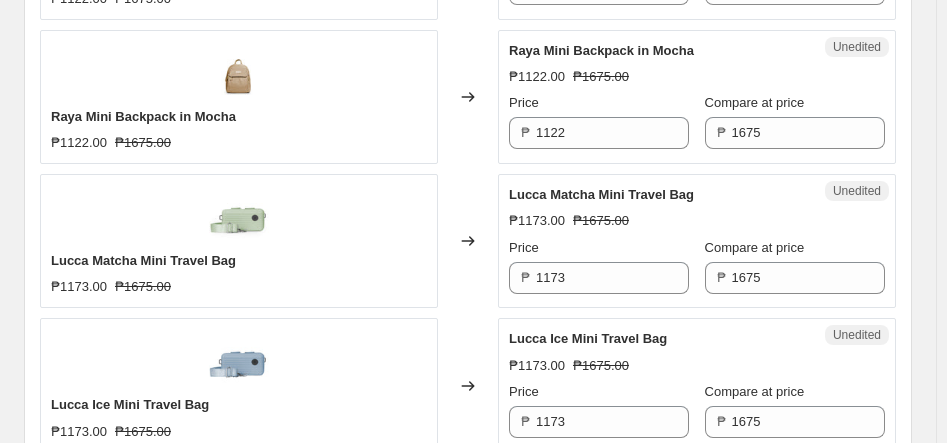 scroll, scrollTop: 1061, scrollLeft: 0, axis: vertical 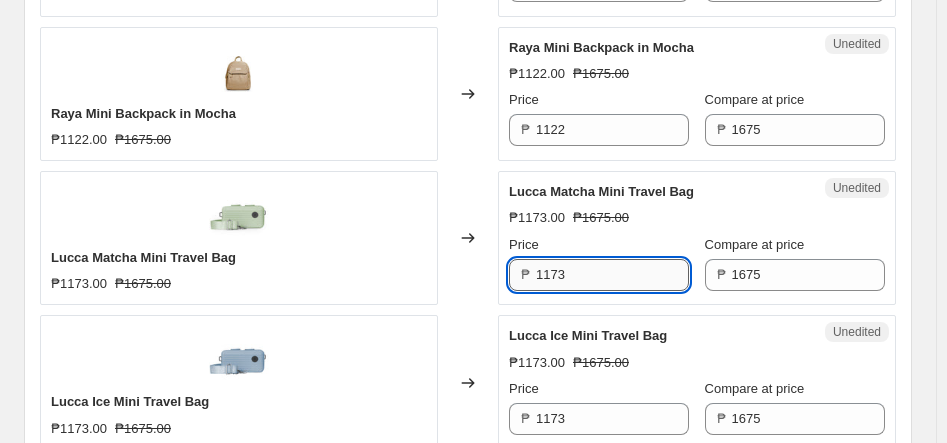 click on "1173" at bounding box center [612, 275] 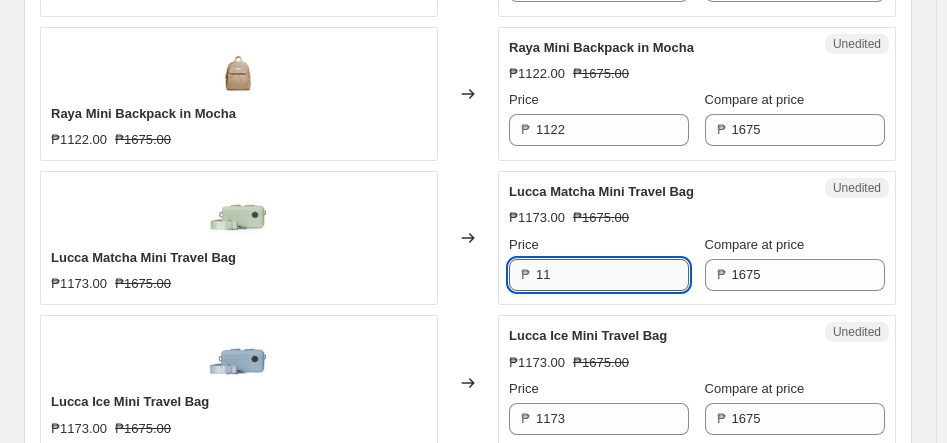 type on "1" 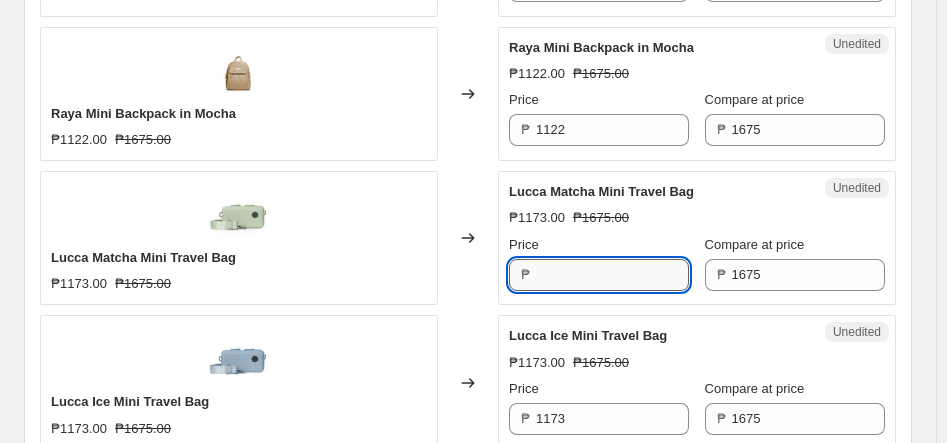 paste on "1122" 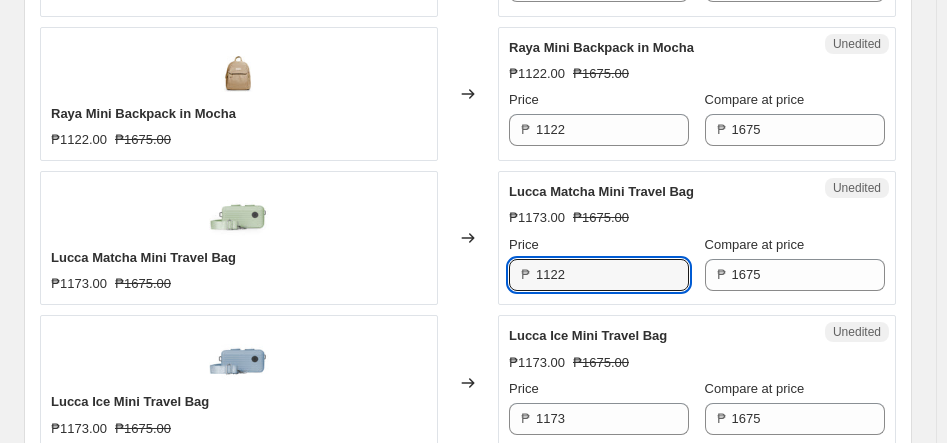 type on "1122" 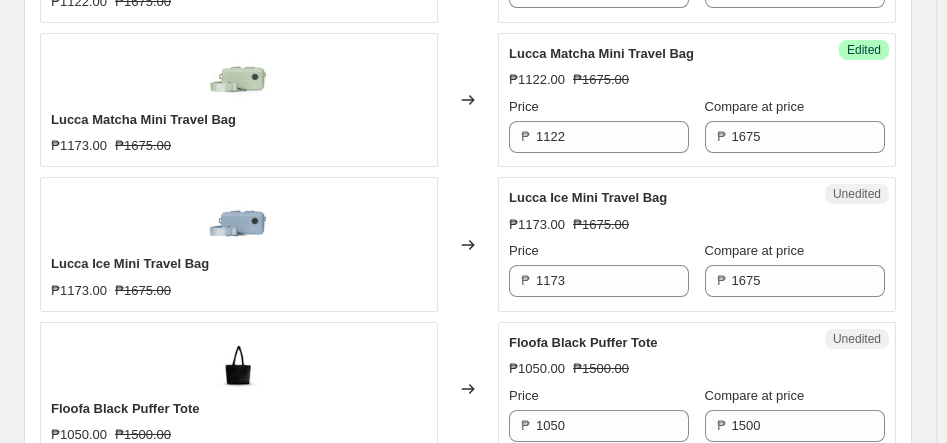 scroll, scrollTop: 1204, scrollLeft: 0, axis: vertical 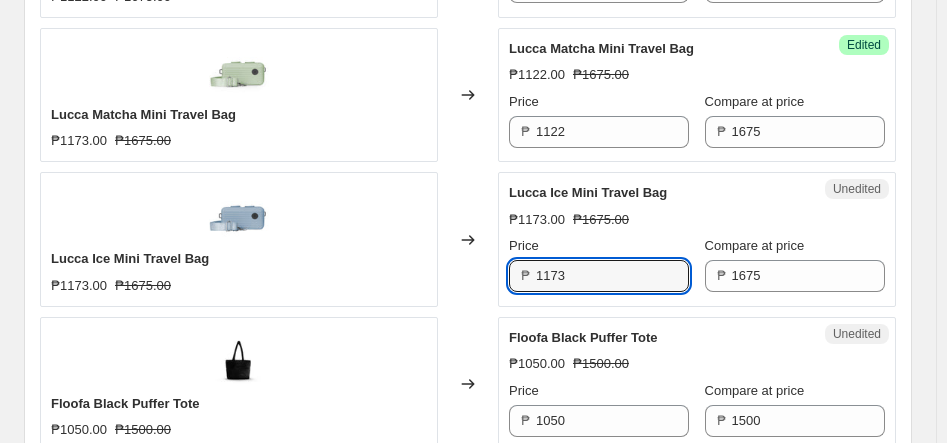 drag, startPoint x: 510, startPoint y: 271, endPoint x: 482, endPoint y: 275, distance: 28.284271 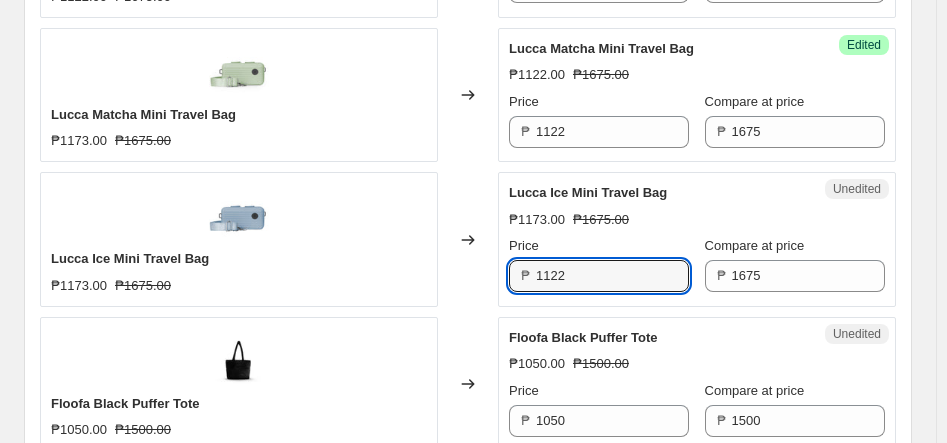type on "1122" 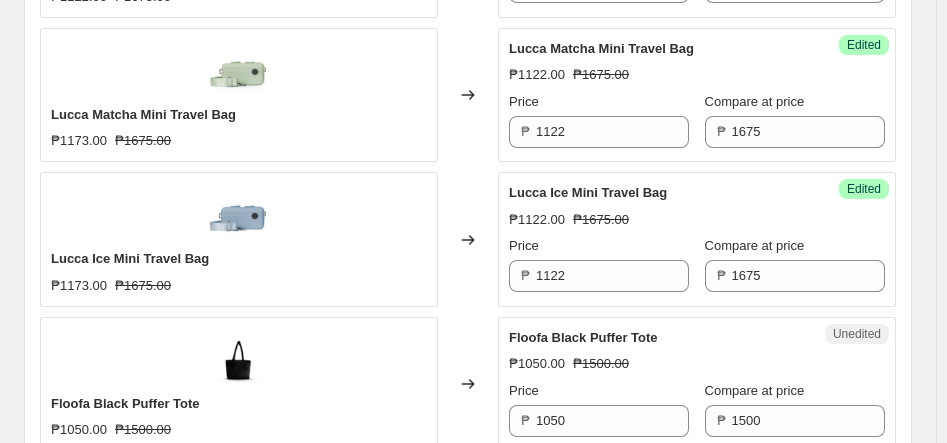 click on "Raya Mini Backpack in Wine ₱1122.00 ₱1675.00 Changed to Unedited Raya Mini Backpack in Wine ₱1122.00 ₱1675.00 Price ₱ 1122 Compare at price ₱ 1675 Raya Mini Backpack in Mocha ₱1122.00 ₱1675.00 Changed to Unedited Raya Mini Backpack in Mocha ₱1122.00 ₱1675.00 Price ₱ 1122 Compare at price ₱ 1675 Lucca Matcha Mini Travel Bag ₱1173.00 ₱1675.00 Changed to Success Edited Lucca Matcha Mini Travel Bag ₱1122.00 ₱1675.00 Price ₱ 1122 Compare at price ₱ 1675 Lucca Ice Mini Travel Bag ₱1173.00 ₱1675.00 Changed to Success Edited Lucca Ice Mini Travel Bag ₱1122.00 ₱1675.00 Price ₱ 1122 Compare at price ₱ 1675 Floofa Black Puffer Tote ₱1050.00 ₱1500.00 Changed to Unedited Floofa Black Puffer Tote ₱1050.00 ₱1500.00 Price ₱ 1050 Compare at price ₱ 1500 Floofa Cinnamon Puffer Tote ₱1050.00 ₱1500.00 Changed to Unedited Floofa Cinnamon Puffer Tote ₱1050.00 ₱1500.00 Price ₱ 1050 Compare at price ₱ 1500 Lana Tote Bag in Brie ₱1750.00 ₱2500.00 Changed to" at bounding box center [468, 1178] 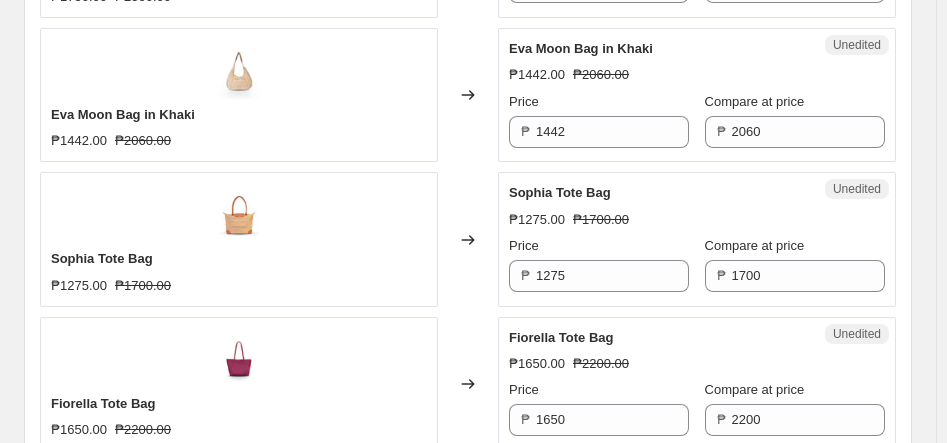 scroll, scrollTop: 1934, scrollLeft: 0, axis: vertical 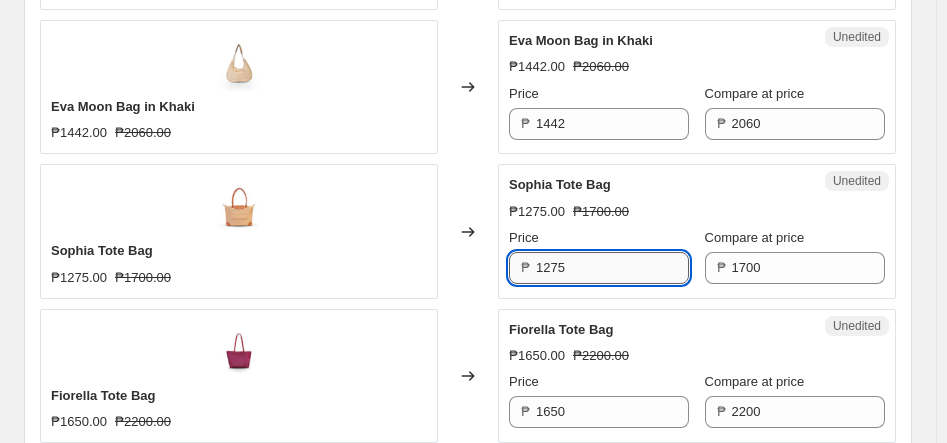 click on "1275" at bounding box center [612, 268] 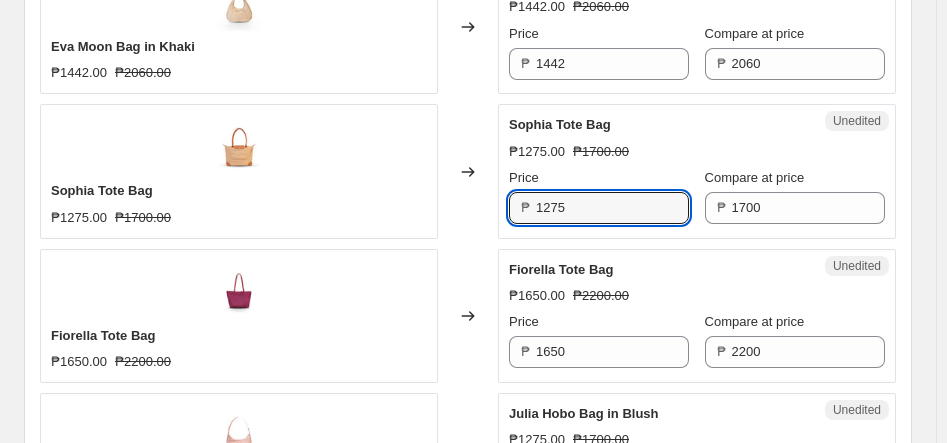 scroll, scrollTop: 1998, scrollLeft: 0, axis: vertical 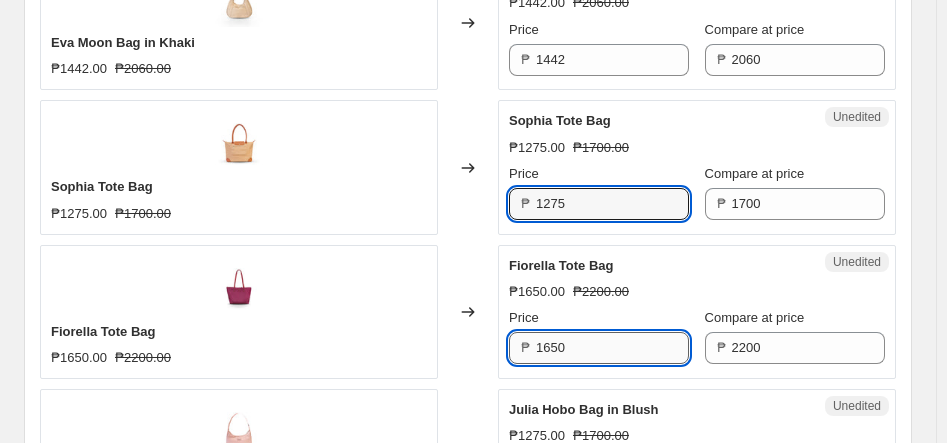 click on "1650" at bounding box center [612, 348] 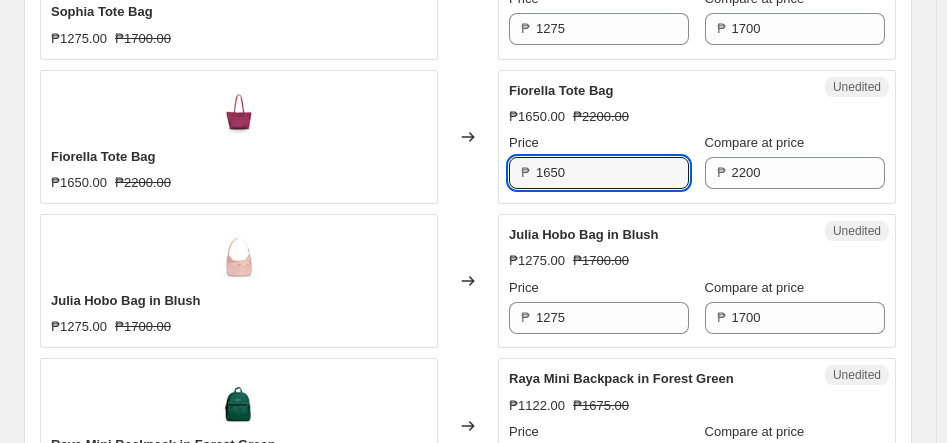 scroll, scrollTop: 2182, scrollLeft: 0, axis: vertical 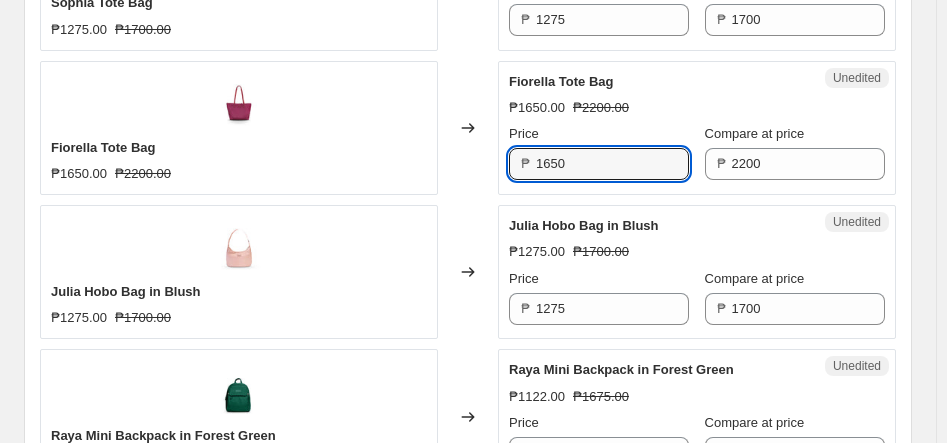 click on "Changed to" at bounding box center [468, 272] 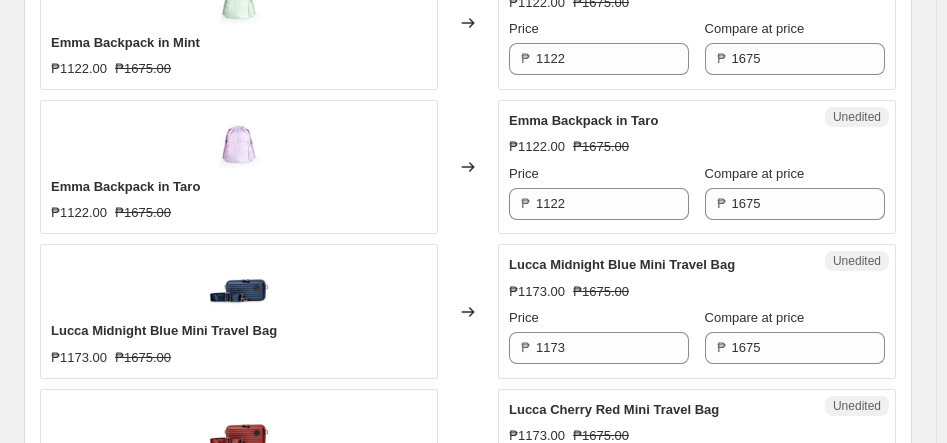 scroll, scrollTop: 3010, scrollLeft: 0, axis: vertical 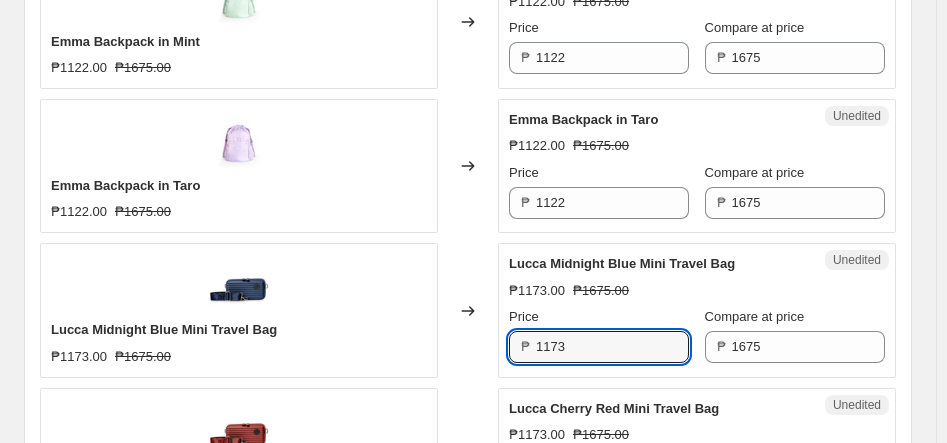 drag, startPoint x: 586, startPoint y: 344, endPoint x: 414, endPoint y: 337, distance: 172.14238 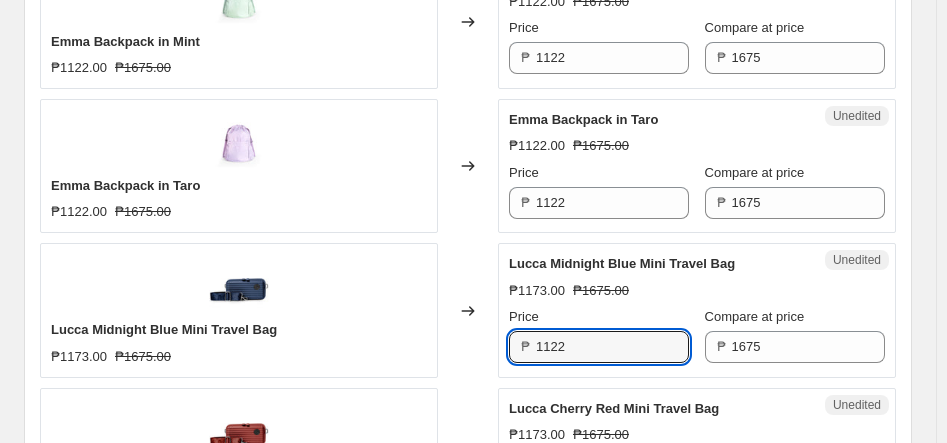 type on "1122" 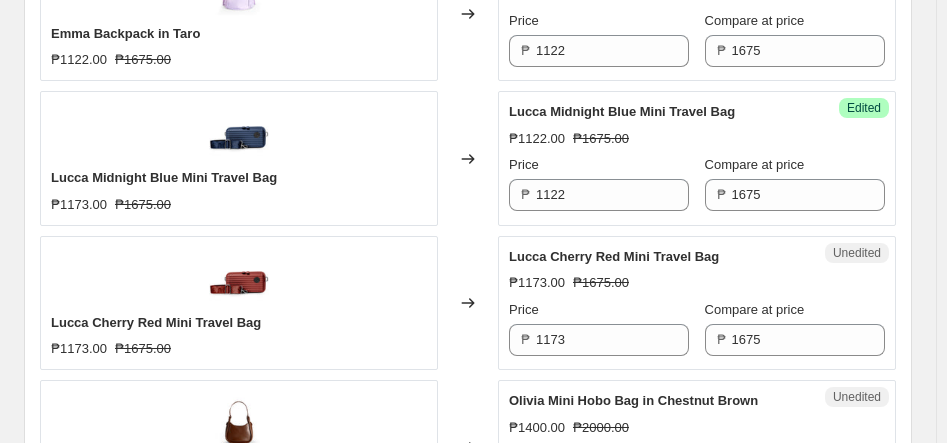 scroll, scrollTop: 3167, scrollLeft: 0, axis: vertical 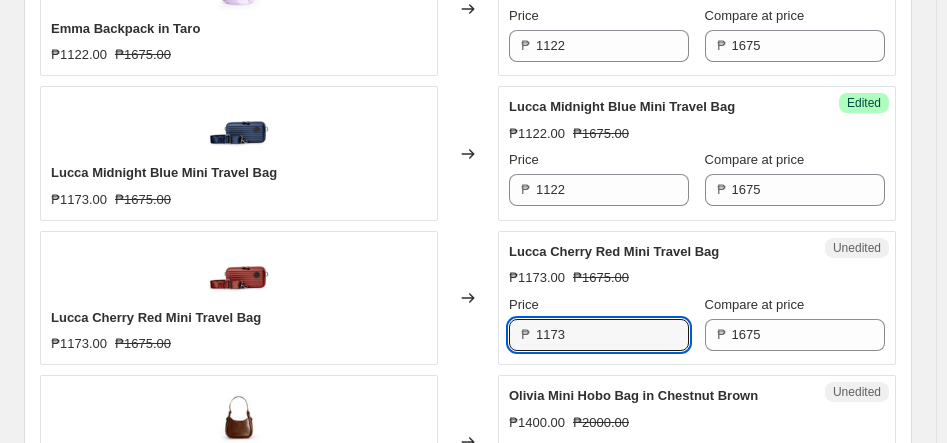 drag, startPoint x: 576, startPoint y: 320, endPoint x: 442, endPoint y: 302, distance: 135.20355 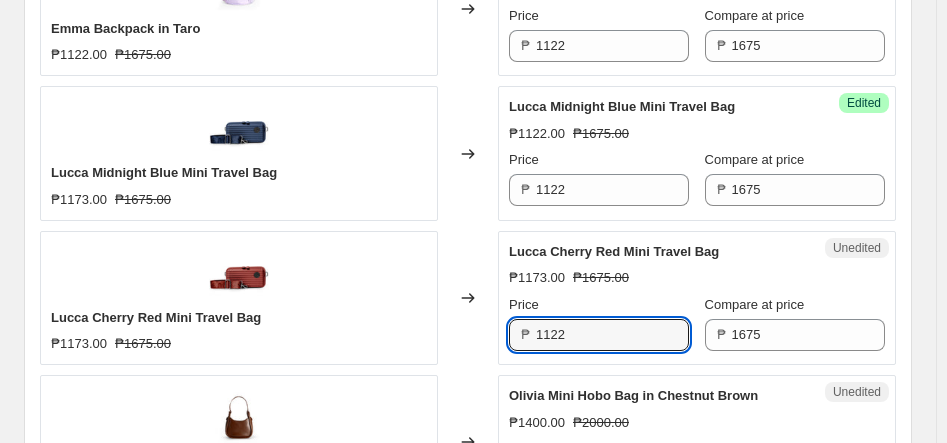type on "1122" 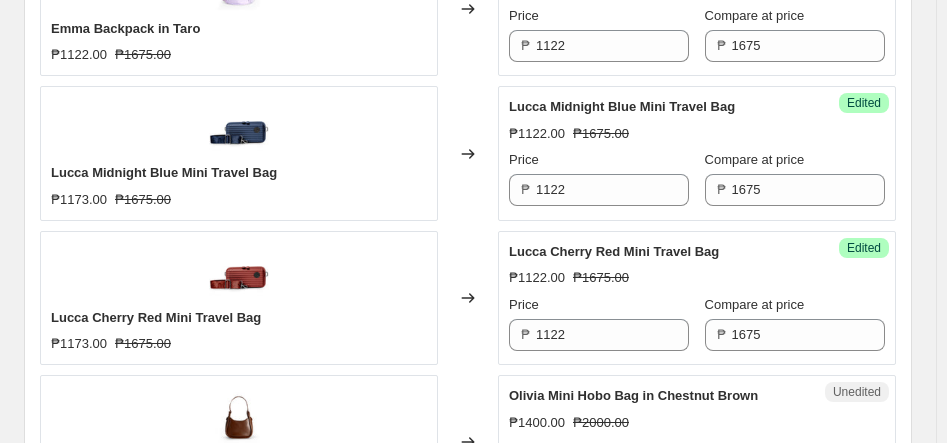 click on "Changed to" at bounding box center [468, 298] 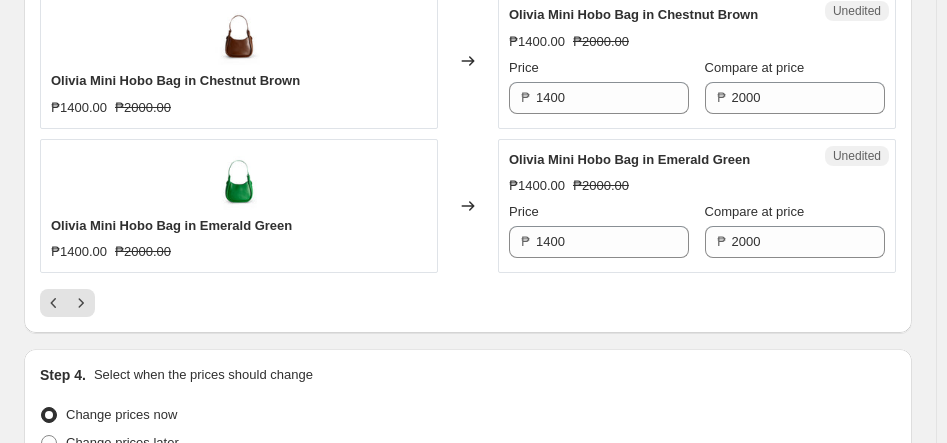 scroll, scrollTop: 3549, scrollLeft: 0, axis: vertical 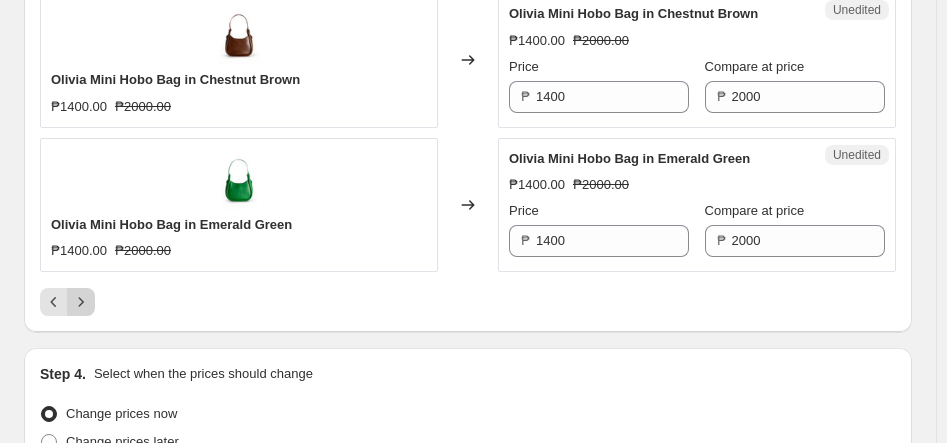 click 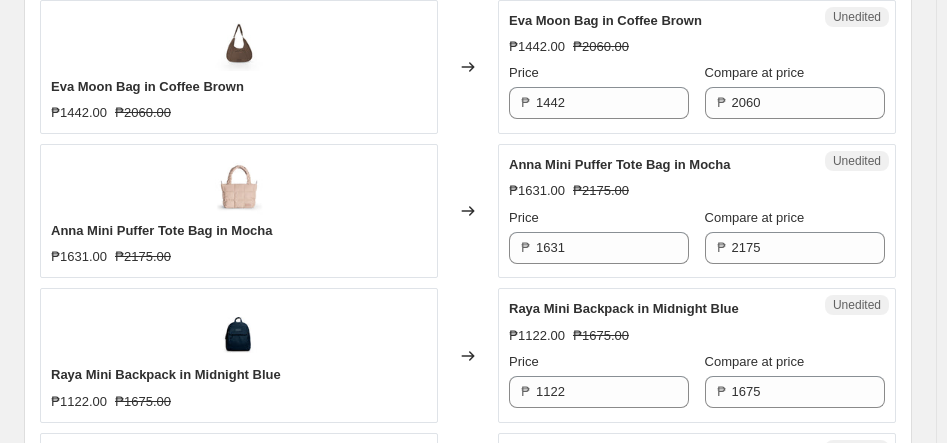 scroll, scrollTop: 1090, scrollLeft: 0, axis: vertical 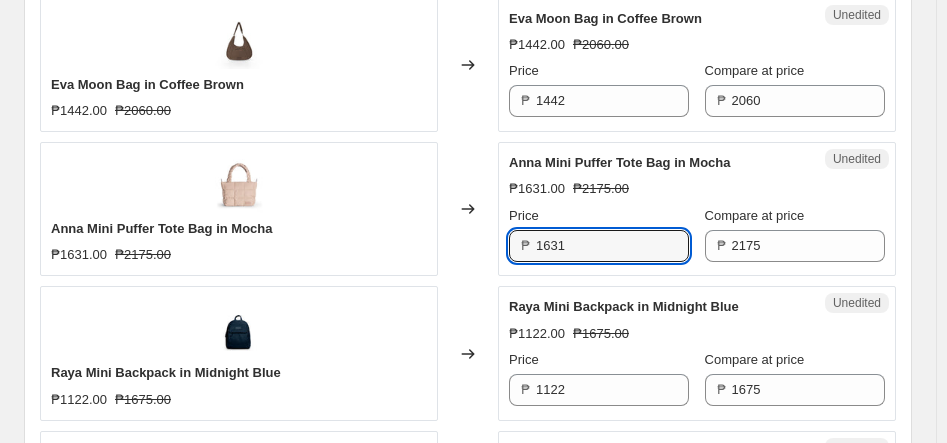 drag, startPoint x: 589, startPoint y: 253, endPoint x: 484, endPoint y: 249, distance: 105.076164 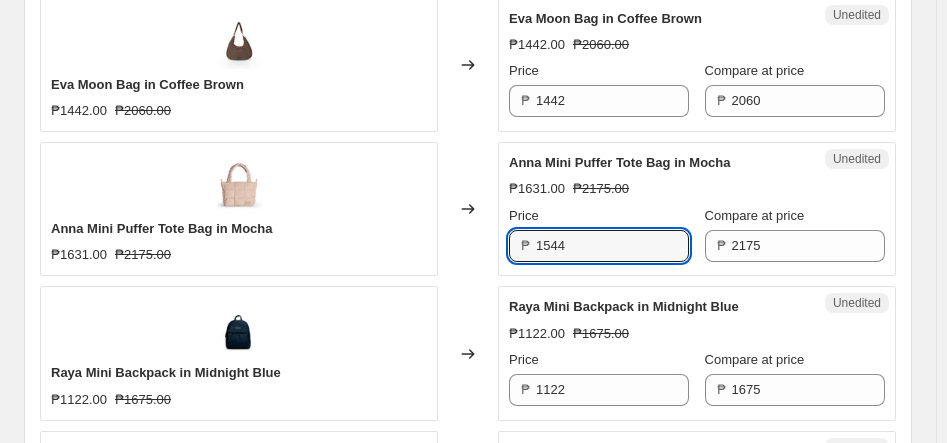 type on "1544" 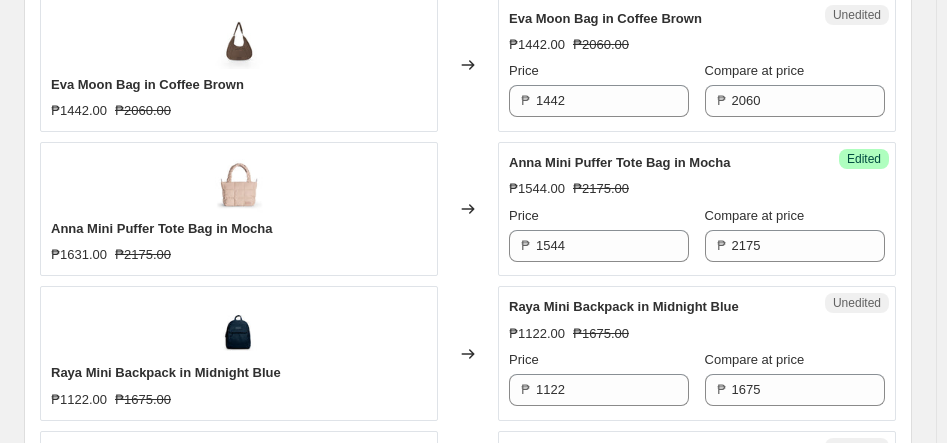 click on "Eva Moon Bag in Sage Green ₱1442.00 ₱2060.00 Changed to Unedited Eva Moon Bag in Sage Green ₱1442.00 ₱2060.00 Price ₱ 1442 Compare at price ₱ 2060 Eva Moon Bag in Coffee Brown ₱1442.00 ₱2060.00 Changed to Unedited Eva Moon Bag in Coffee Brown ₱1442.00 ₱2060.00 Price ₱ 1442 Compare at price ₱ 2060 Anna Mini Puffer Tote Bag in Mocha ₱1631.00 ₱2175.00 Changed to Success Edited Anna Mini Puffer Tote Bag in Mocha ₱1544.00 ₱2175.00 Price ₱ 1544 Compare at price ₱ 2175 Raya Mini Backpack in Midnight Blue ₱1122.00 ₱1675.00 Changed to Unedited Raya Mini Backpack in Midnight Blue ₱1122.00 ₱1675.00 Price ₱ 1122 Compare at price ₱ 1675 Raya Mini Backpack in Mint Green ₱1122.00 ₱1675.00 Changed to Unedited Raya Mini Backpack in Mint Green ₱1122.00 ₱1675.00 Price ₱ 1122 Compare at price ₱ 1675 Lily Laptop Bag in Green ₱1185.00 ₱1580.00 Changed to Unedited Lily Laptop Bag in Green ₱1185.00 ₱1580.00 Price ₱ 1185 Compare at price ₱ 1580 ₱1575.00 Price" at bounding box center [468, 498] 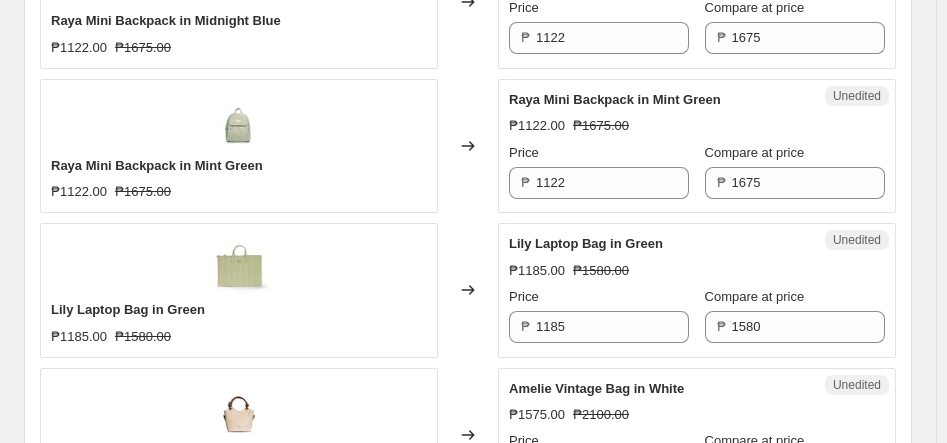 scroll, scrollTop: 1442, scrollLeft: 0, axis: vertical 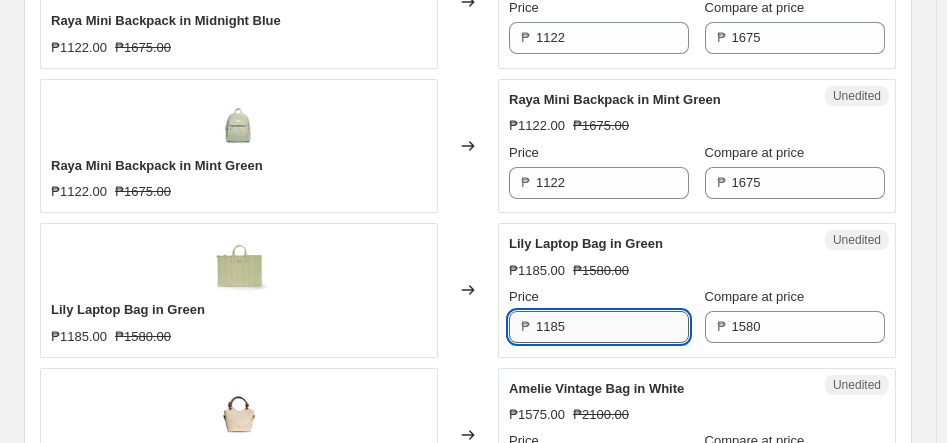 click on "1185" at bounding box center [612, 327] 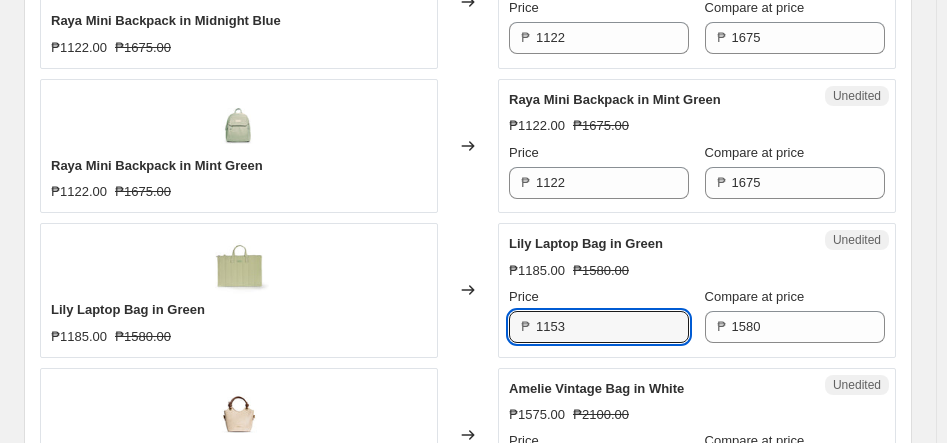 type on "1153" 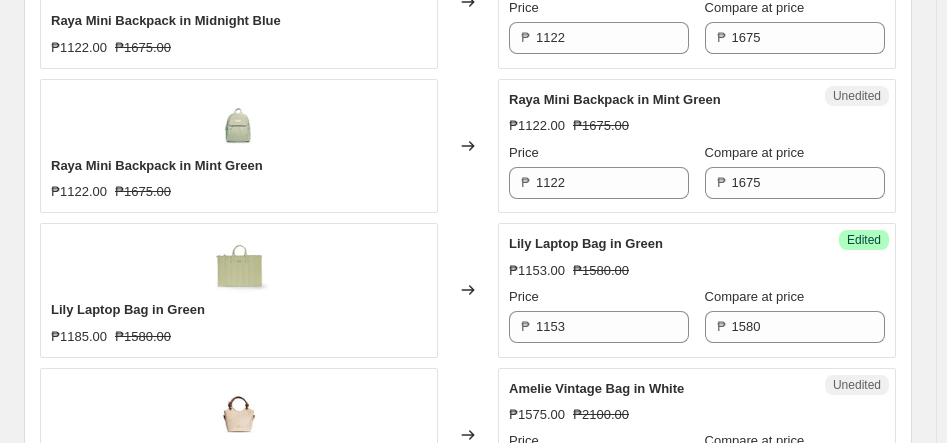 click on "Changed to" at bounding box center [468, 435] 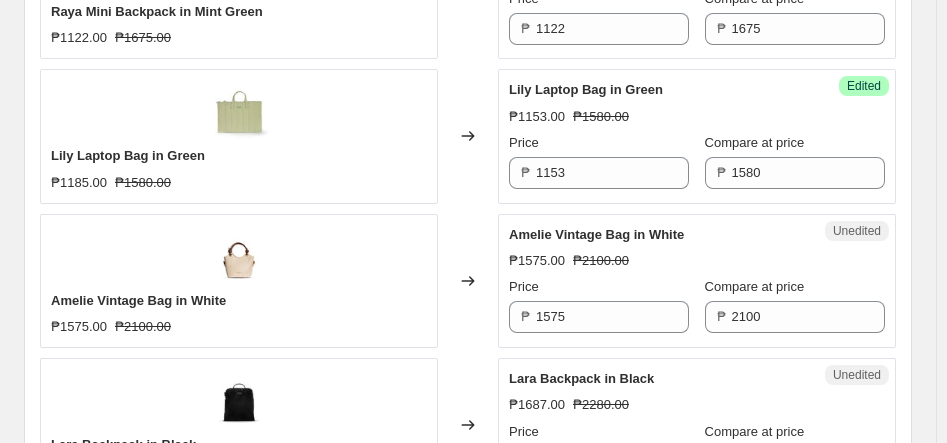 scroll, scrollTop: 1598, scrollLeft: 0, axis: vertical 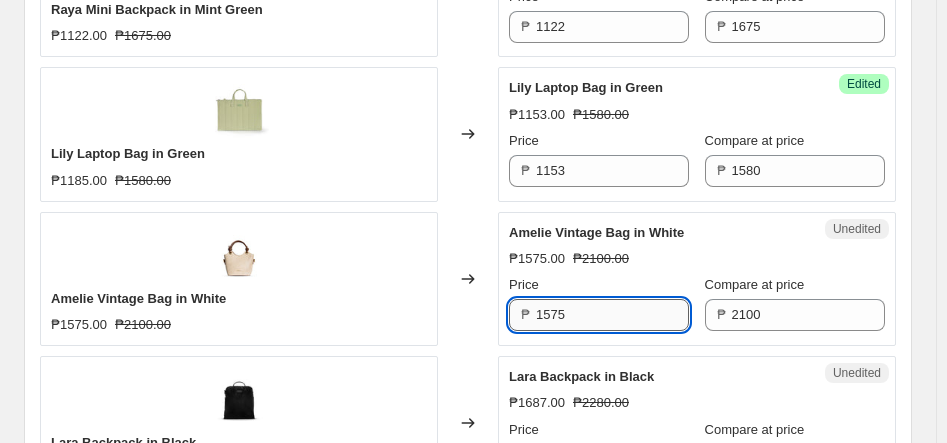 click on "1575" at bounding box center [612, 315] 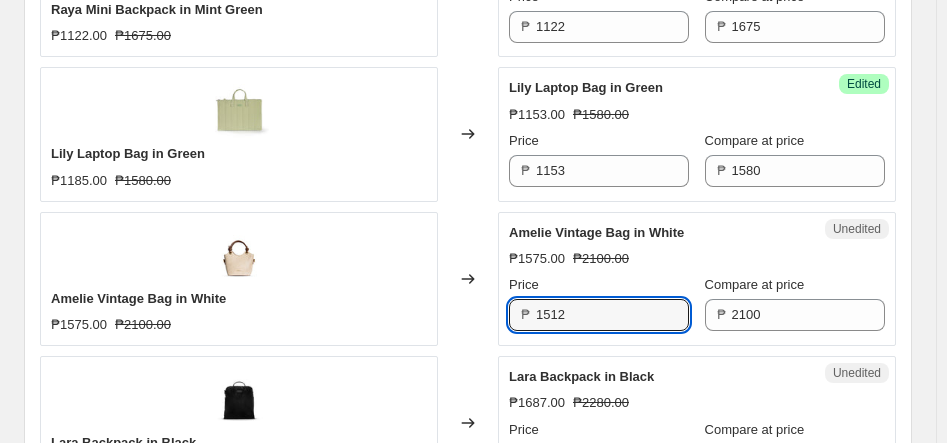type on "1512" 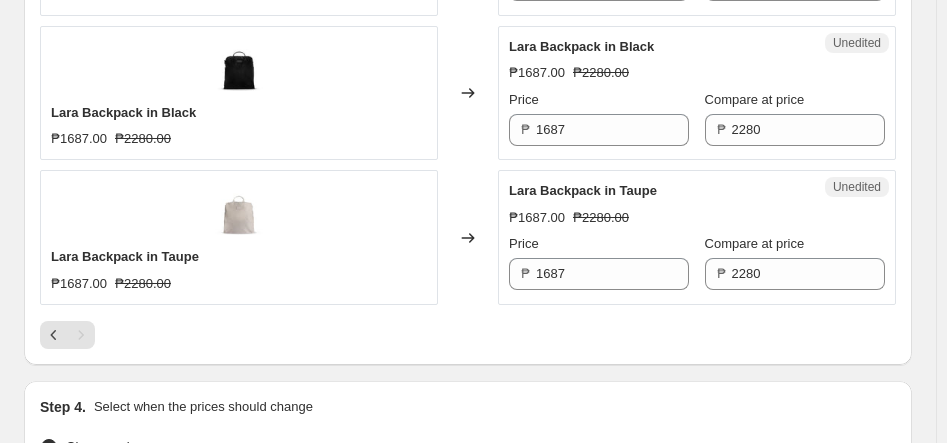 scroll, scrollTop: 1930, scrollLeft: 0, axis: vertical 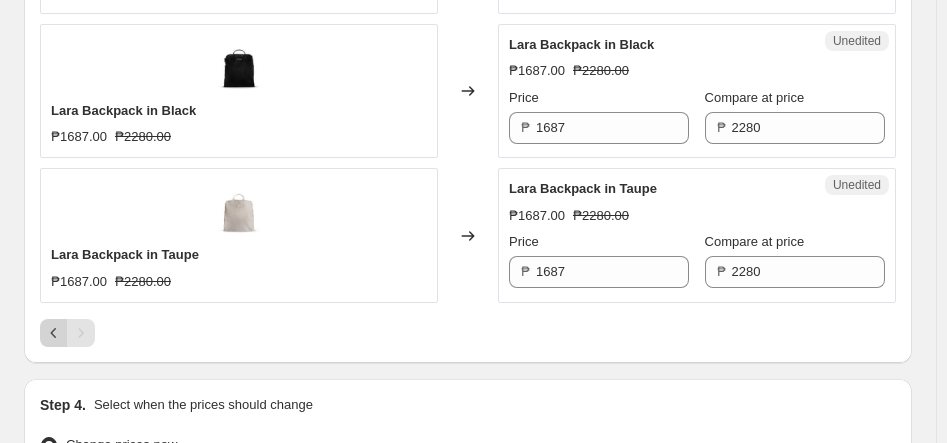 click 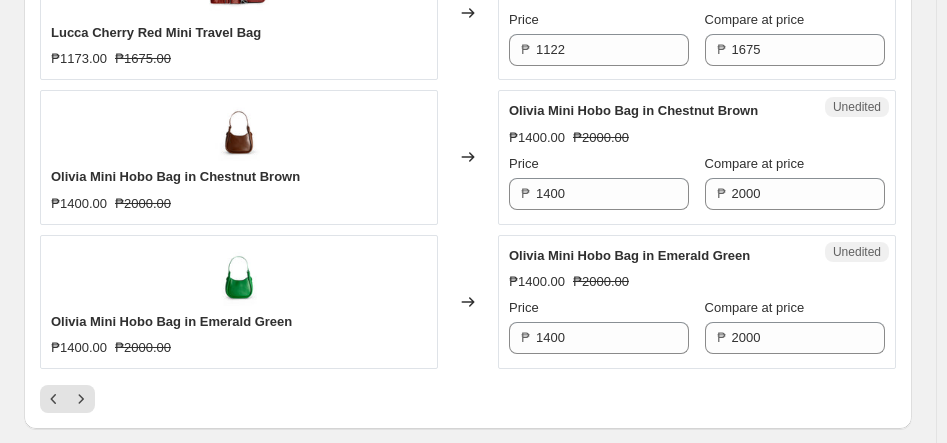 scroll, scrollTop: 3452, scrollLeft: 0, axis: vertical 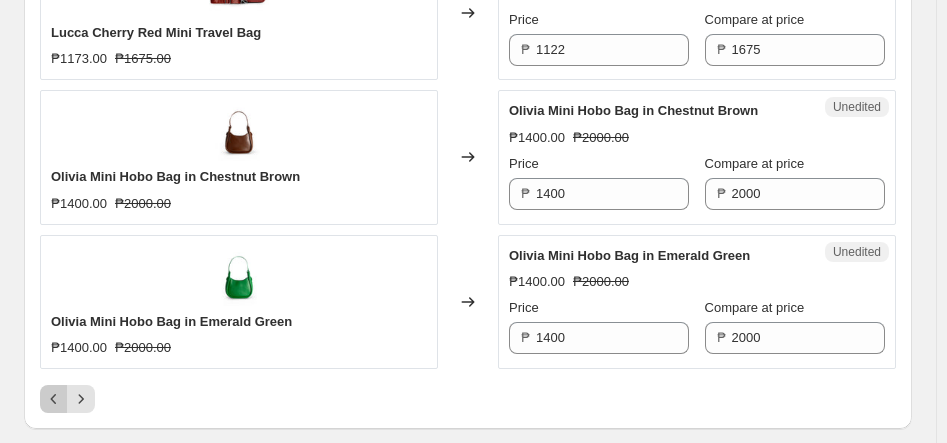 click 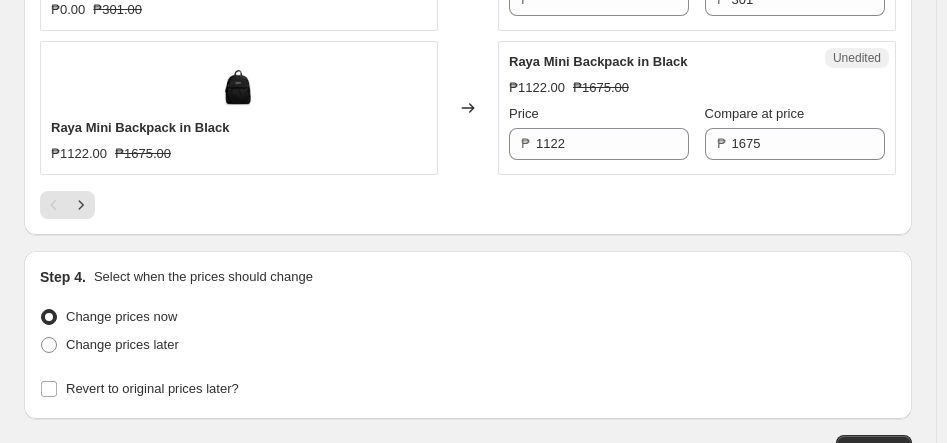 scroll, scrollTop: 3648, scrollLeft: 0, axis: vertical 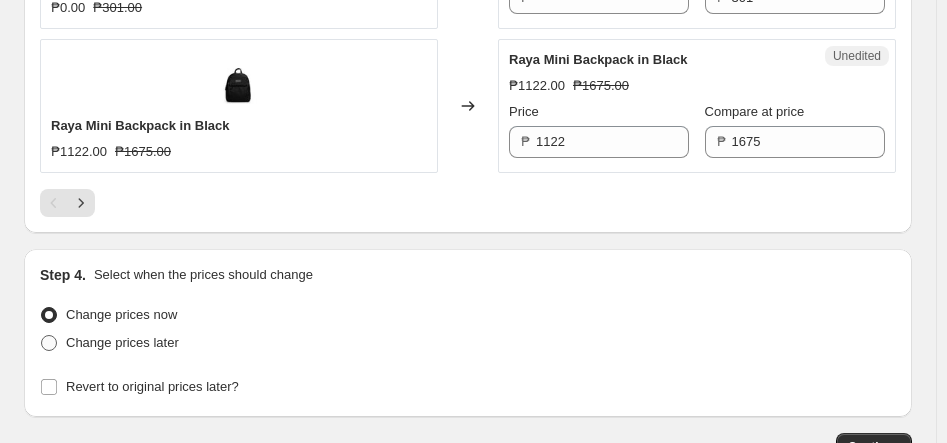 click at bounding box center [49, 343] 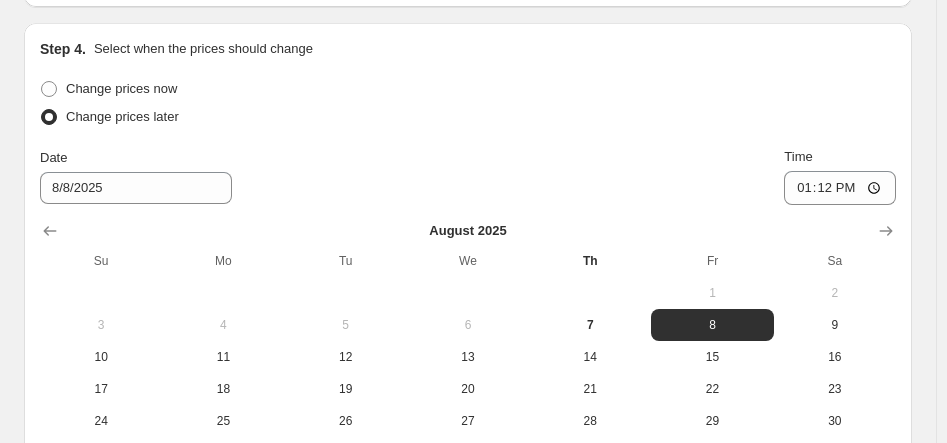 scroll, scrollTop: 3888, scrollLeft: 0, axis: vertical 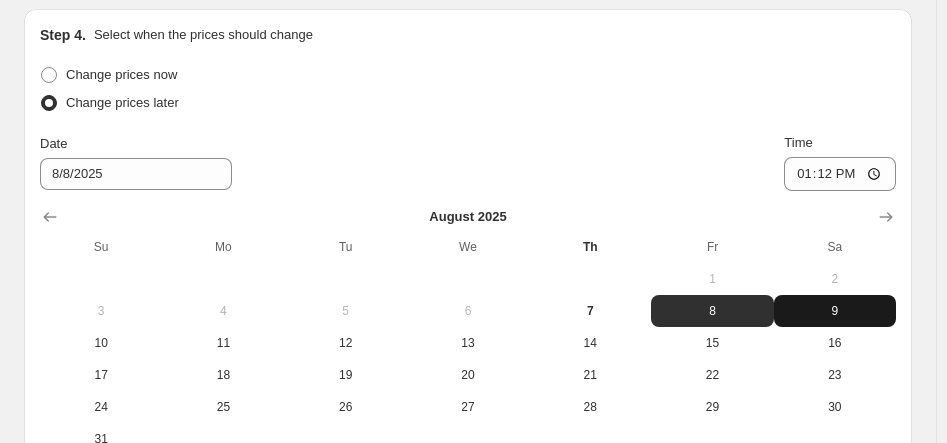 click on "9" at bounding box center [835, 311] 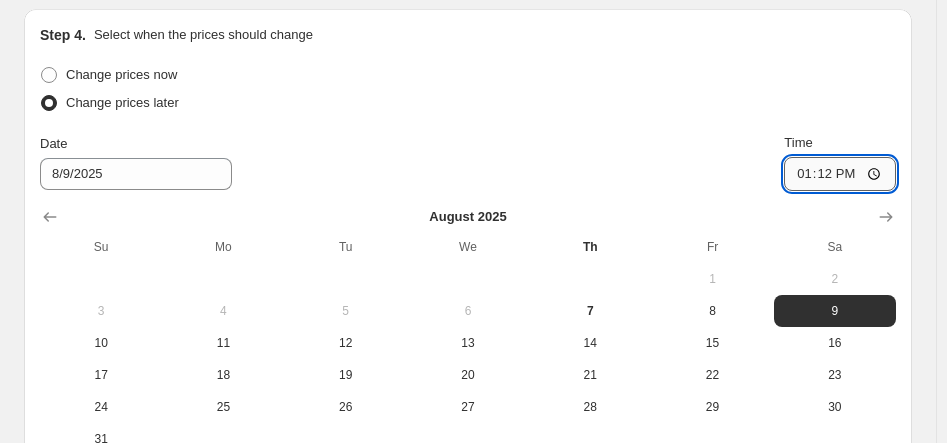 click on "13:12" at bounding box center [840, 174] 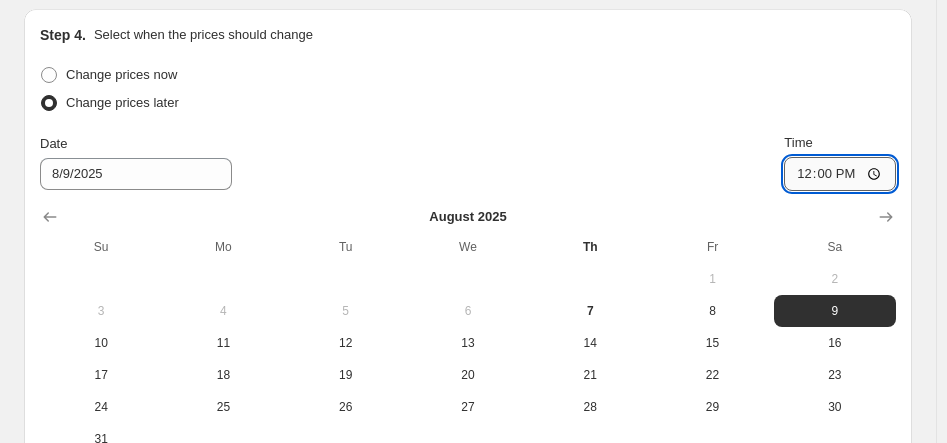 type on "00:00" 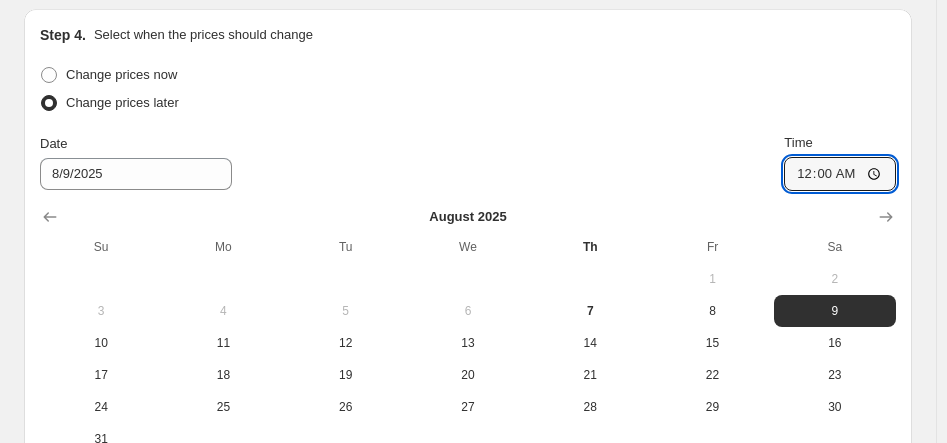click on "Date [DATE] Time [TIME]" at bounding box center [468, 162] 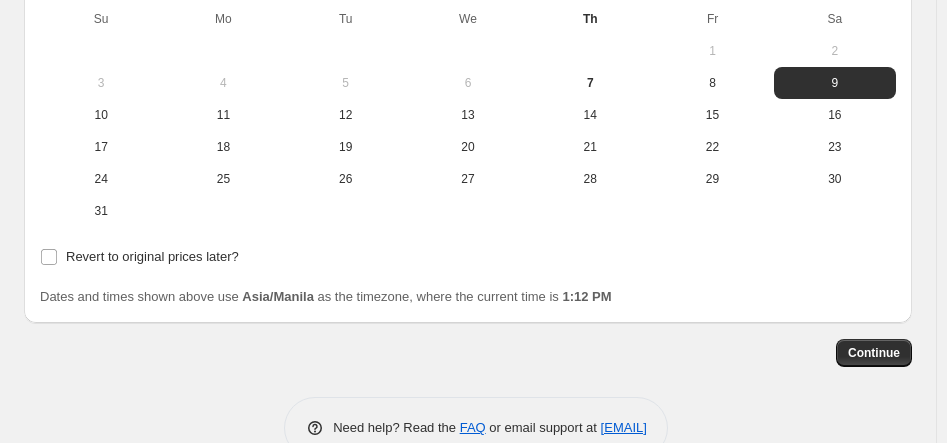 scroll, scrollTop: 4130, scrollLeft: 0, axis: vertical 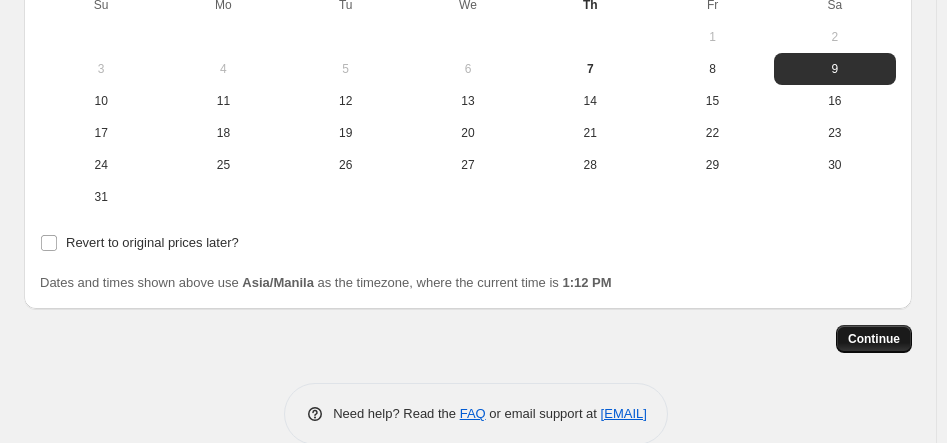 click on "Continue" at bounding box center (874, 339) 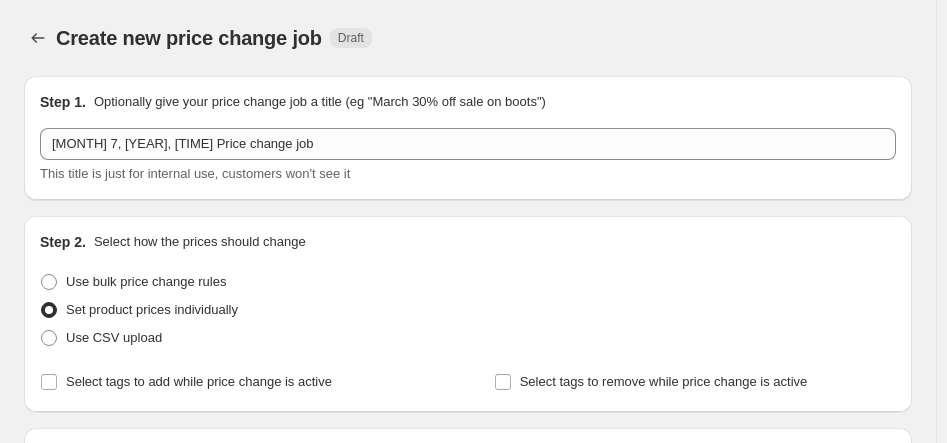 scroll, scrollTop: 4130, scrollLeft: 0, axis: vertical 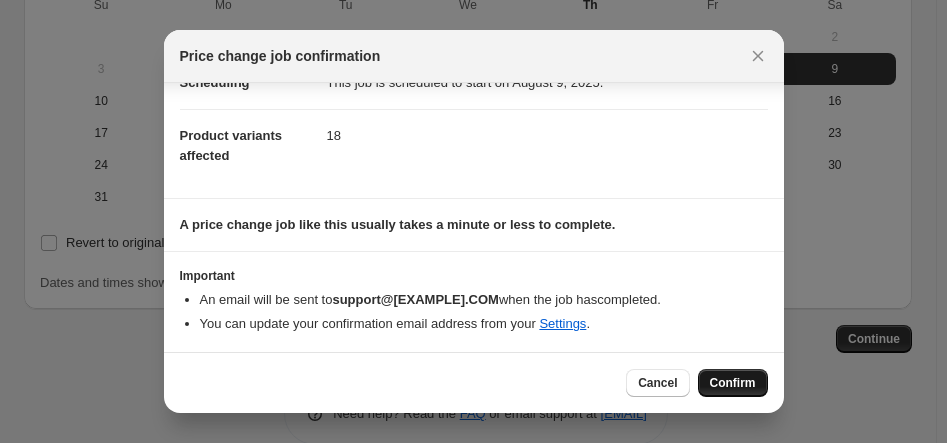 click on "Confirm" at bounding box center [733, 383] 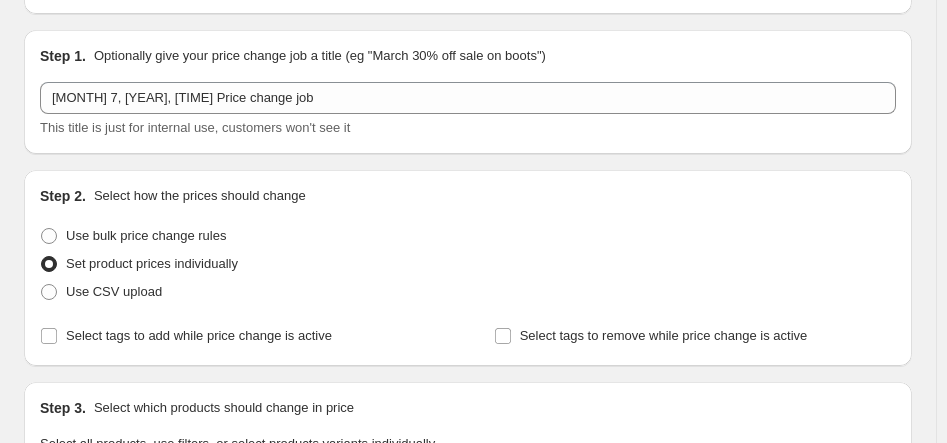 scroll, scrollTop: 0, scrollLeft: 0, axis: both 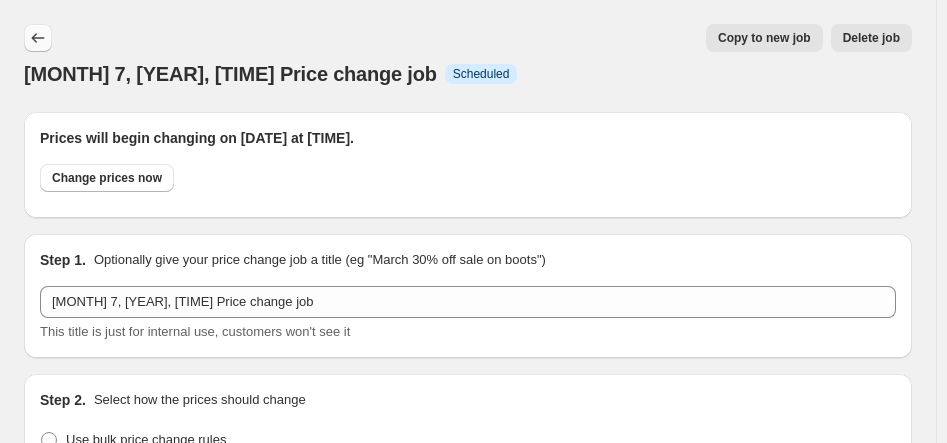 click 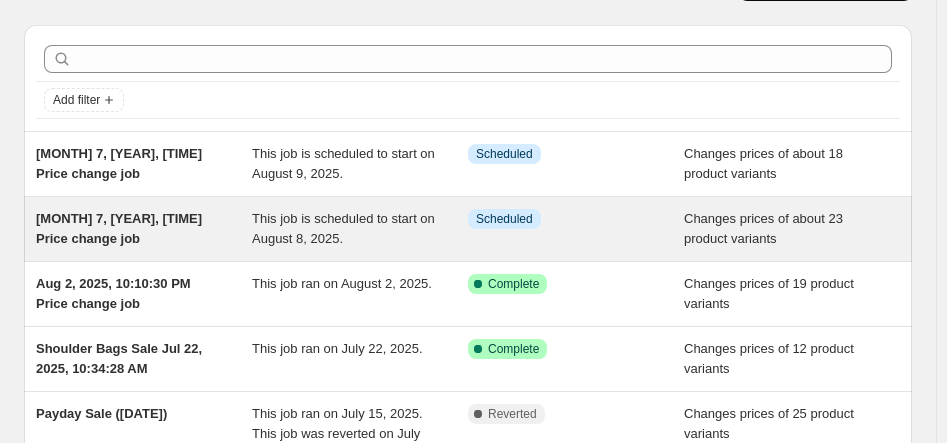 scroll, scrollTop: 53, scrollLeft: 0, axis: vertical 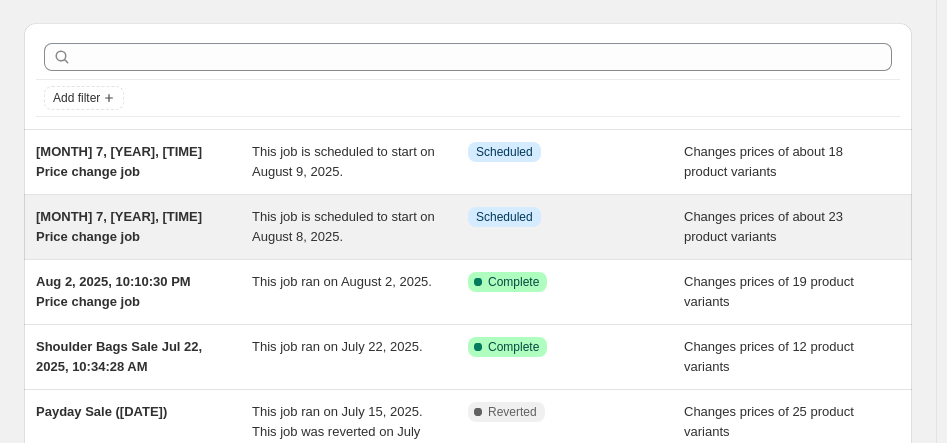 click on "Info Scheduled" at bounding box center [576, 227] 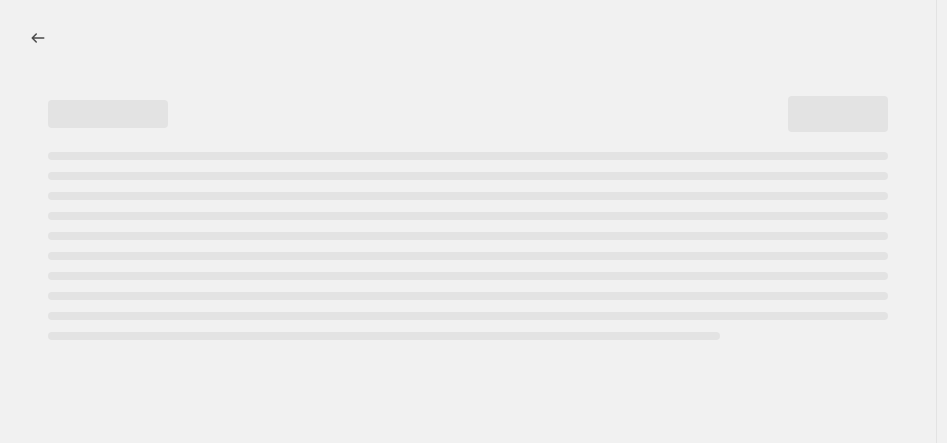 scroll, scrollTop: 0, scrollLeft: 0, axis: both 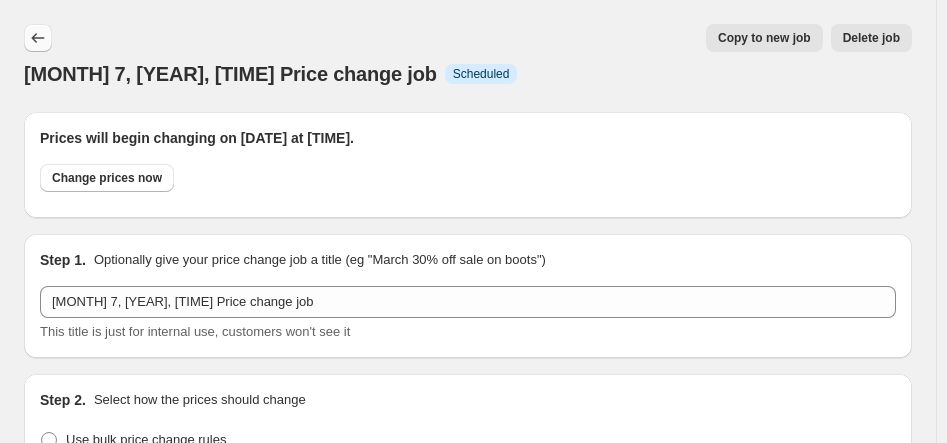 click at bounding box center (38, 38) 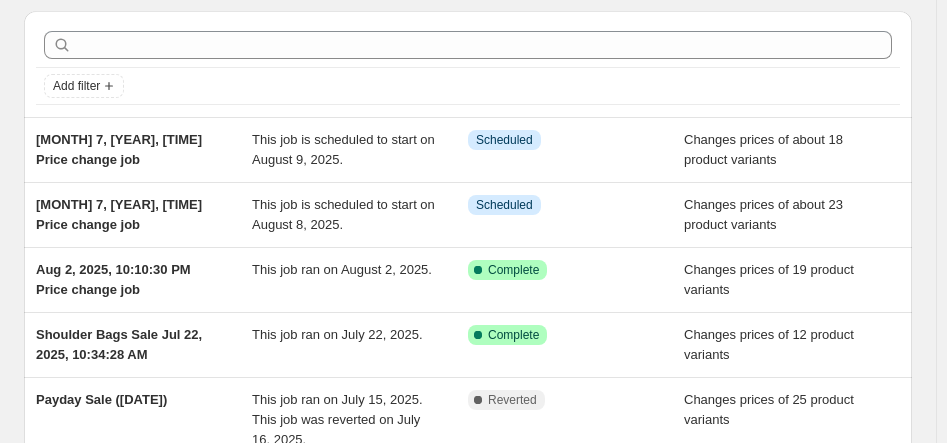 scroll, scrollTop: 66, scrollLeft: 0, axis: vertical 